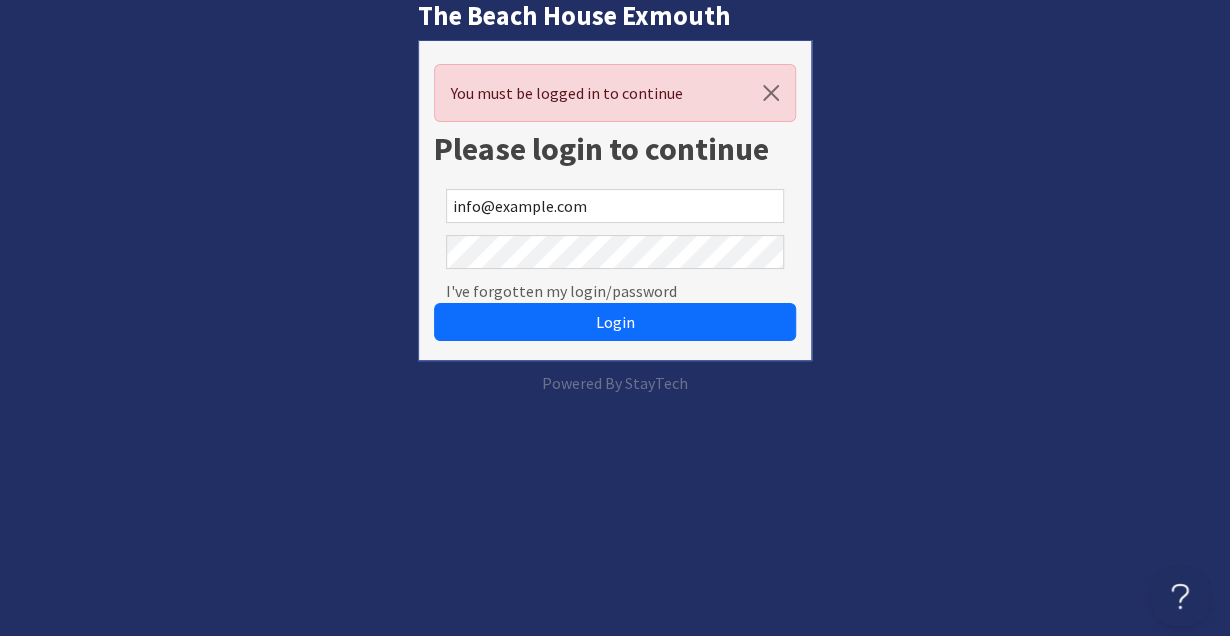 scroll, scrollTop: 0, scrollLeft: 0, axis: both 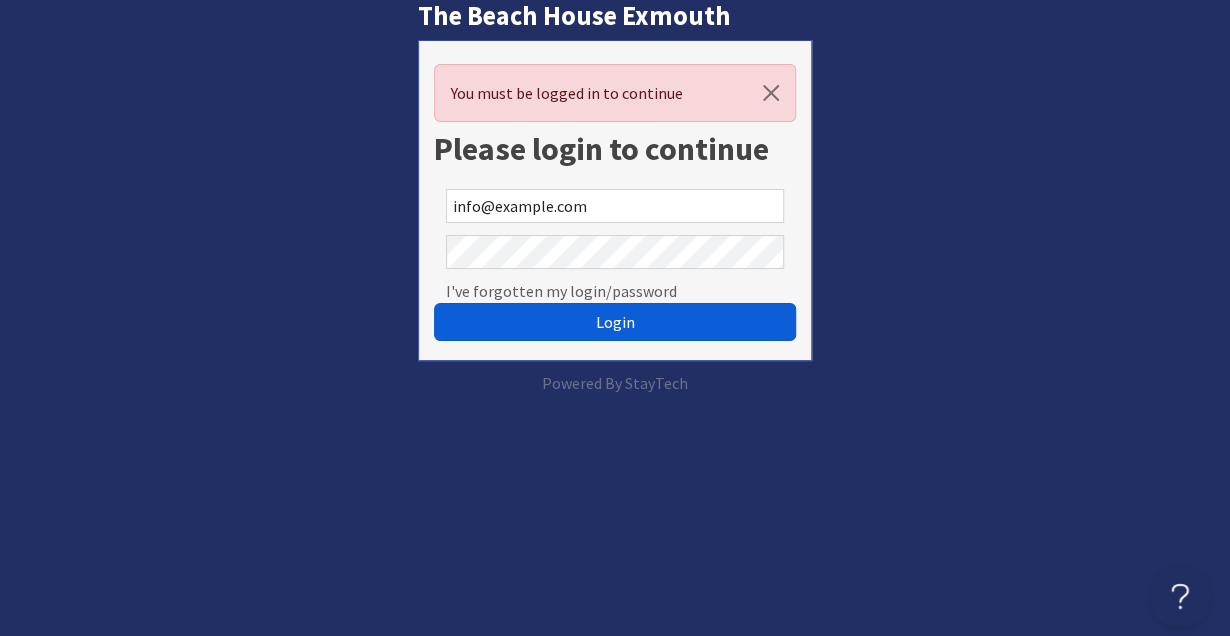 click on "Login" at bounding box center [615, 322] 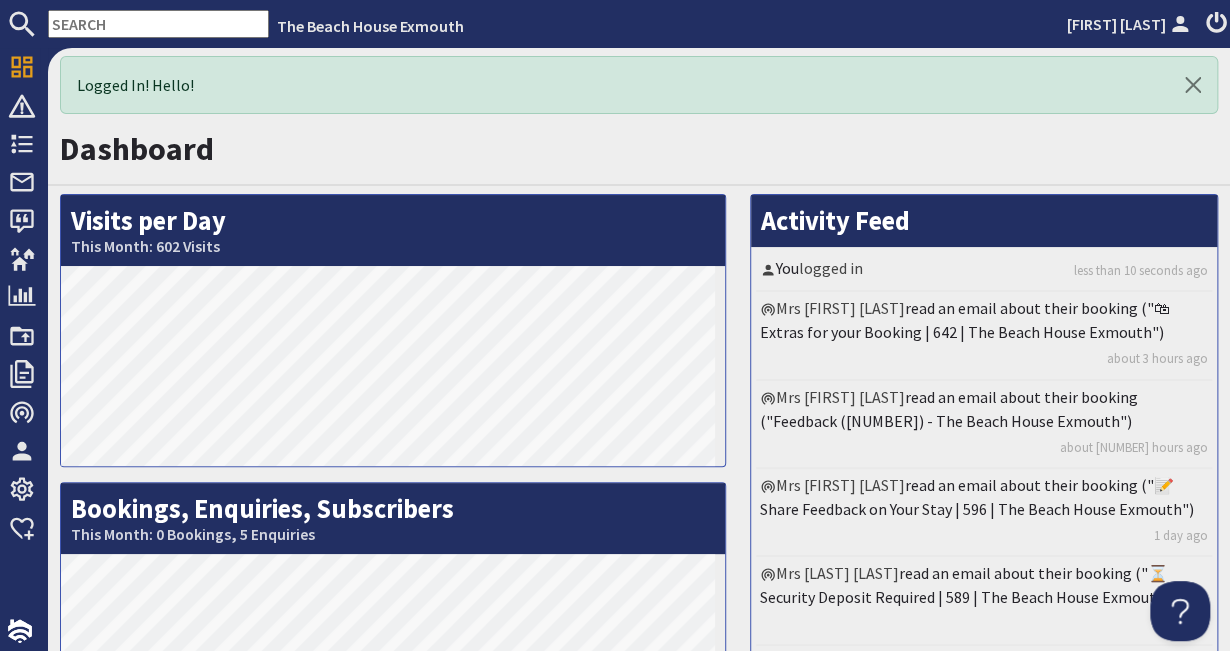 scroll, scrollTop: 0, scrollLeft: 0, axis: both 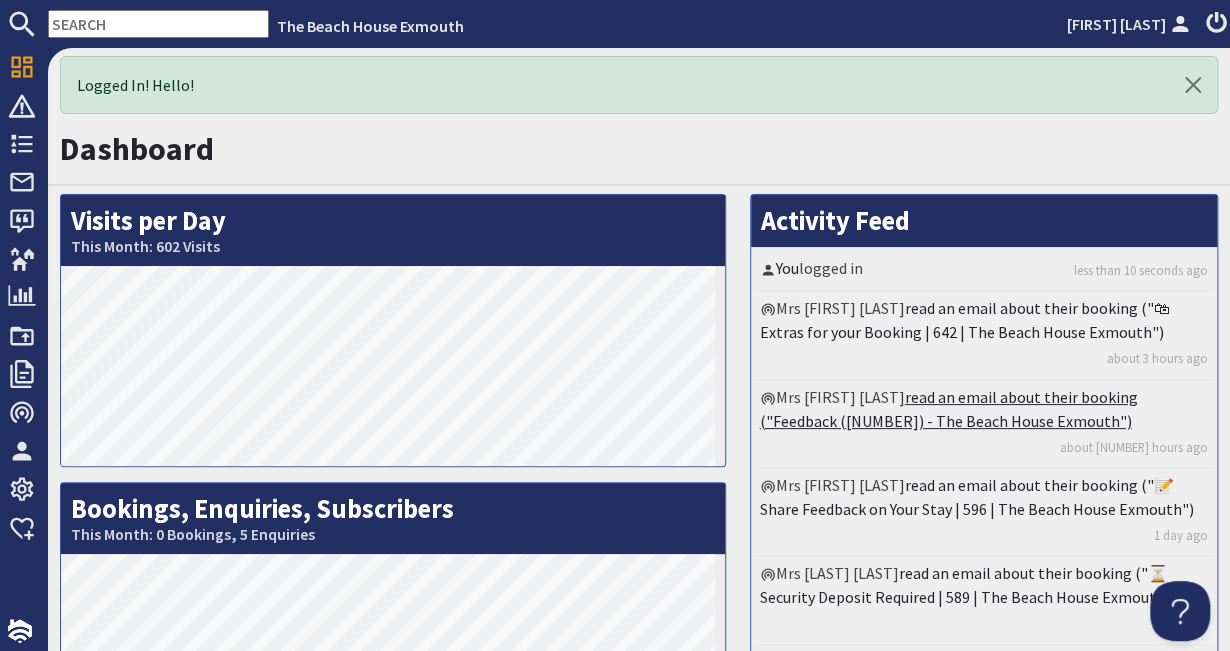 click on "read an email about their booking ("Feedback (596) - The Beach House Exmouth")" at bounding box center (949, 409) 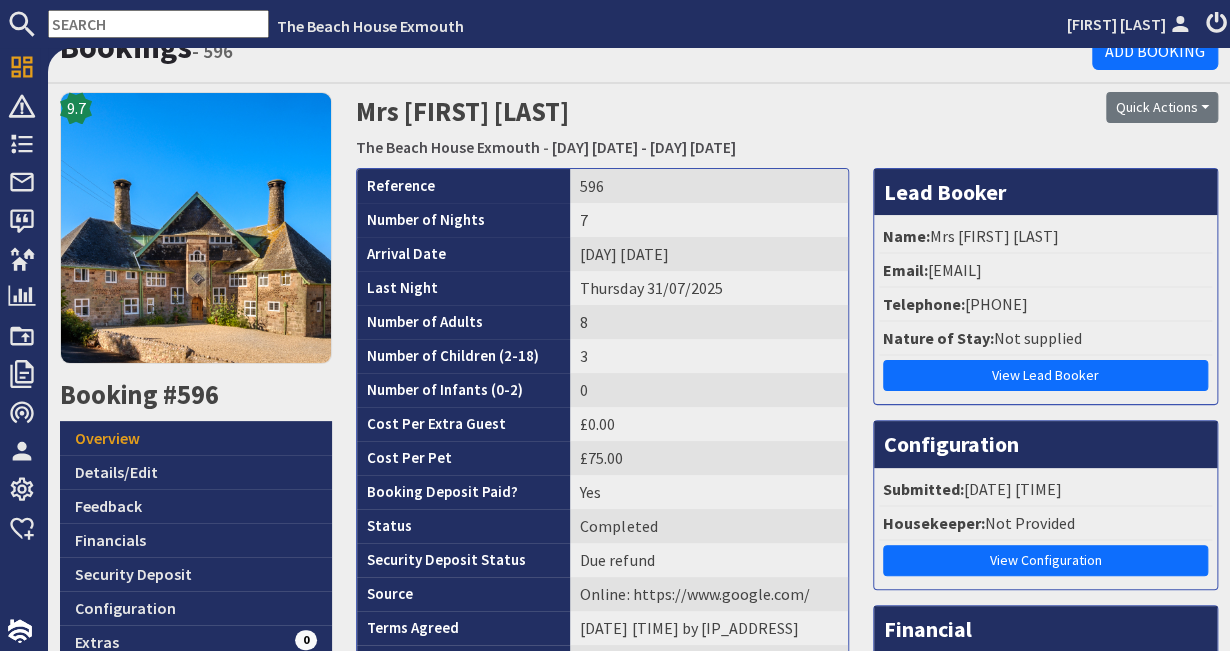 scroll, scrollTop: 30, scrollLeft: 0, axis: vertical 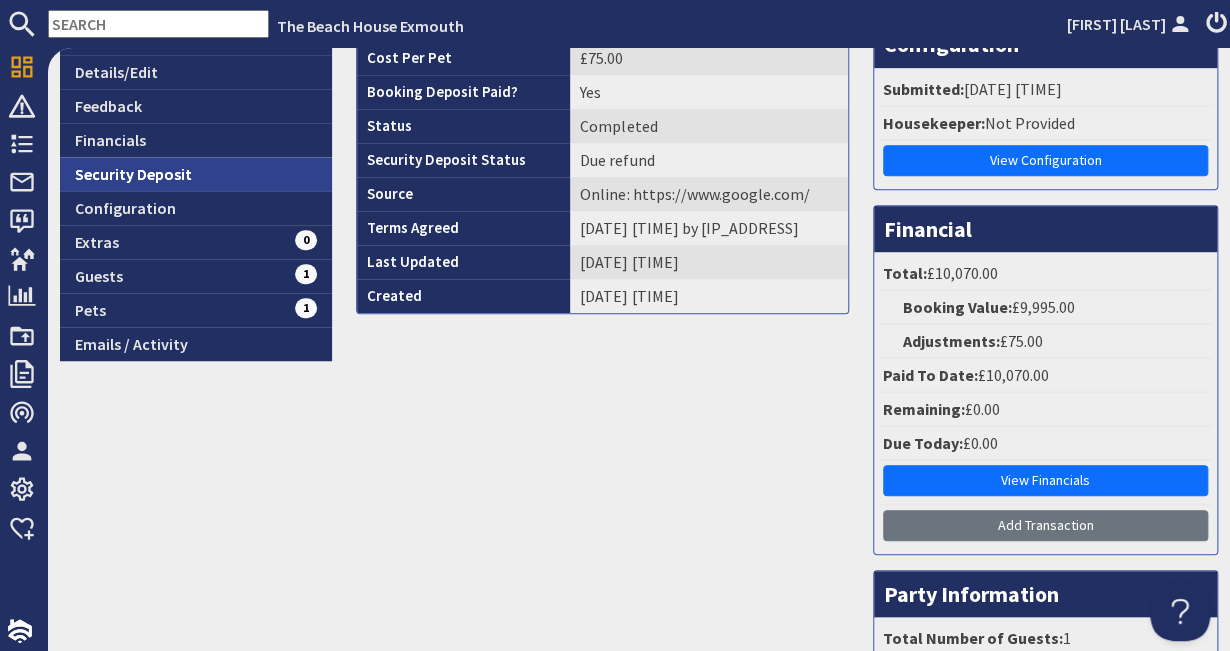 click on "Security Deposit" at bounding box center [196, 174] 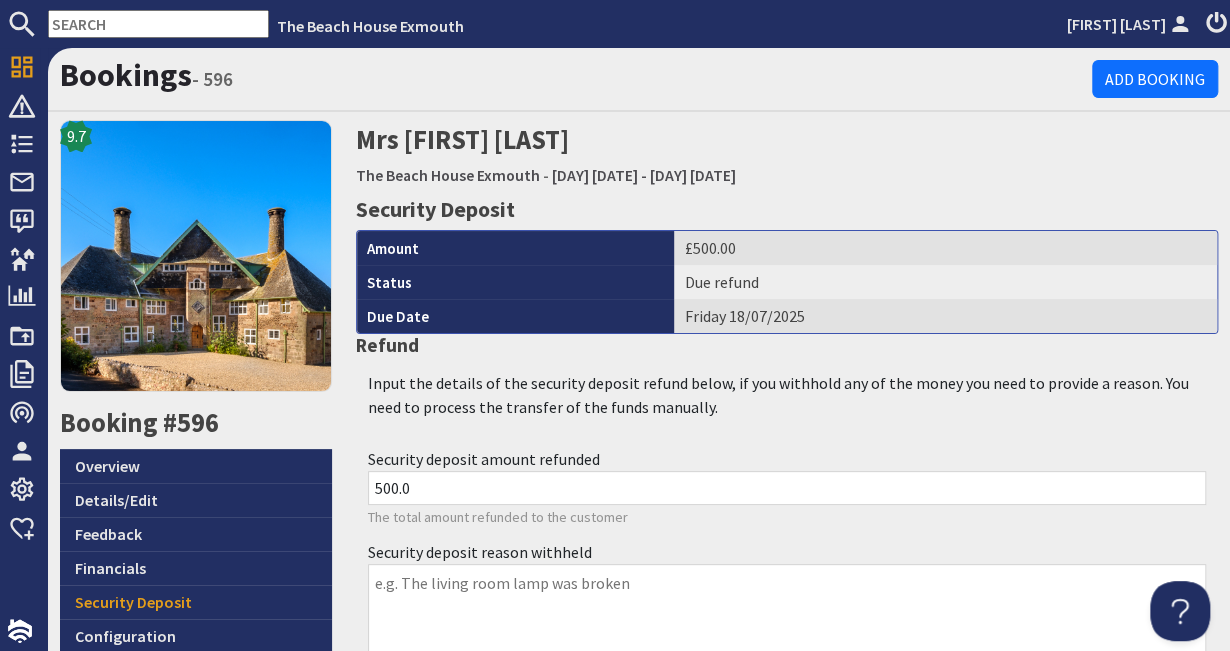 scroll, scrollTop: 0, scrollLeft: 0, axis: both 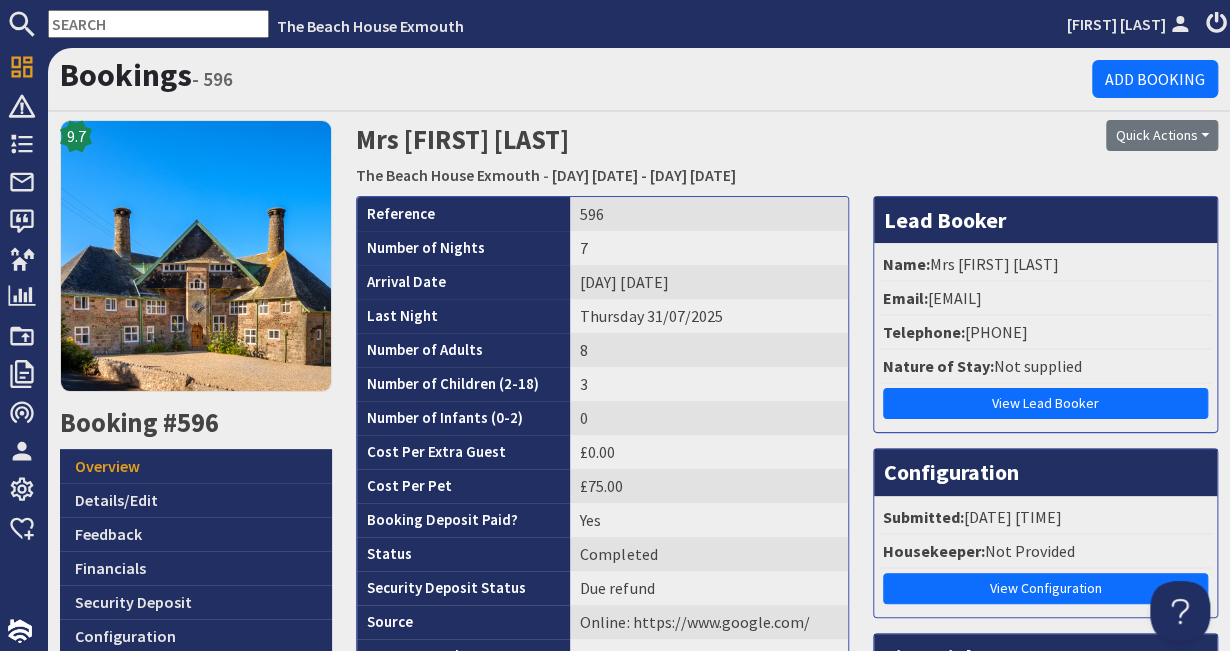 drag, startPoint x: 1127, startPoint y: 297, endPoint x: 921, endPoint y: 304, distance: 206.1189 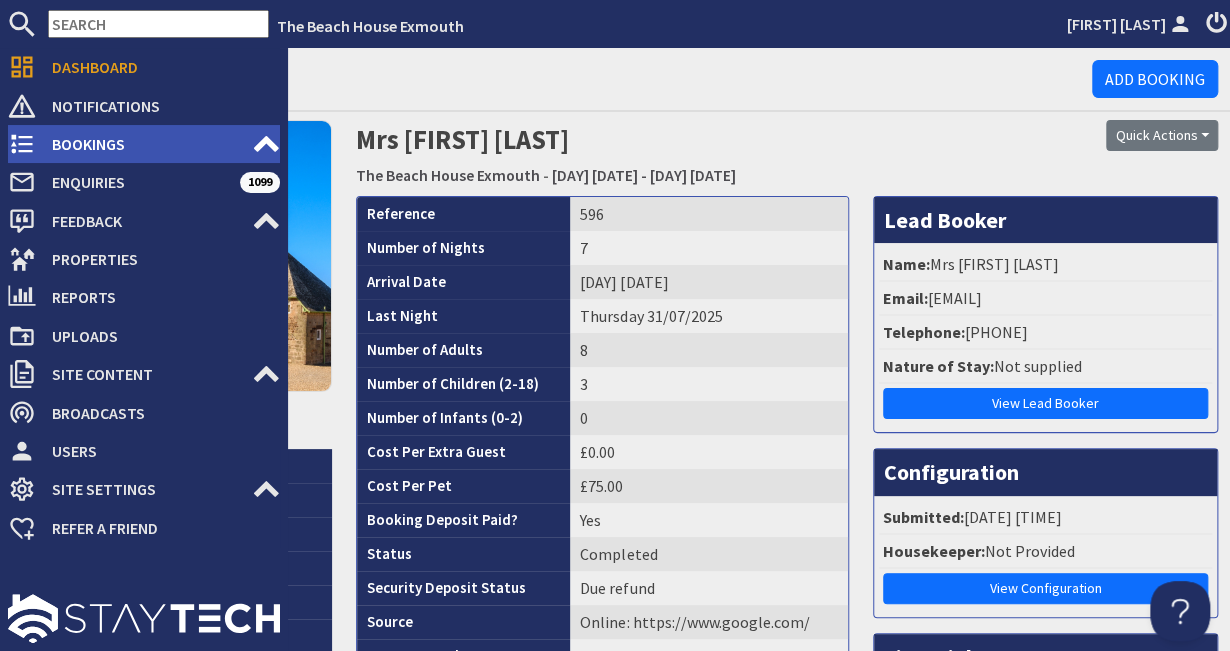click on "Bookings" at bounding box center [144, 144] 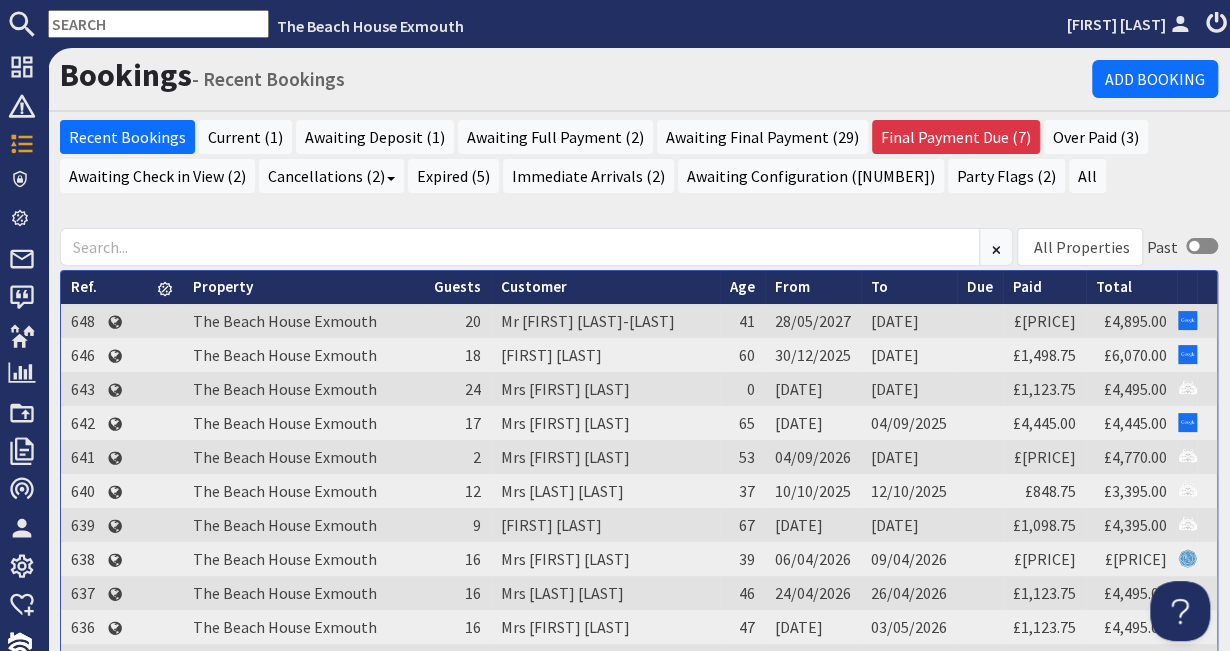scroll, scrollTop: 0, scrollLeft: 0, axis: both 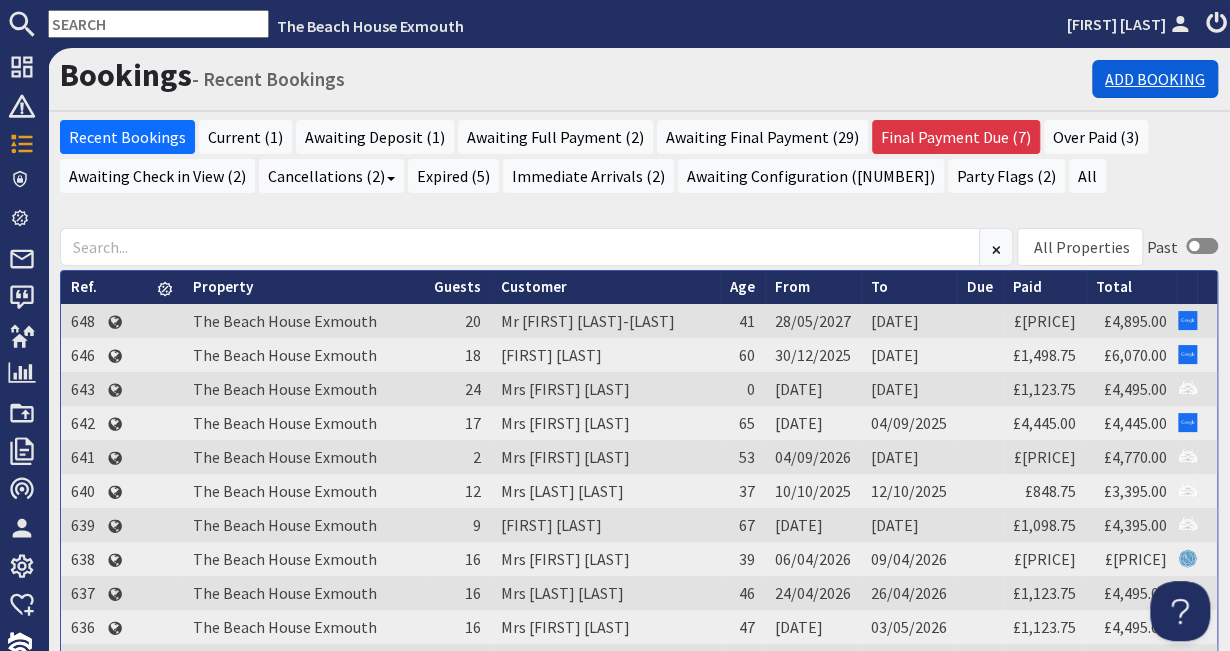click on "Add Booking" at bounding box center [1155, 79] 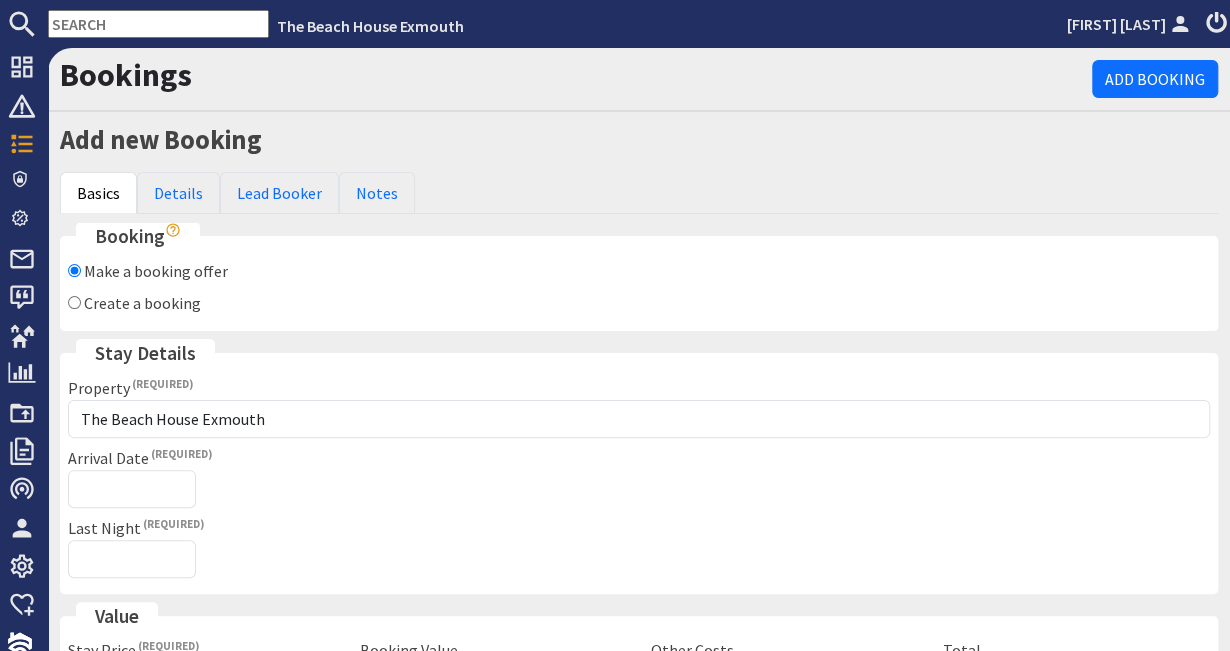 scroll, scrollTop: 0, scrollLeft: 0, axis: both 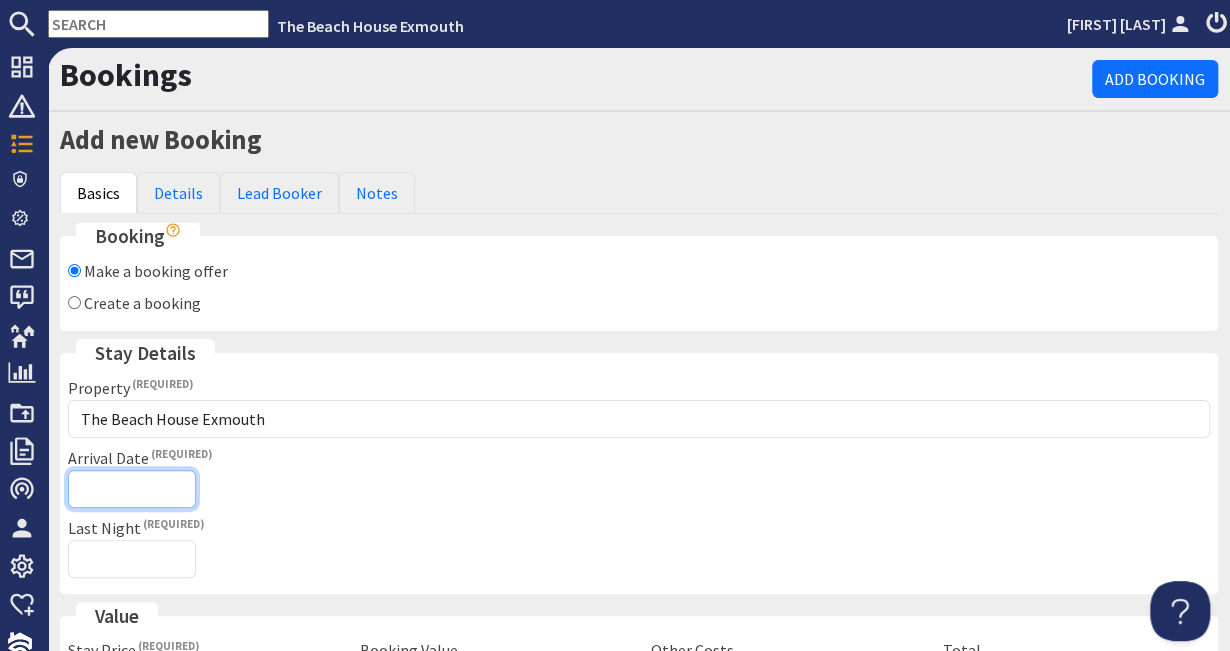 click on "Arrival Date" at bounding box center (132, 489) 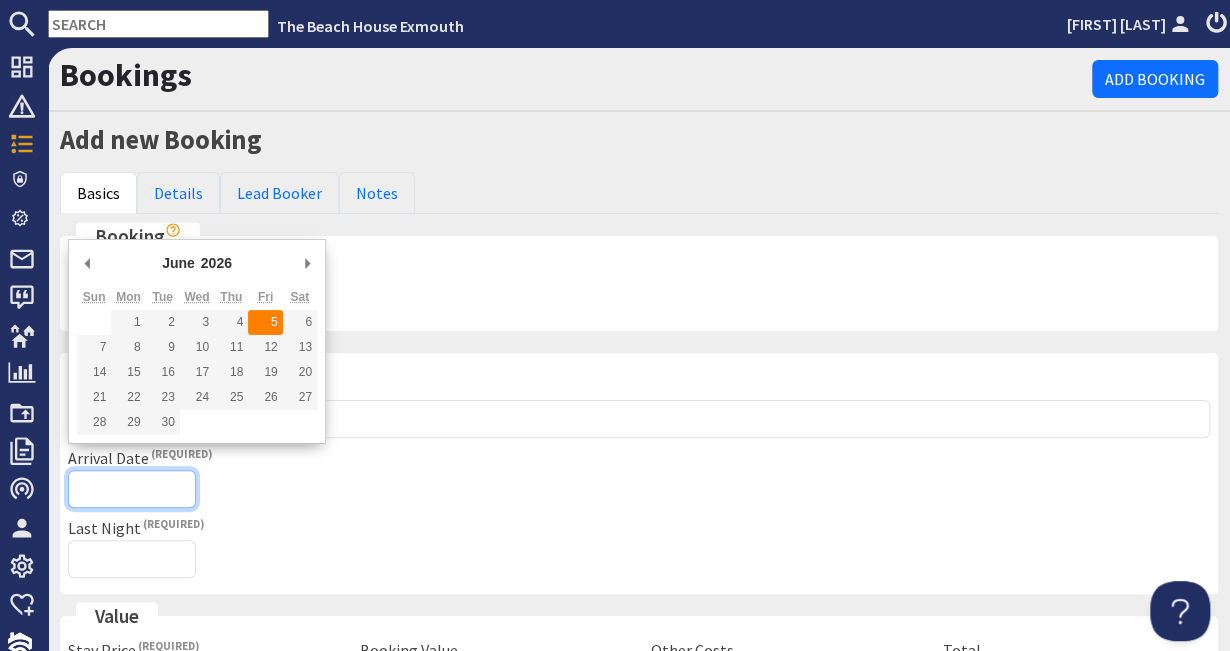 type on "05/06/2026" 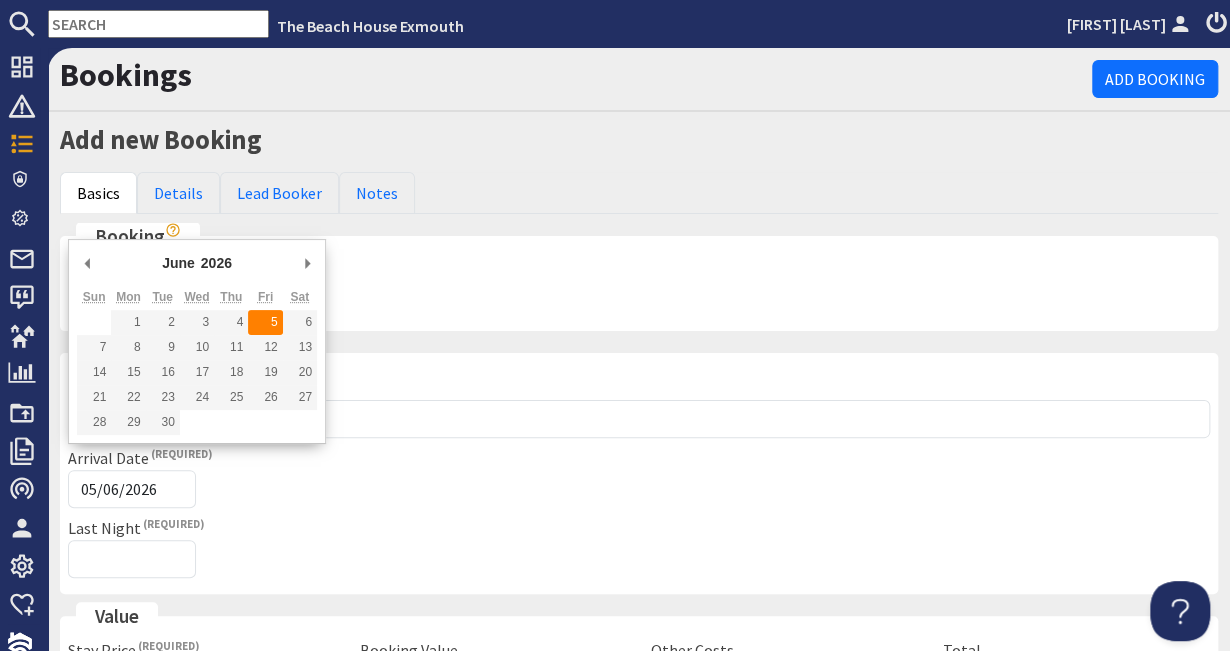 type on "2026-04-06T23:59:59" 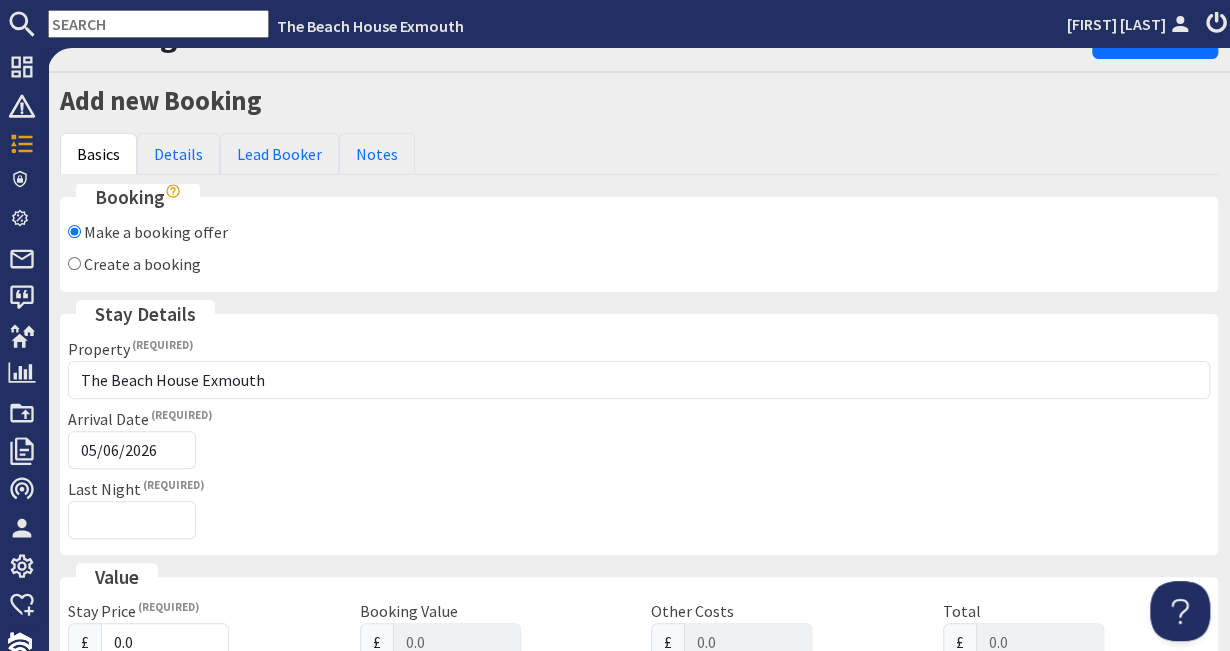 scroll, scrollTop: 40, scrollLeft: 0, axis: vertical 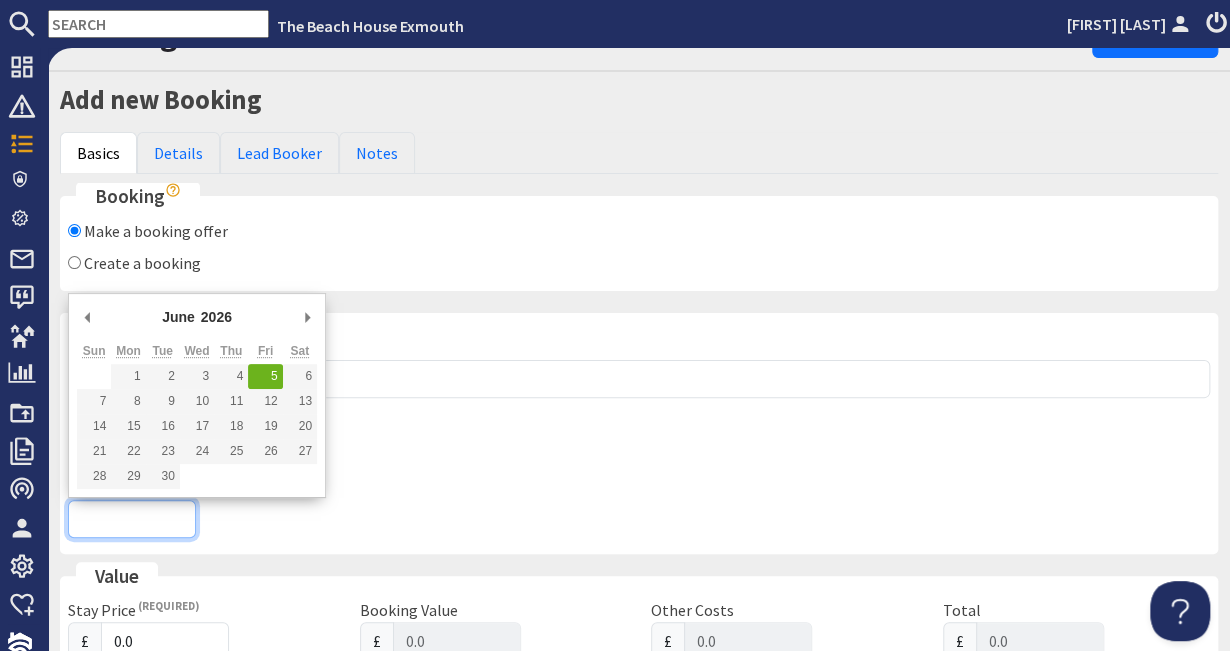 click on "Last Night" at bounding box center [132, 519] 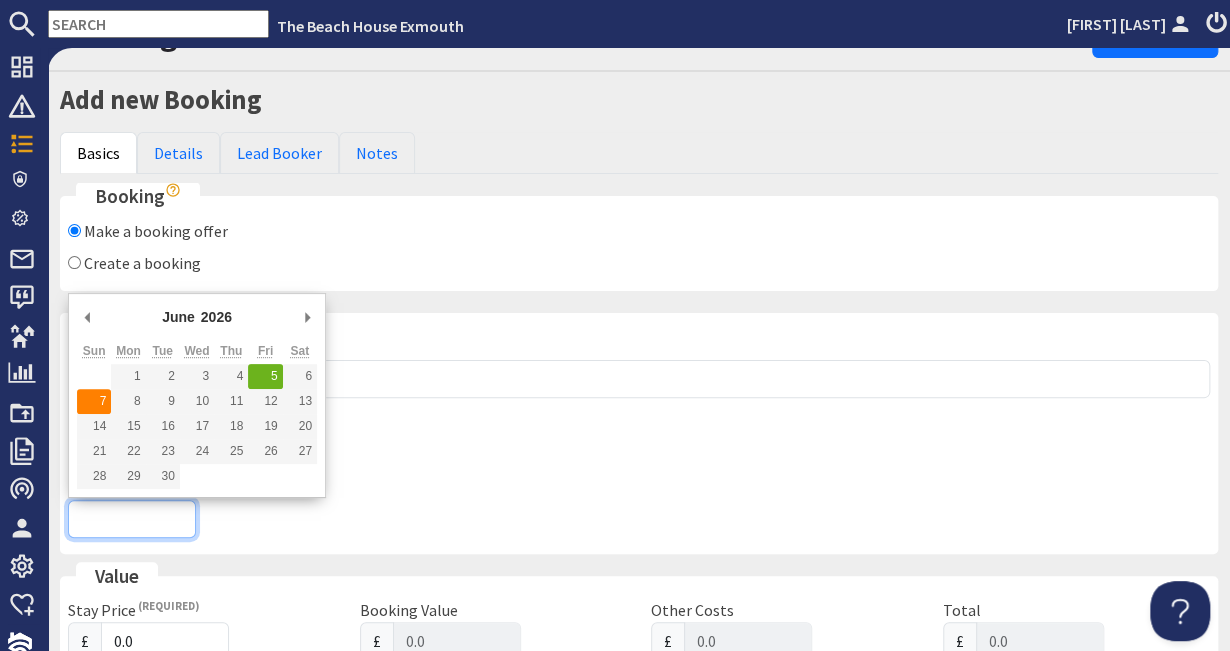 type on "07/06/2026" 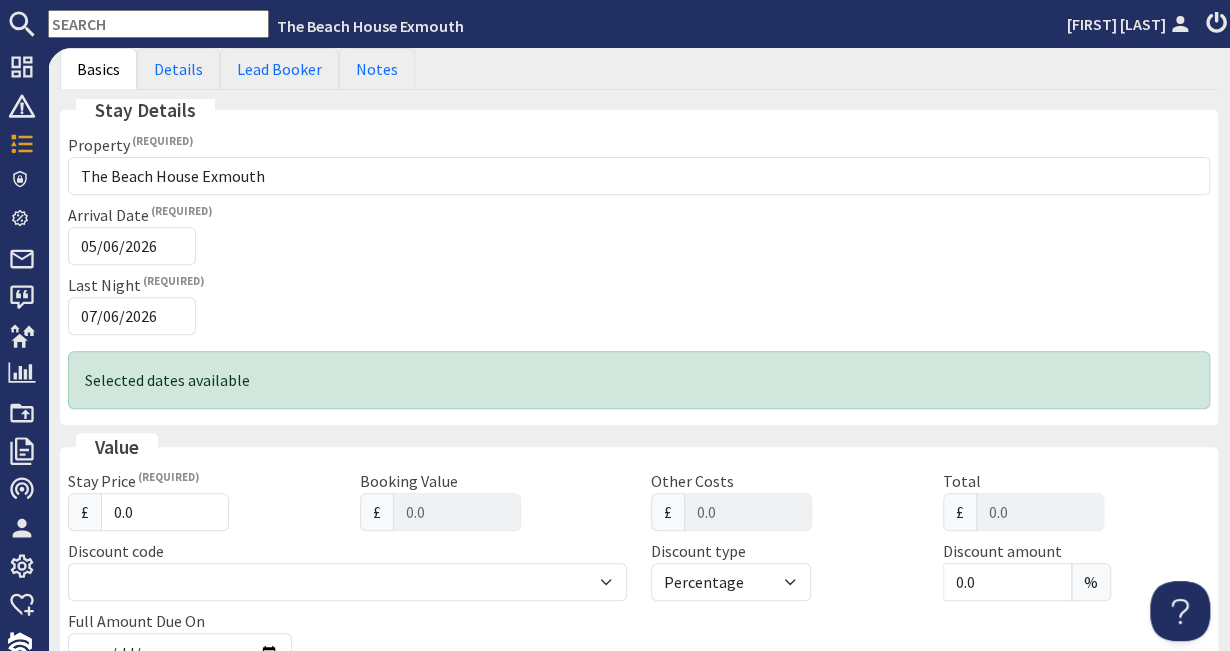scroll, scrollTop: 244, scrollLeft: 0, axis: vertical 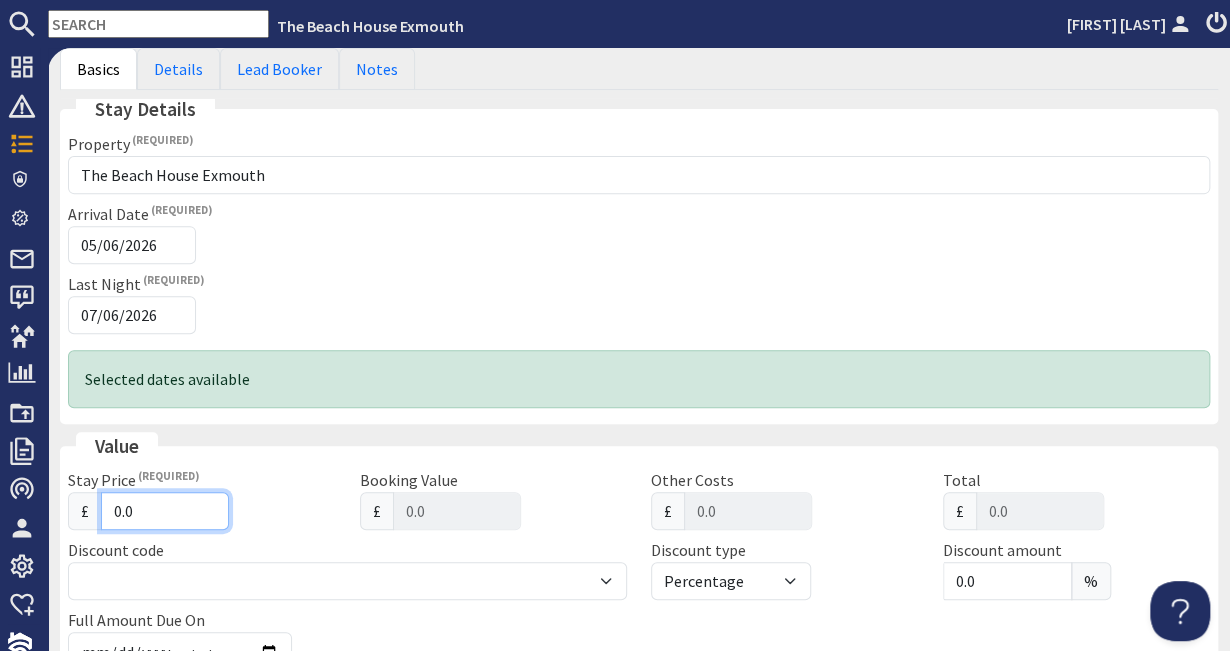 click on "0.0" at bounding box center [165, 511] 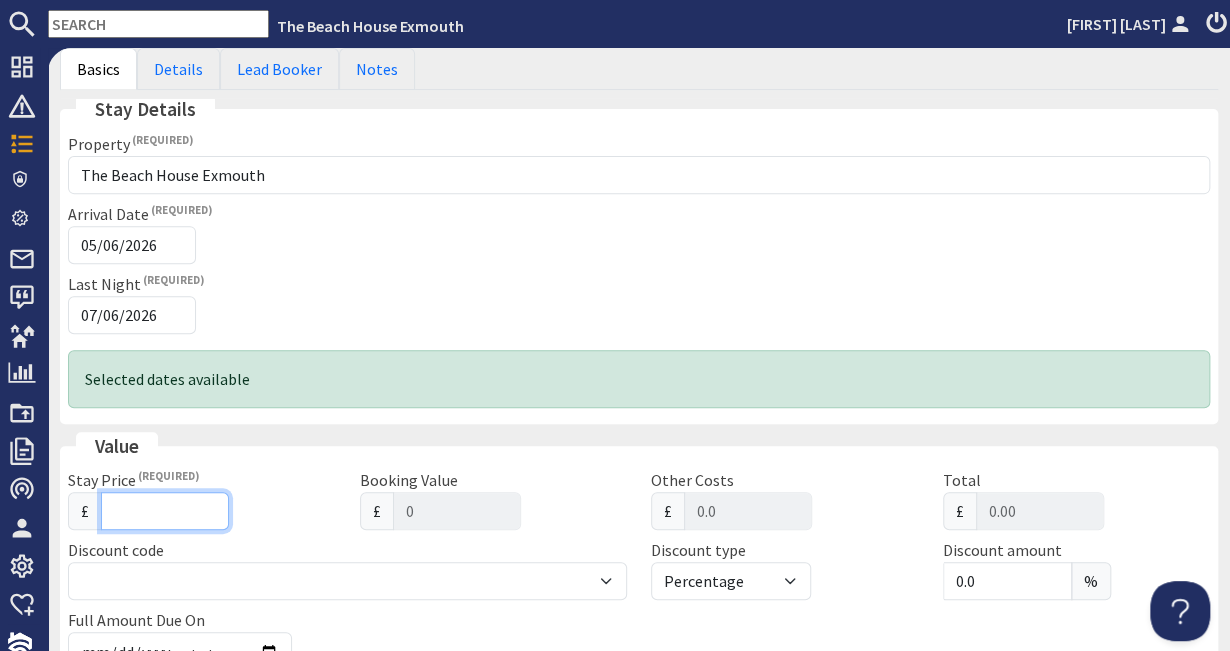 type on "5" 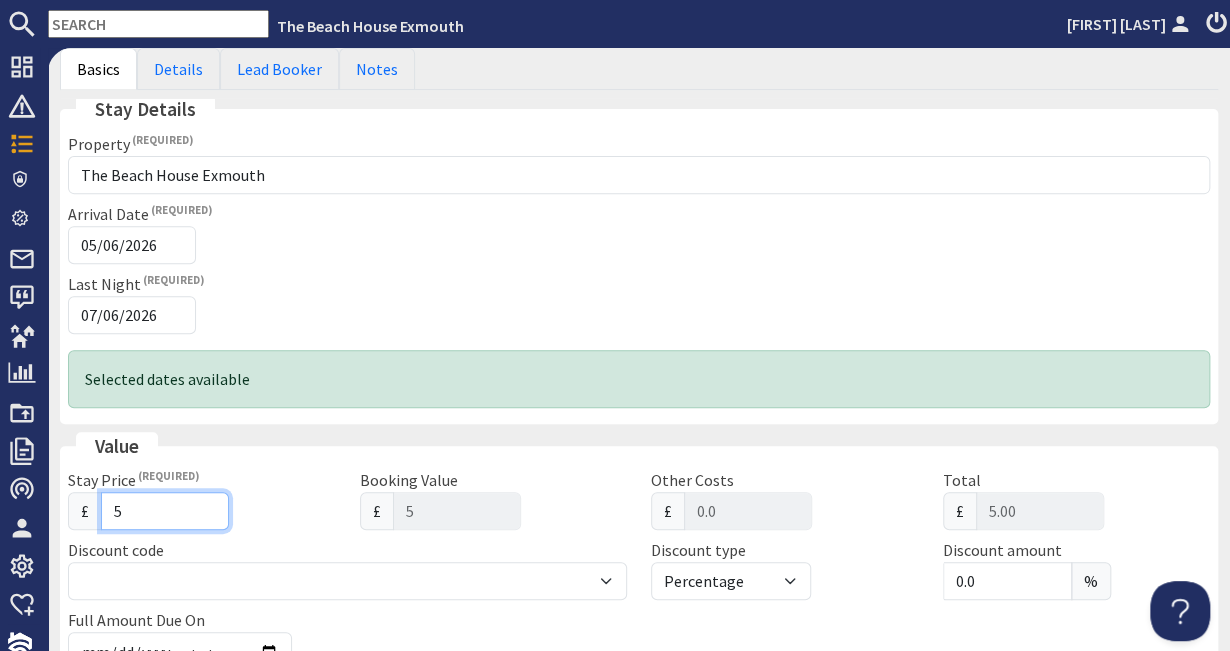 type 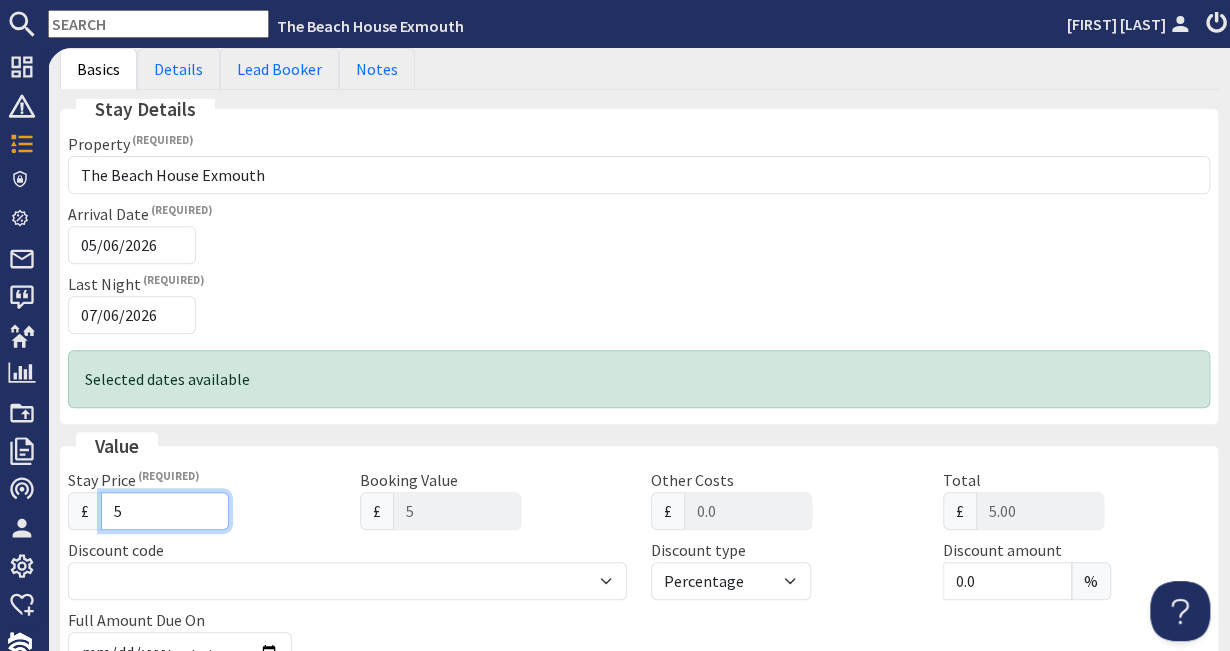 type on "0" 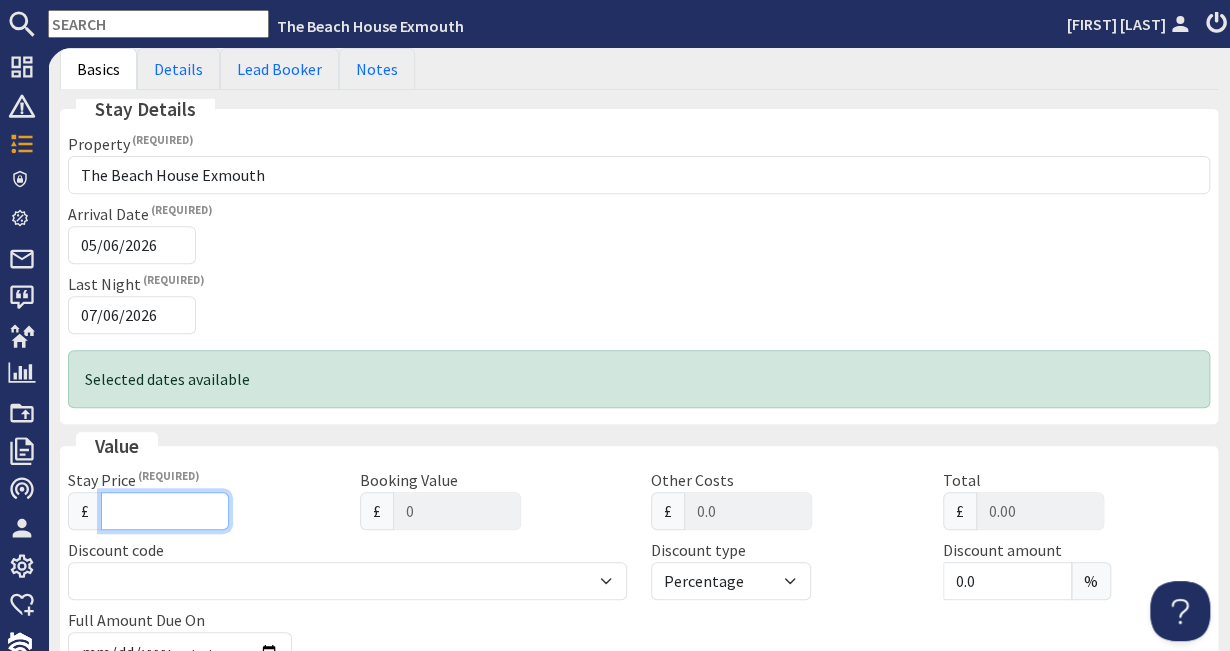 type on "4" 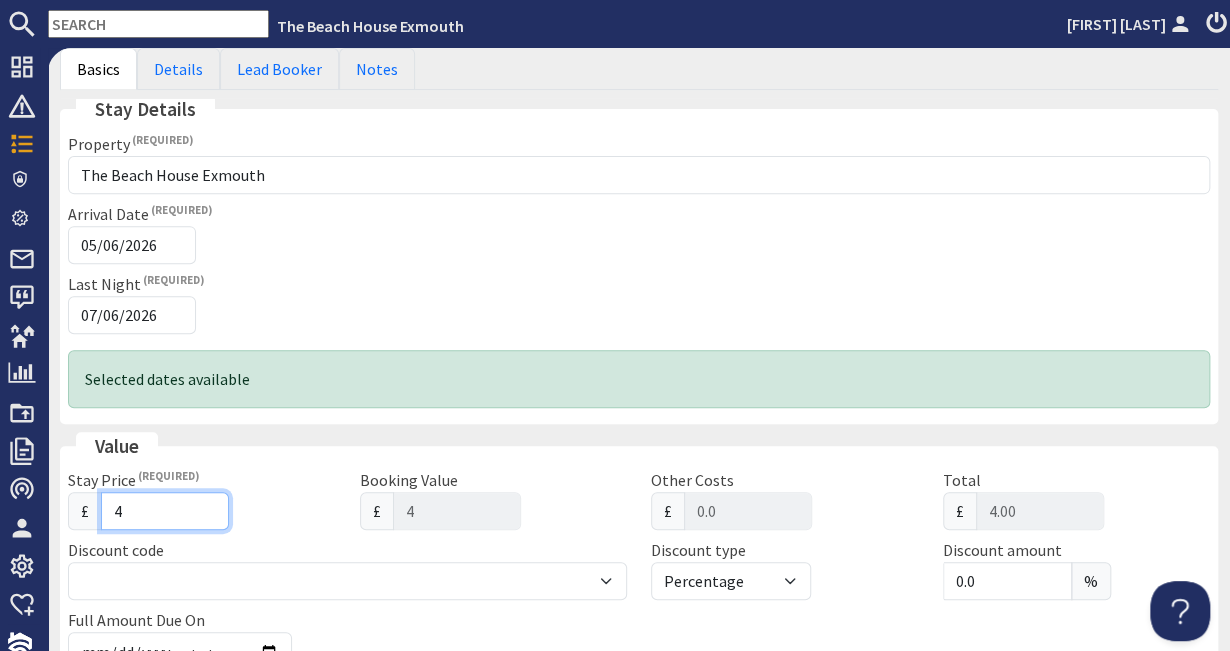 type on "48" 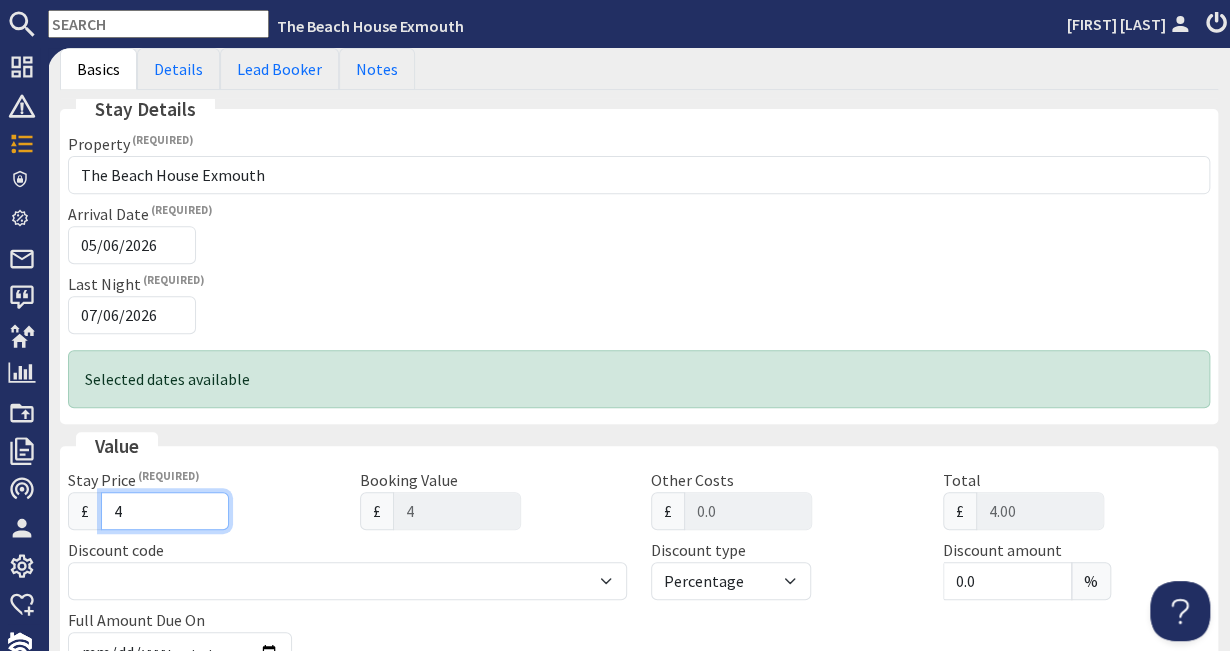 type on "48" 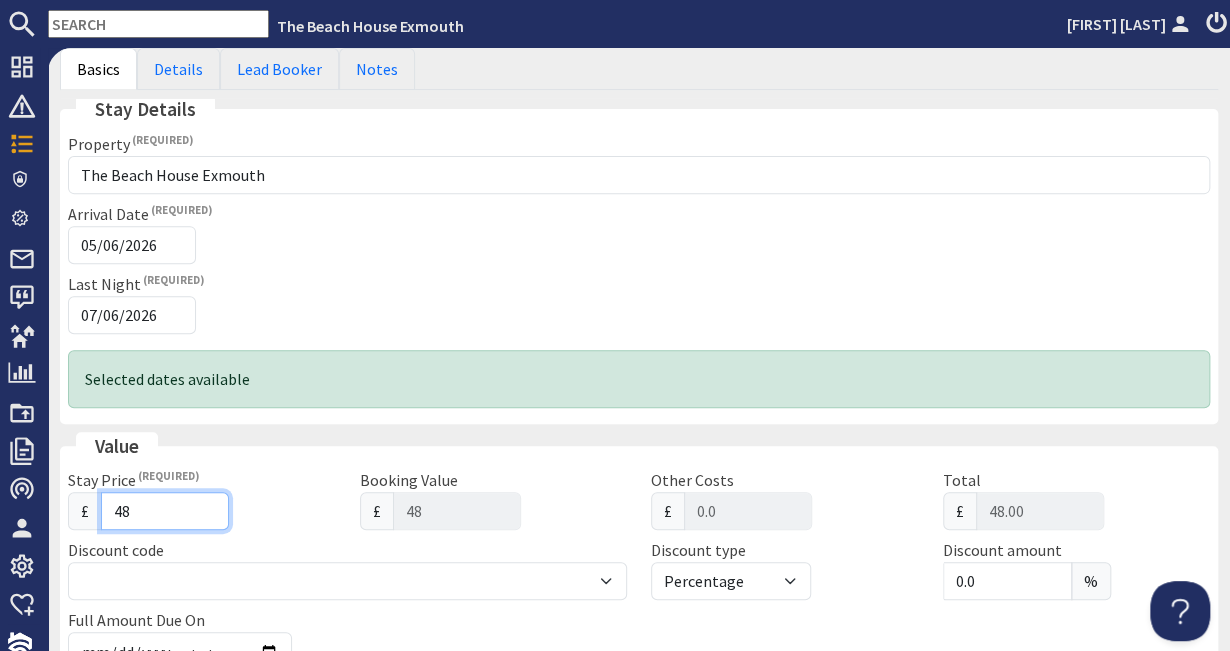 type on "489" 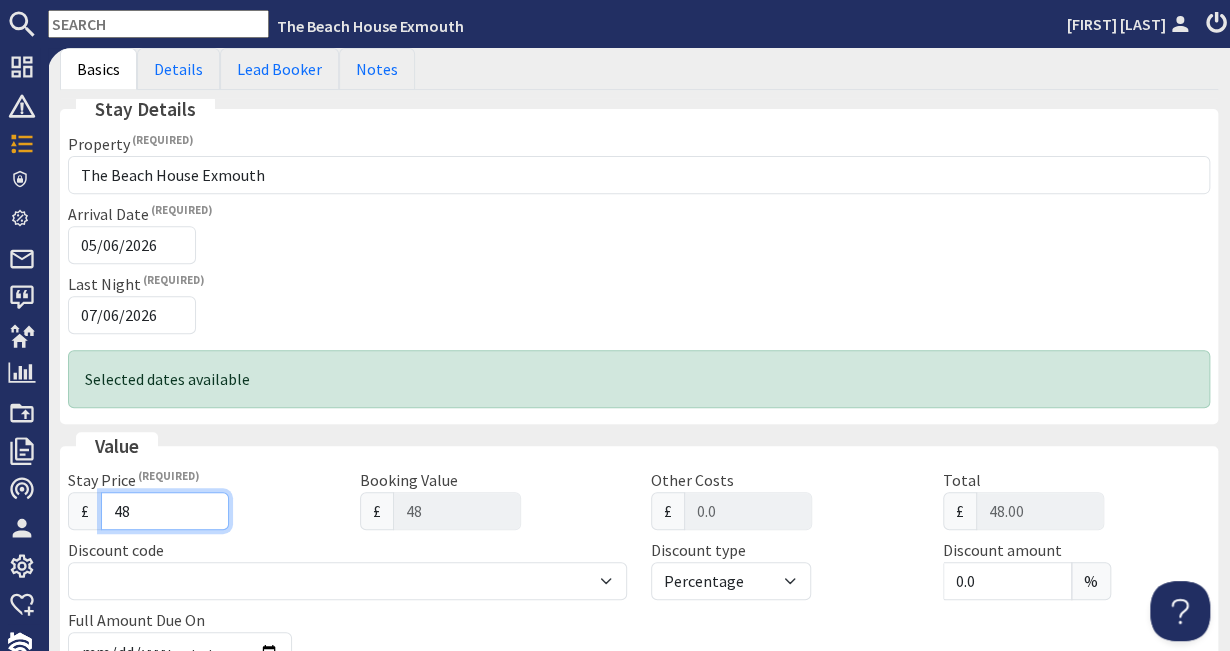 type on "489" 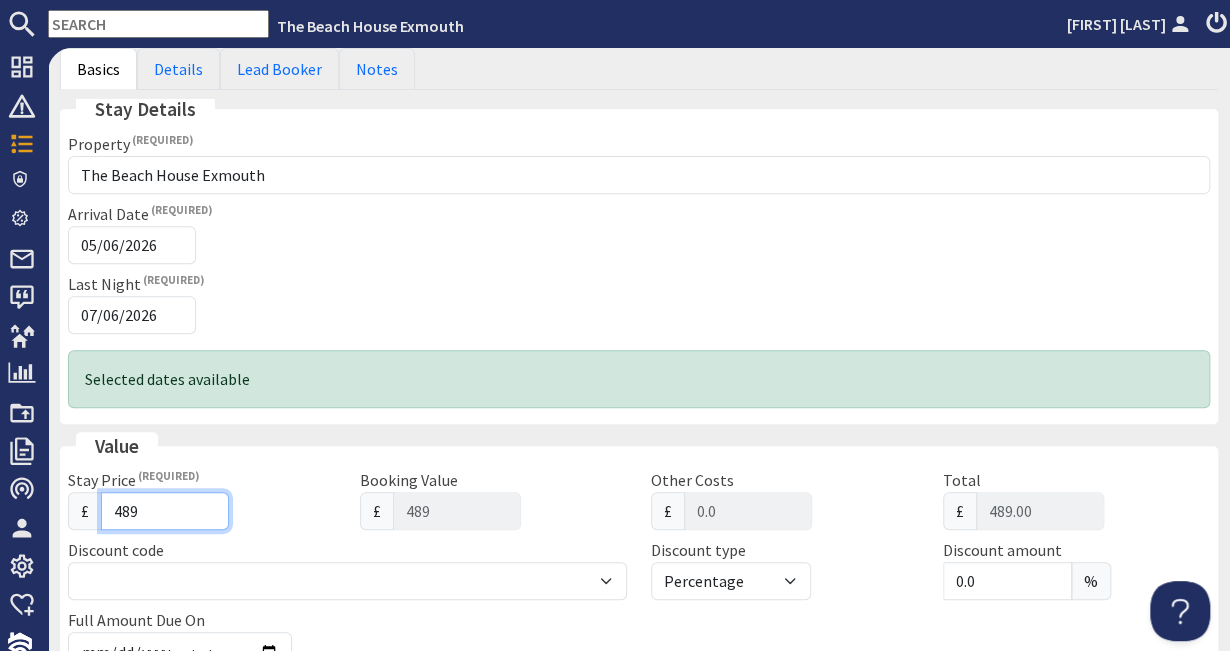 type on "4895" 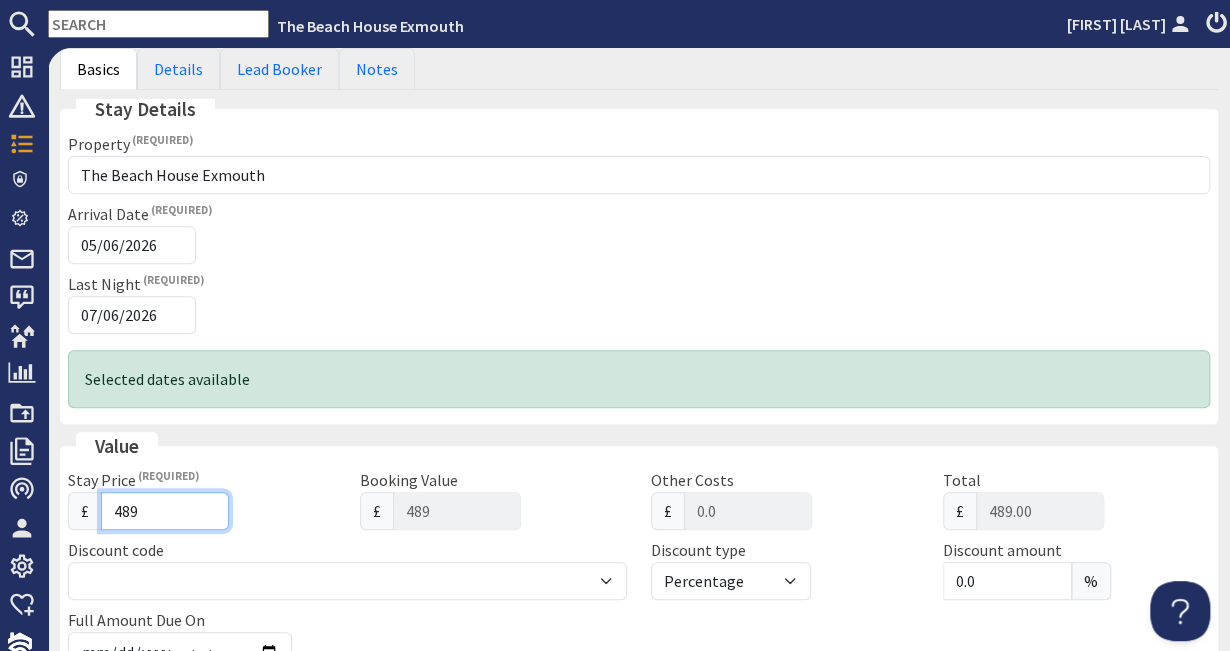 type on "4895" 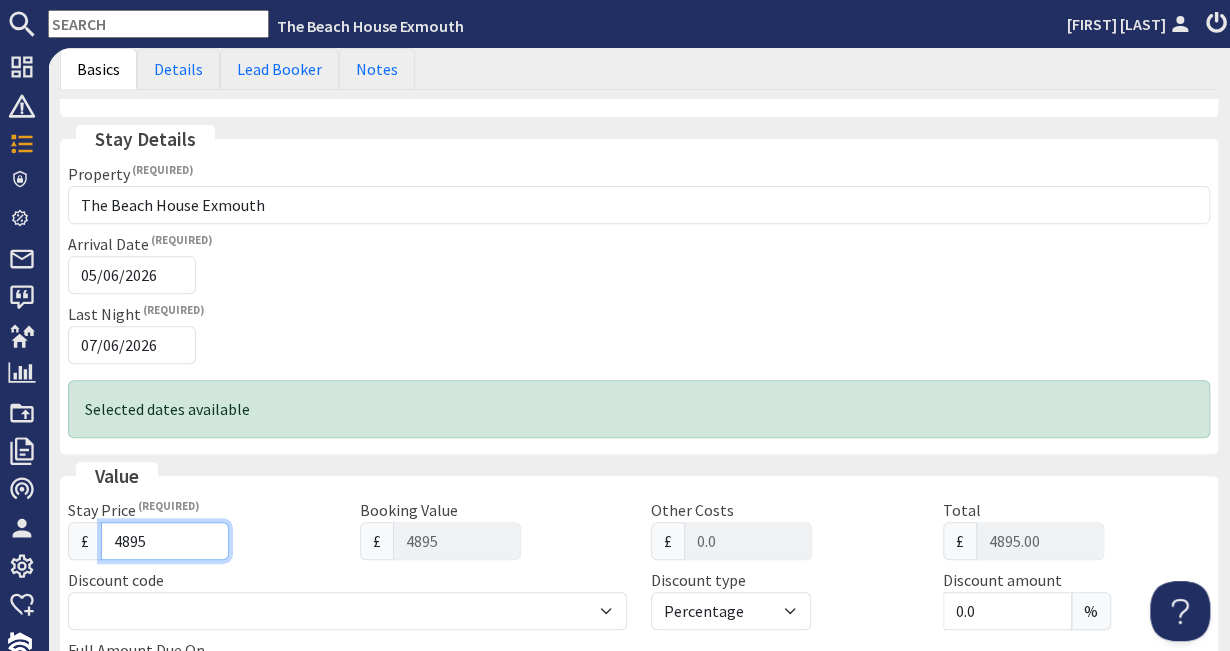 scroll, scrollTop: 214, scrollLeft: 0, axis: vertical 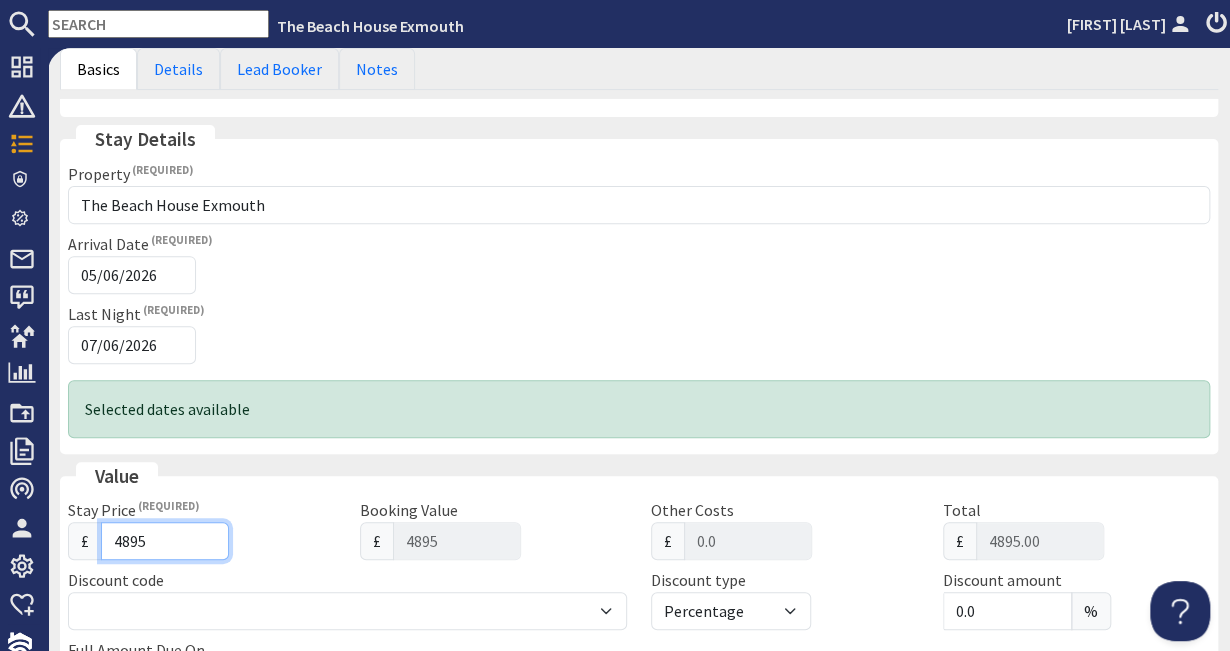 type on "4895" 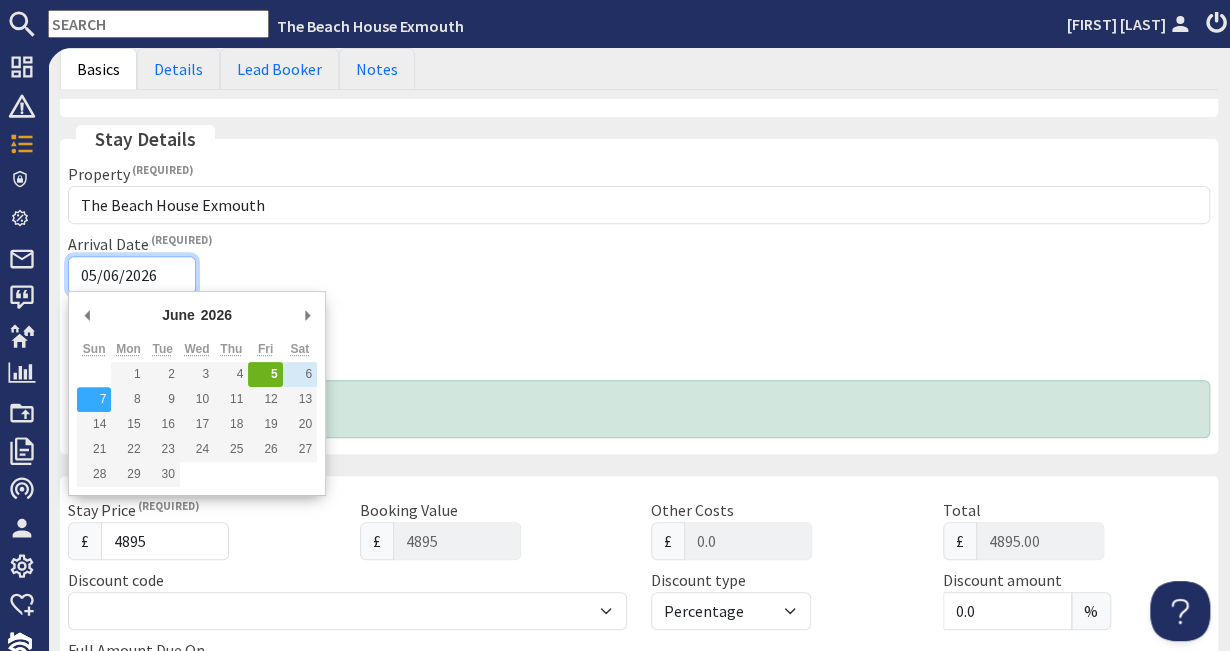 click on "05/06/2026" at bounding box center [132, 275] 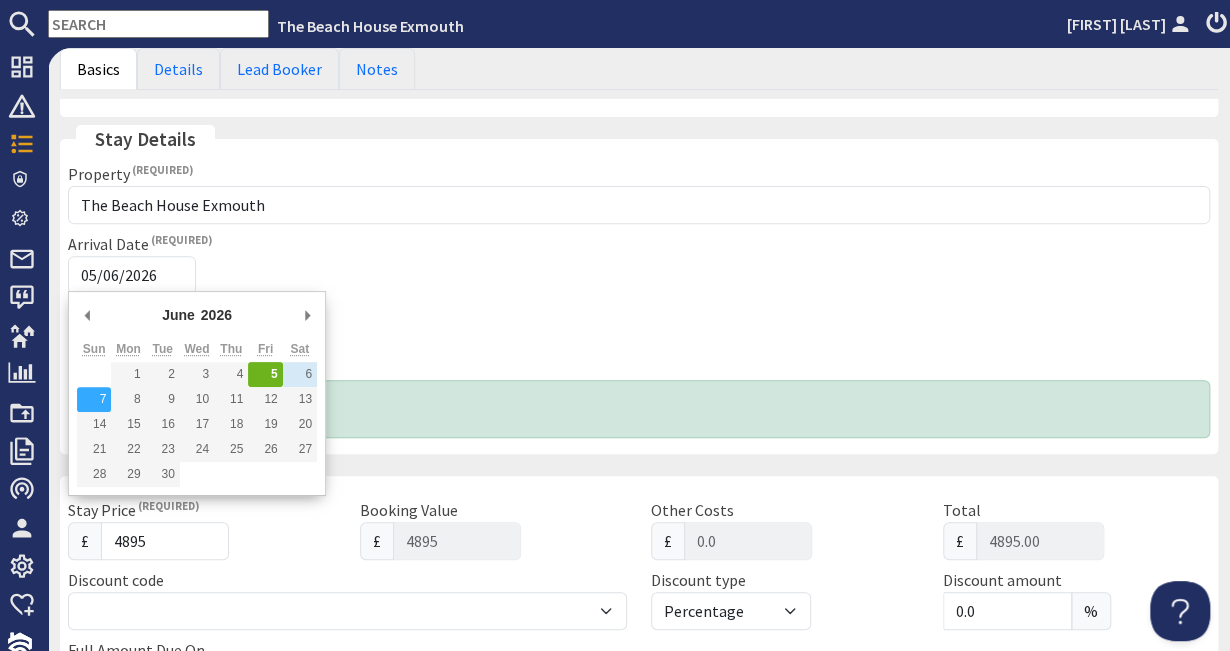 click on "Arrival Date 05/06/2026" at bounding box center [353, 263] 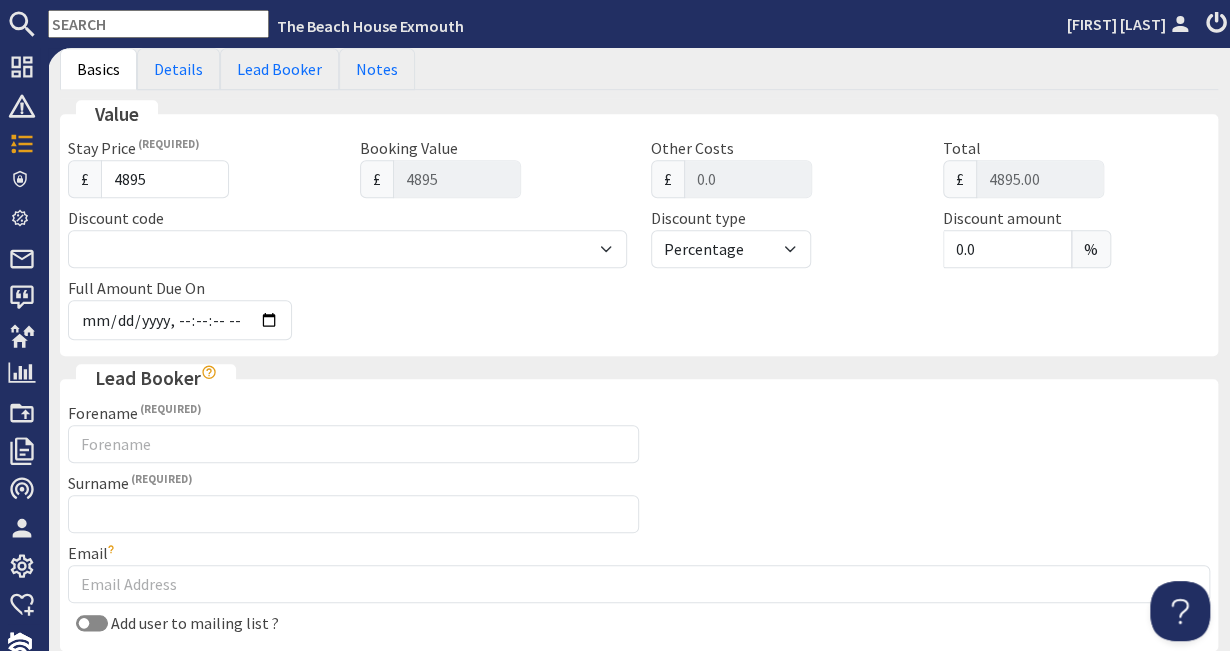 scroll, scrollTop: 578, scrollLeft: 0, axis: vertical 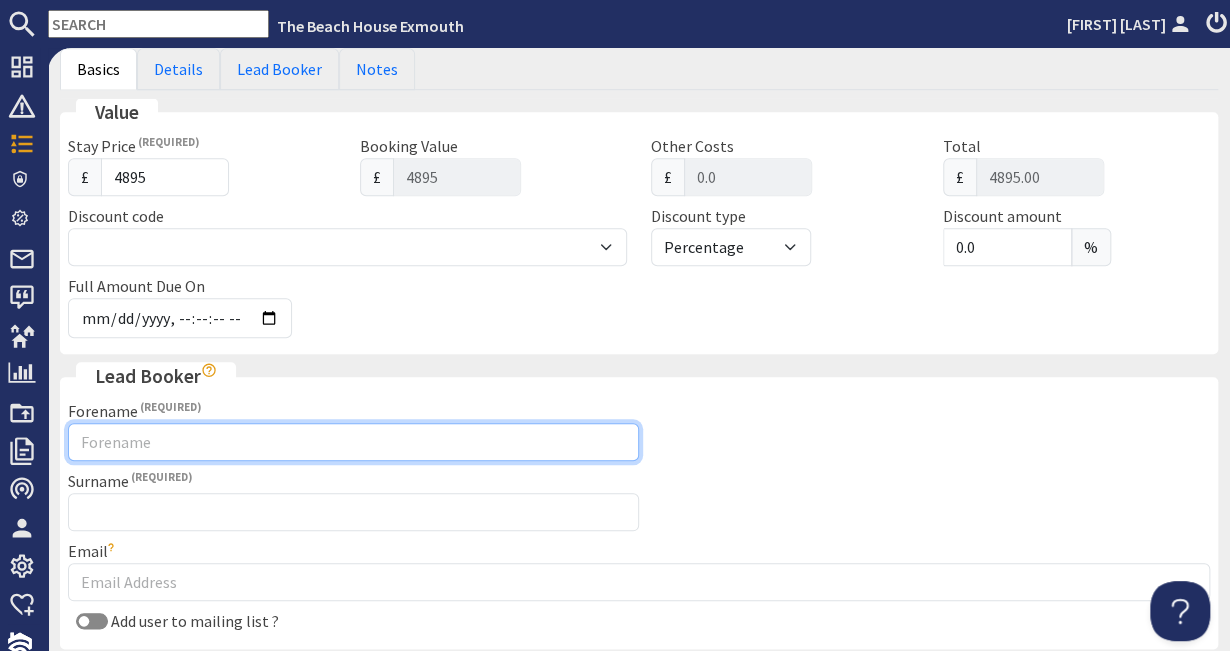 click on "Forename" at bounding box center [353, 442] 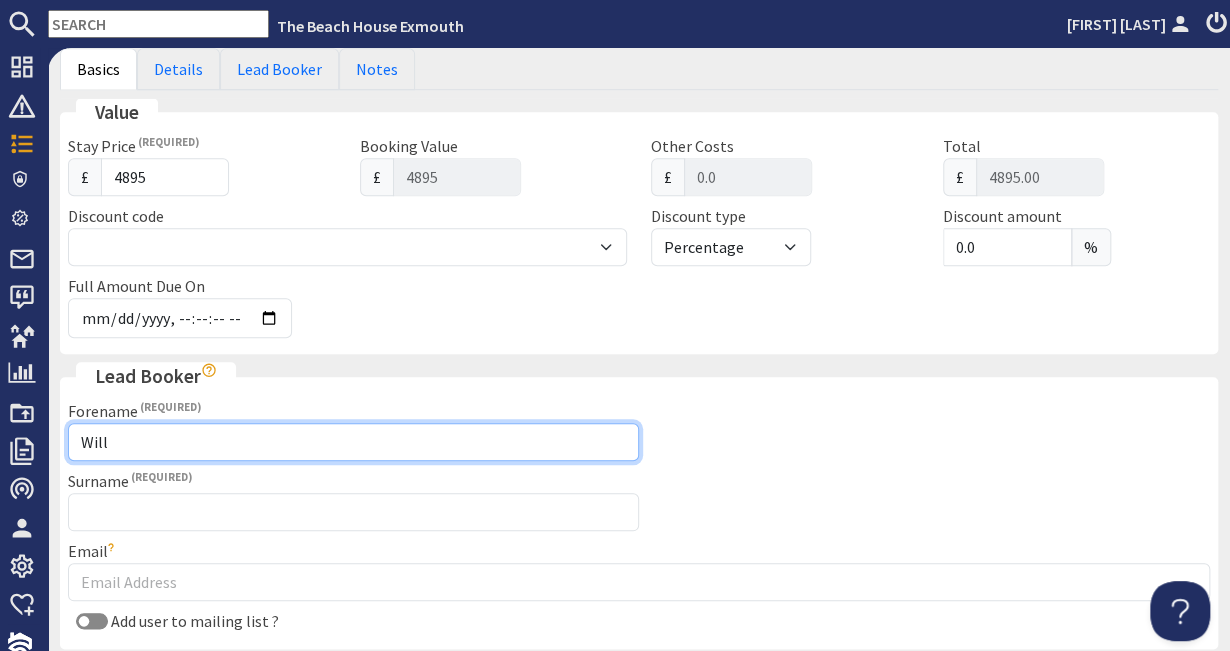 type on "Will" 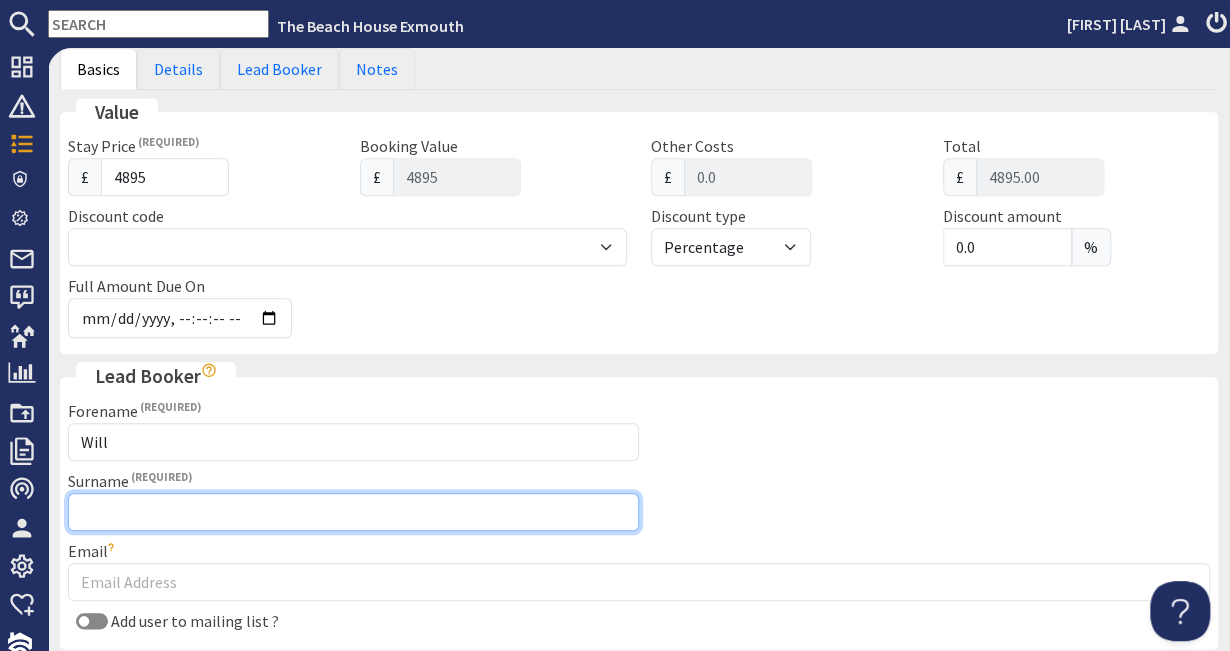 click on "Surname" at bounding box center (353, 512) 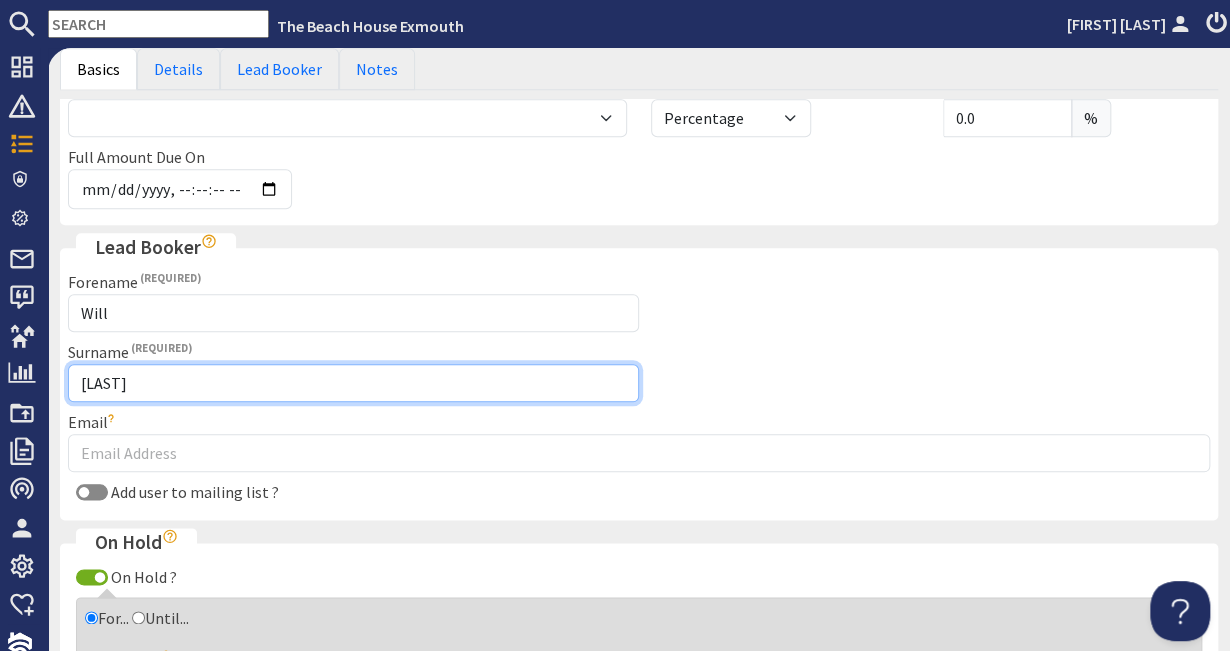 scroll, scrollTop: 768, scrollLeft: 0, axis: vertical 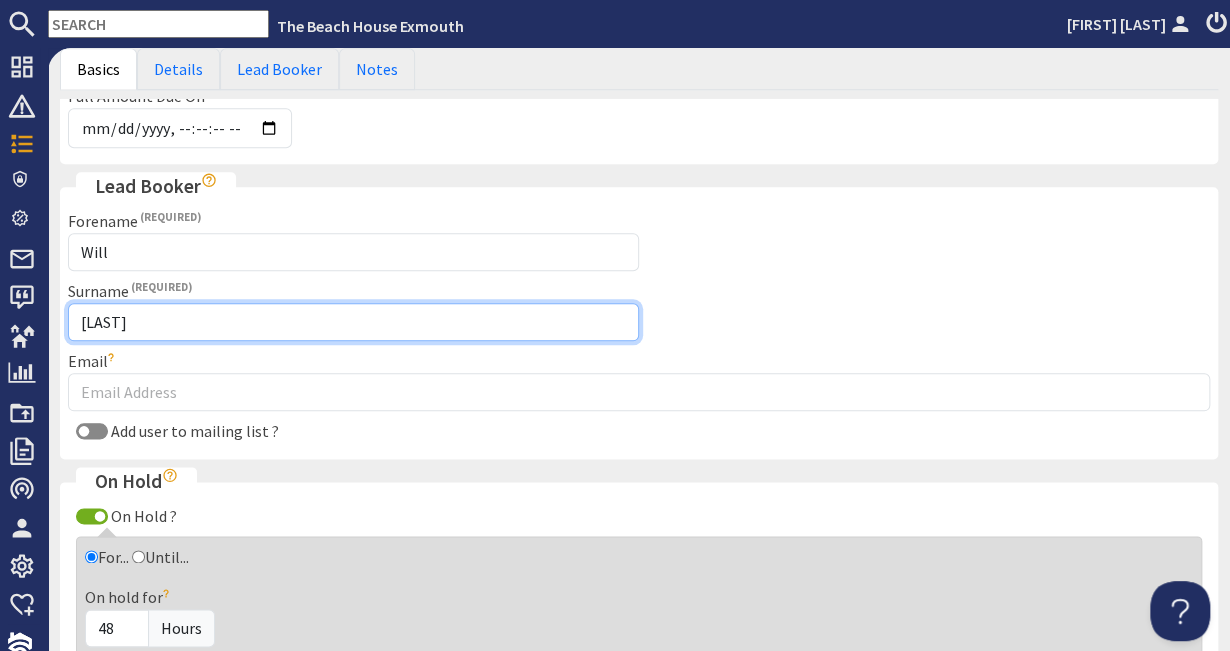 type on "Mitchelmore" 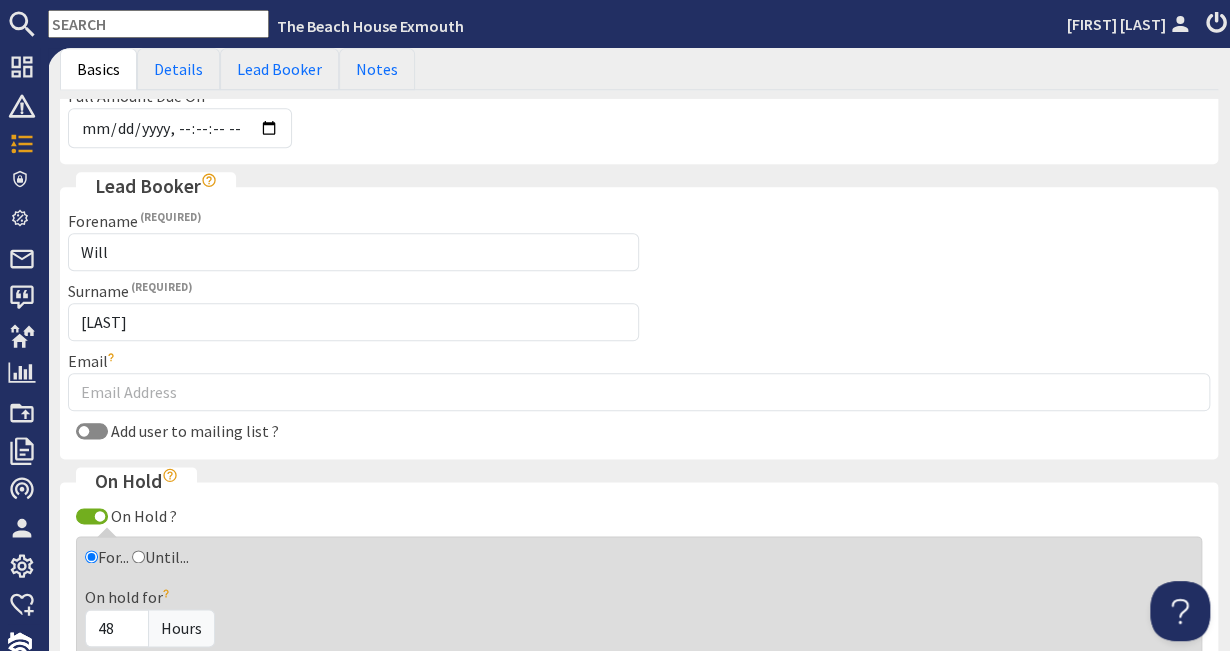 click on "Until..." at bounding box center [138, 556] 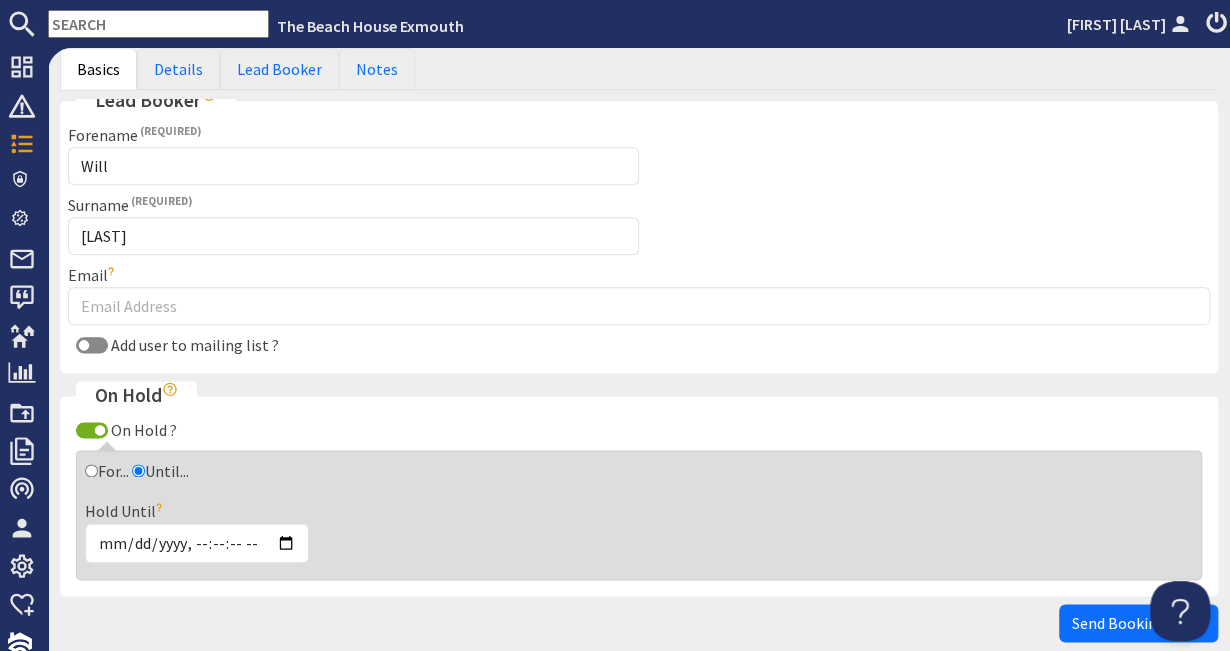 scroll, scrollTop: 856, scrollLeft: 0, axis: vertical 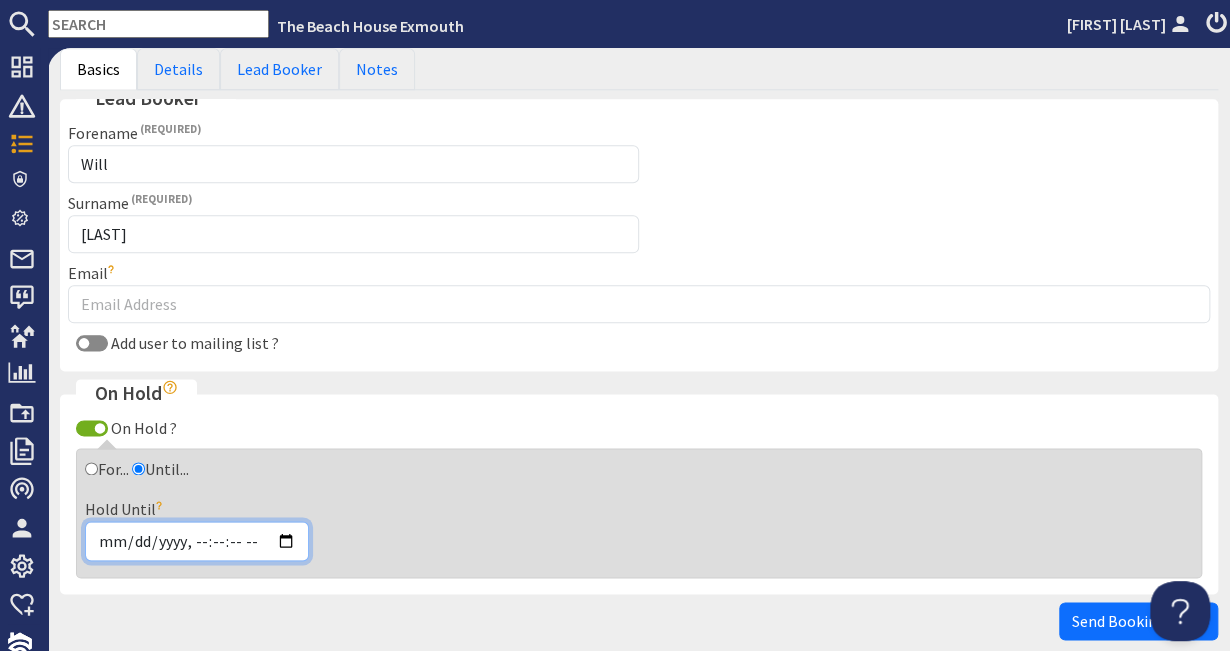 click on "Hold Until" at bounding box center [197, 541] 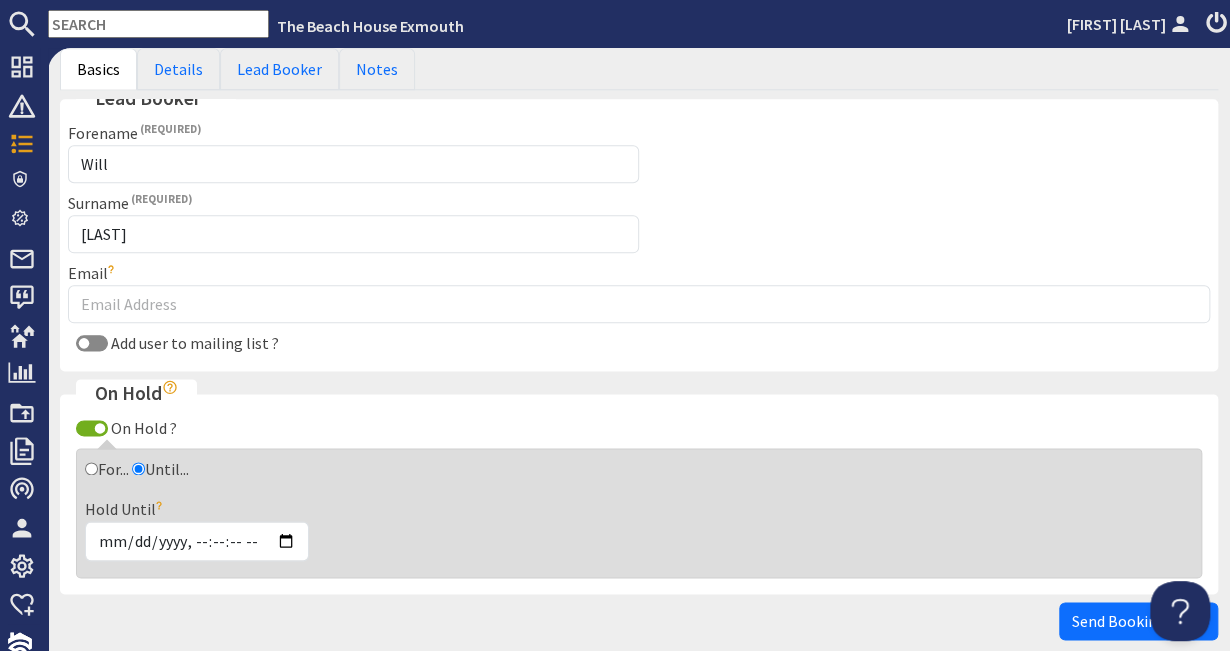 type on "2025-08-15T21:47:02" 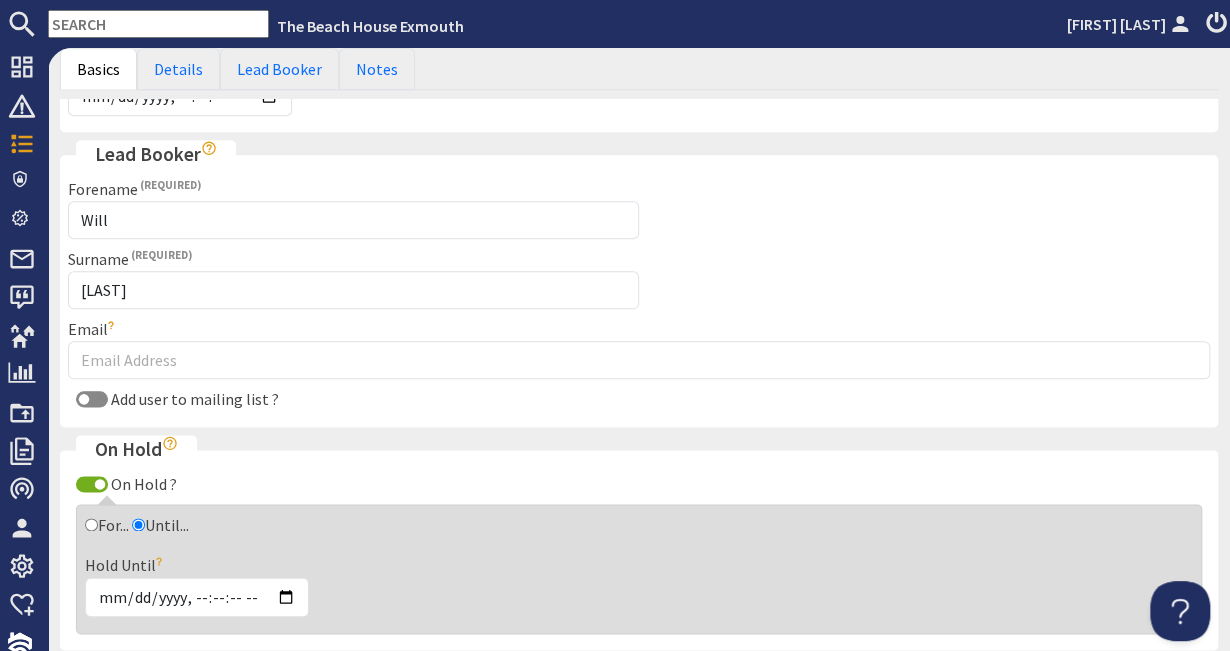 scroll, scrollTop: 800, scrollLeft: 0, axis: vertical 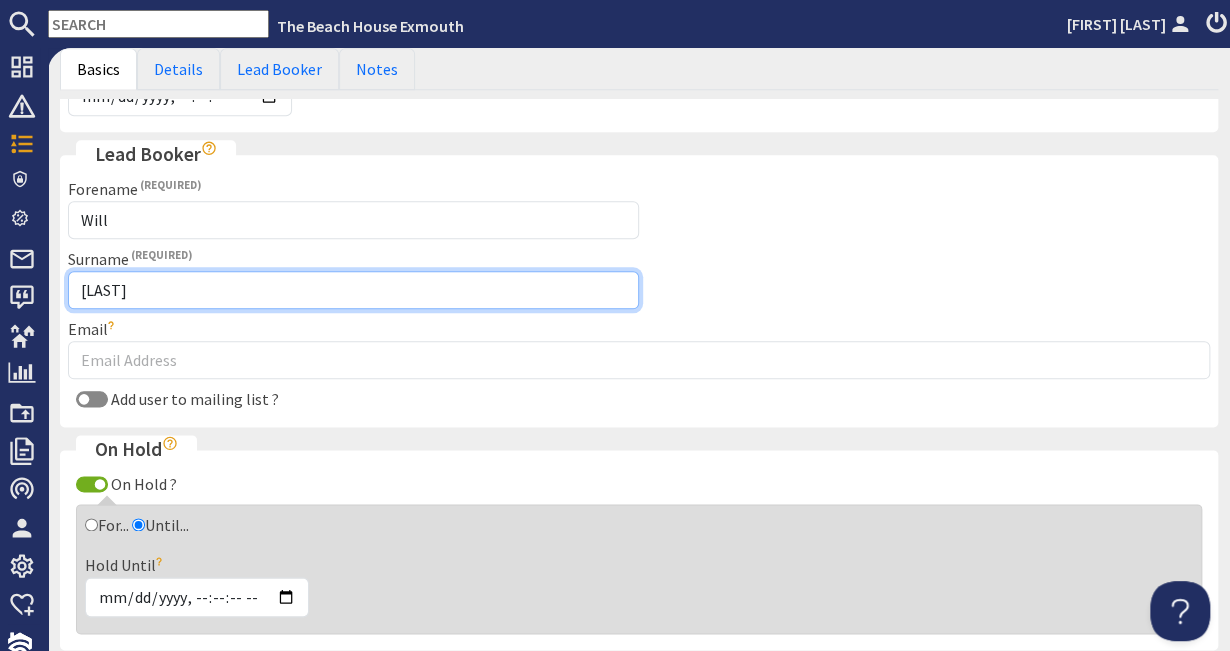 click on "Mitchelmore" at bounding box center [353, 290] 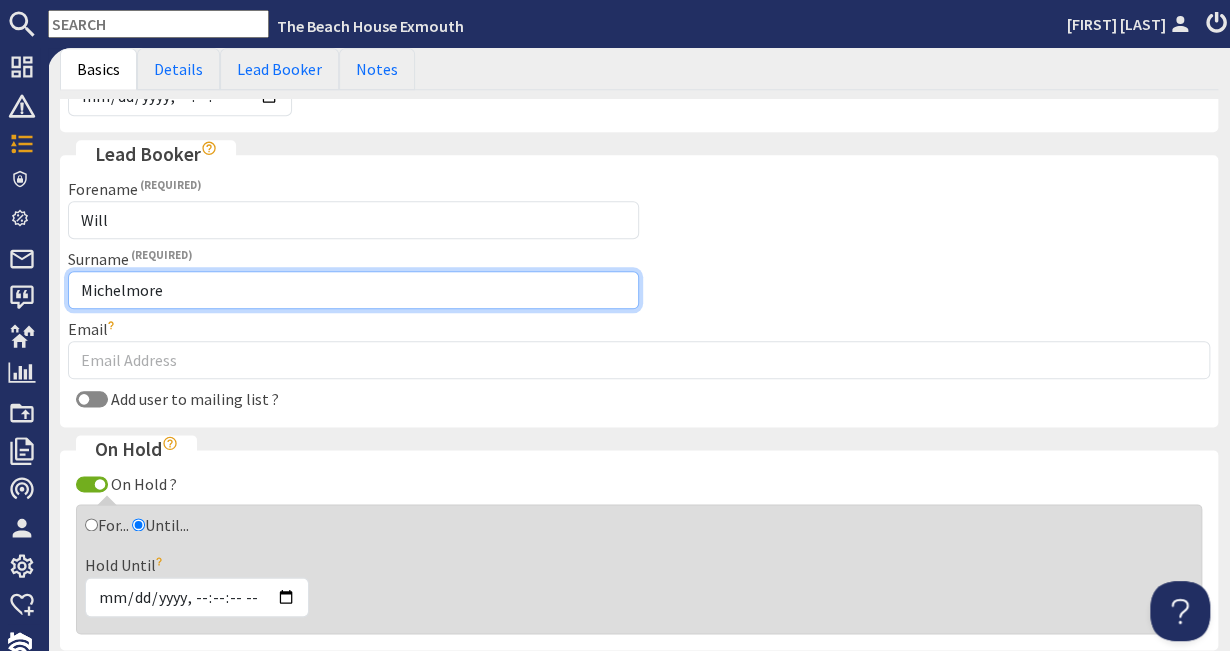 type on "Michelmore" 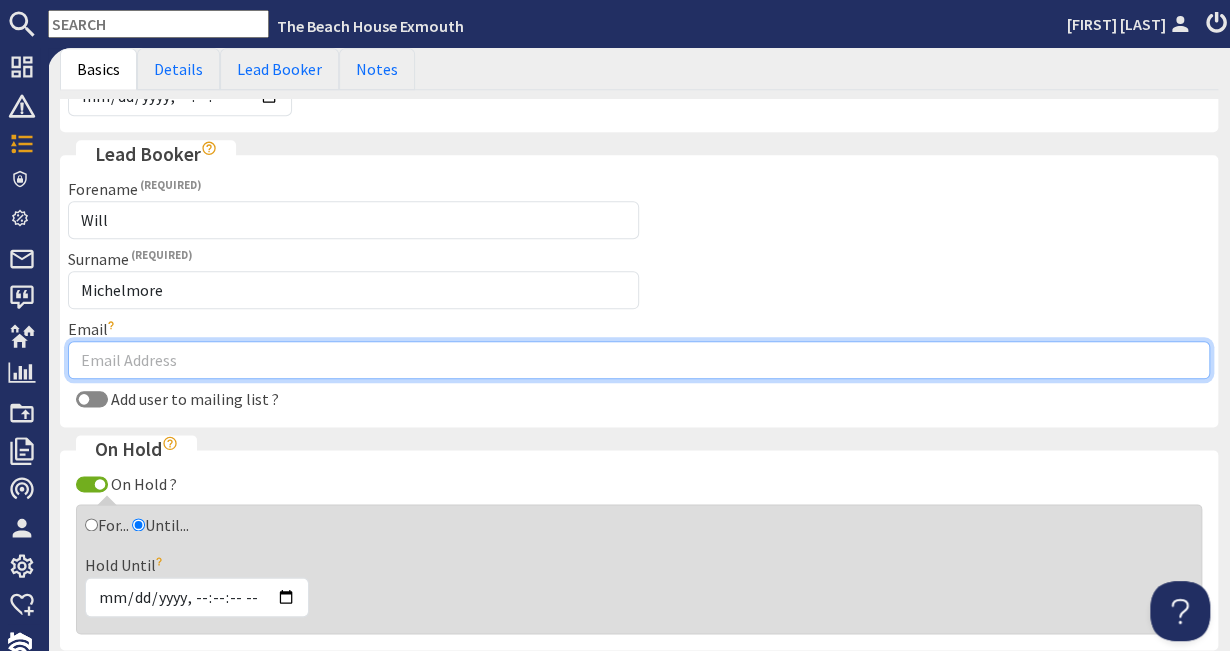 click on "Email" at bounding box center [639, 360] 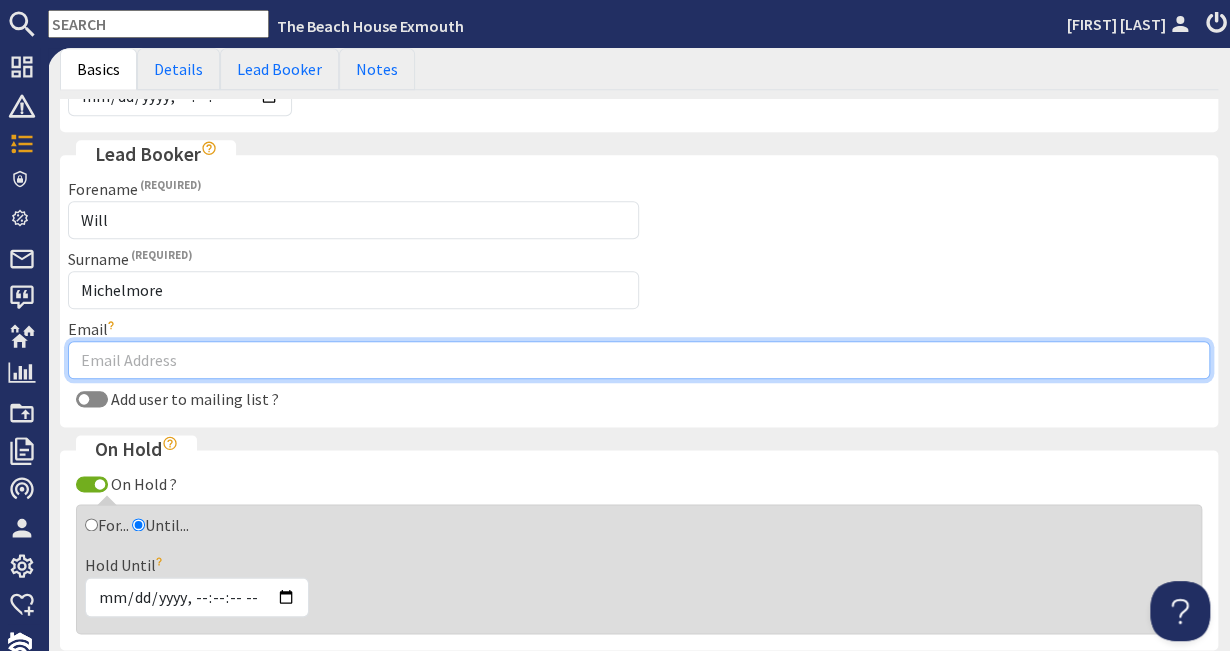 paste on "wfmich@yahoo.com" 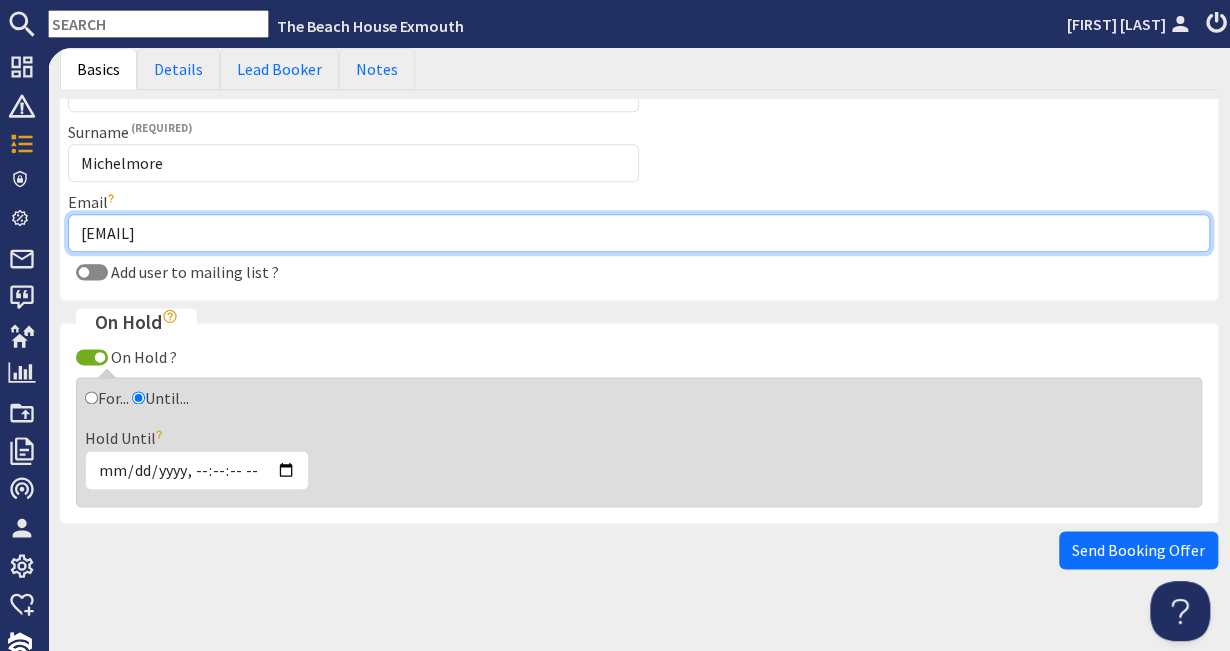 scroll, scrollTop: 948, scrollLeft: 0, axis: vertical 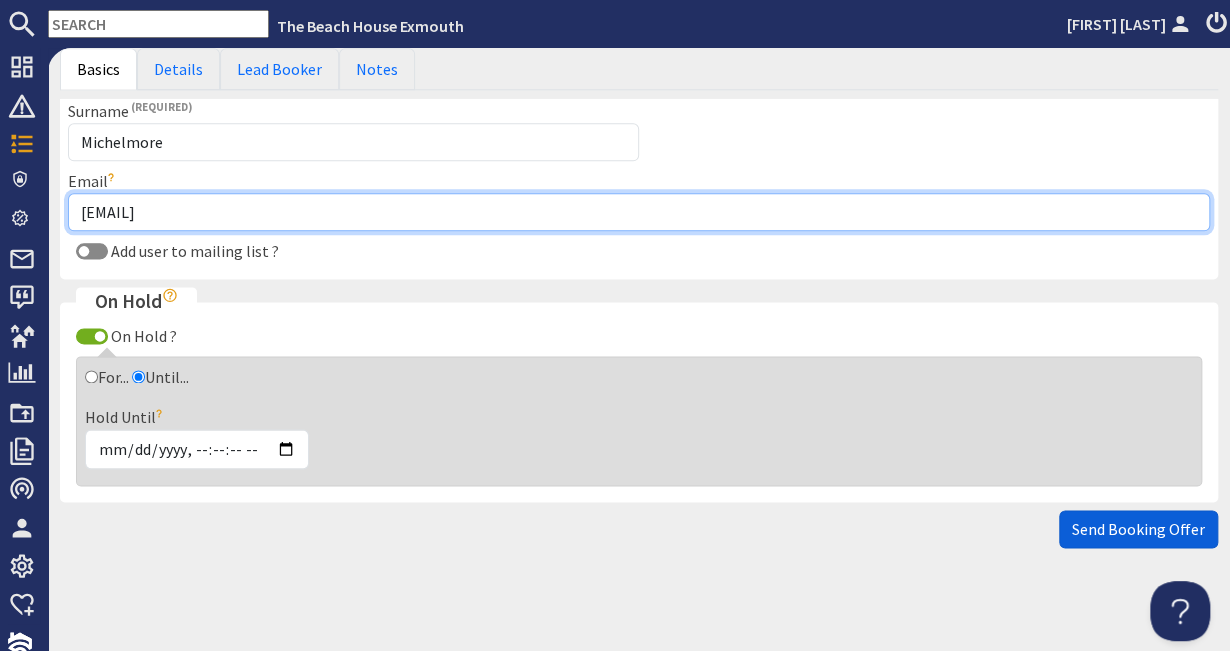 type on "wfmich@yahoo.com" 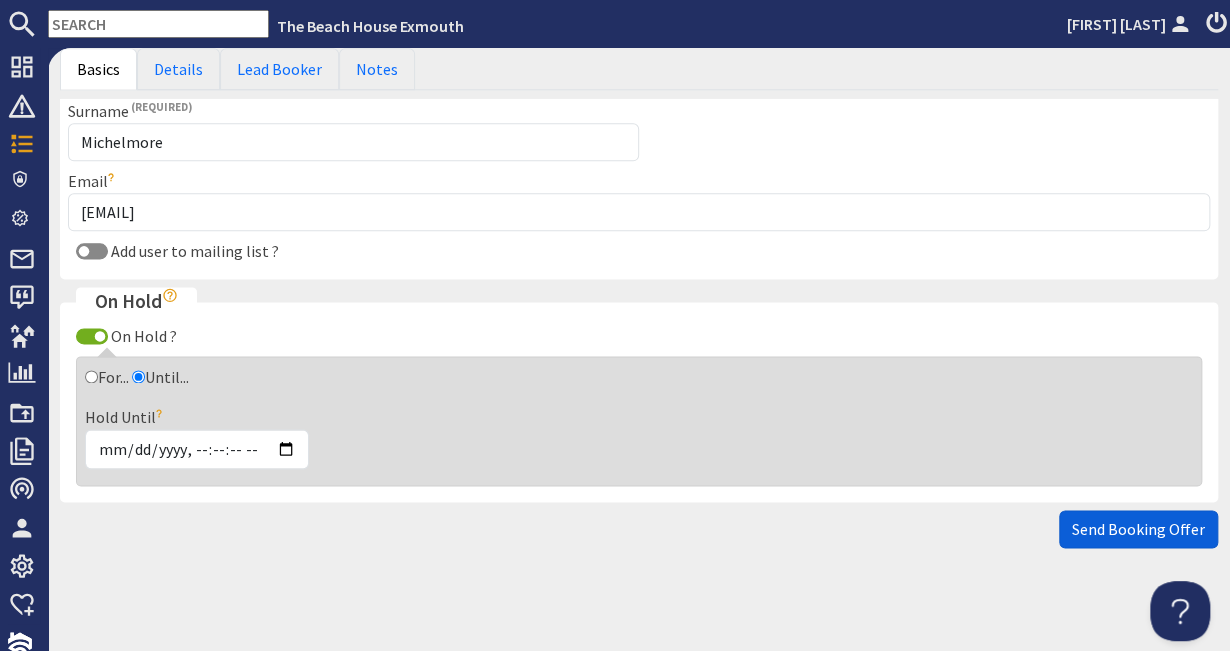 click on "Send Booking Offer" at bounding box center [1138, 529] 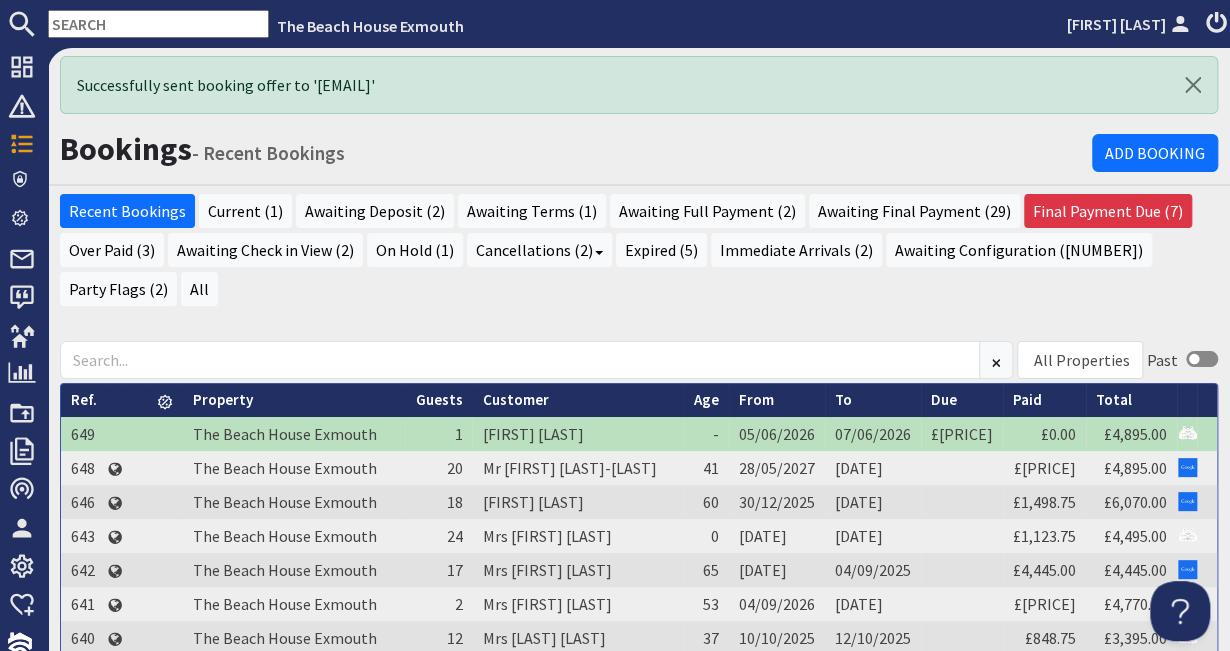 scroll, scrollTop: 0, scrollLeft: 0, axis: both 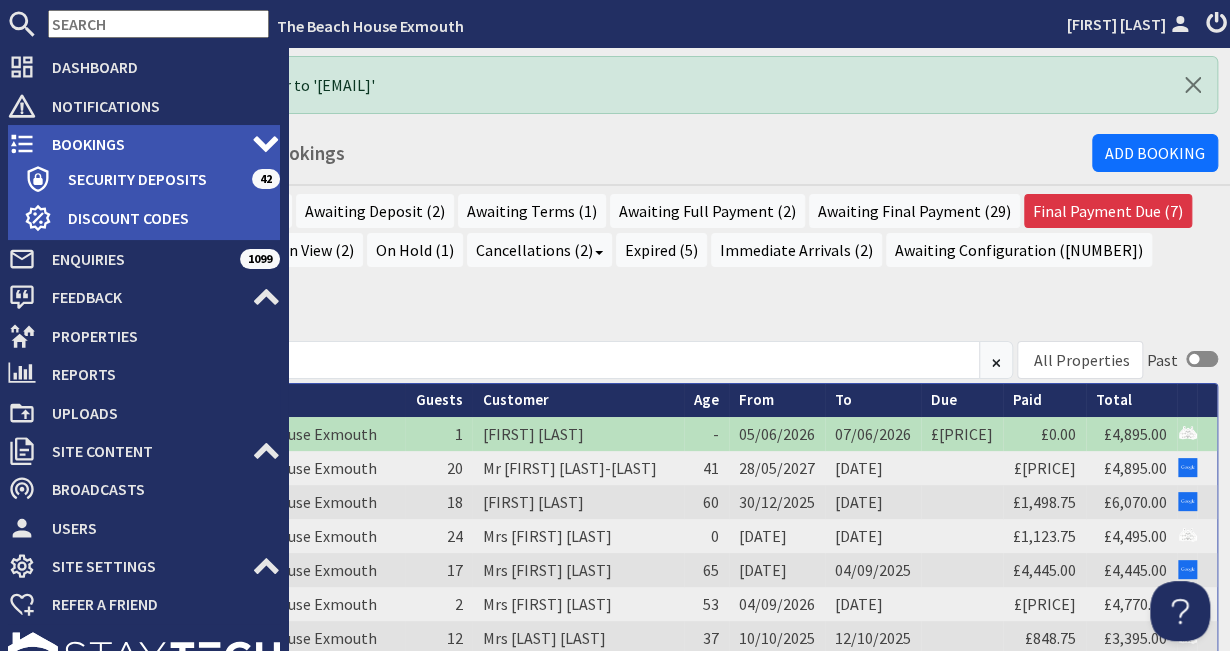 click on "Bookings" at bounding box center [144, 144] 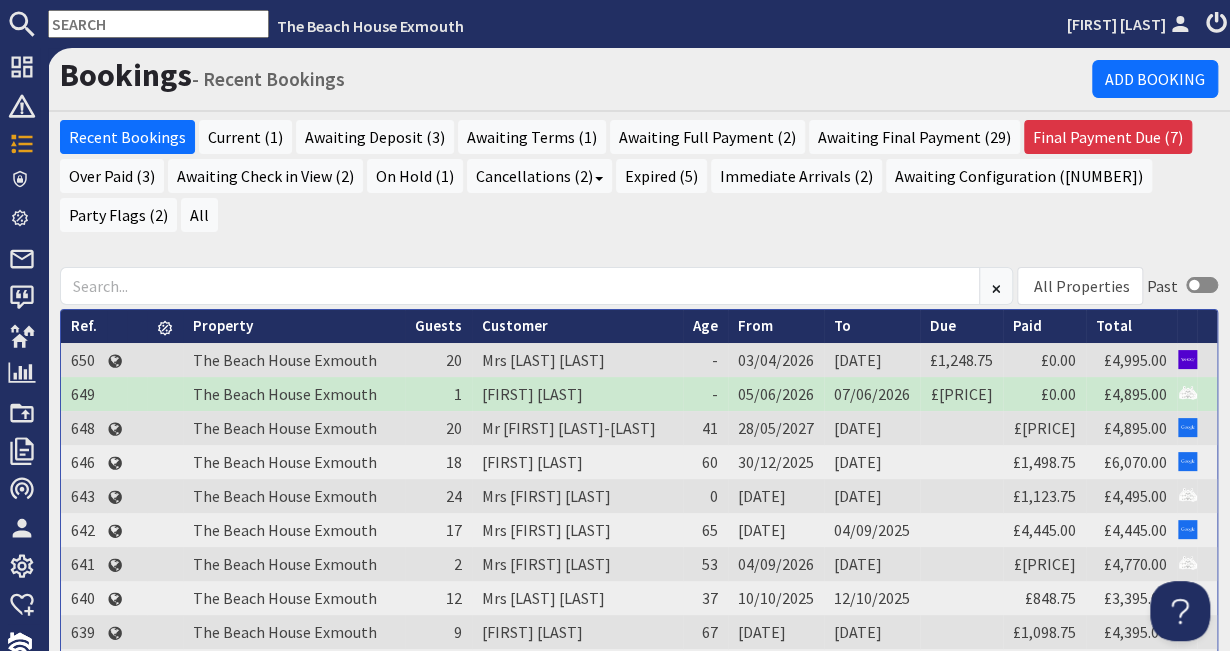 scroll, scrollTop: 0, scrollLeft: 0, axis: both 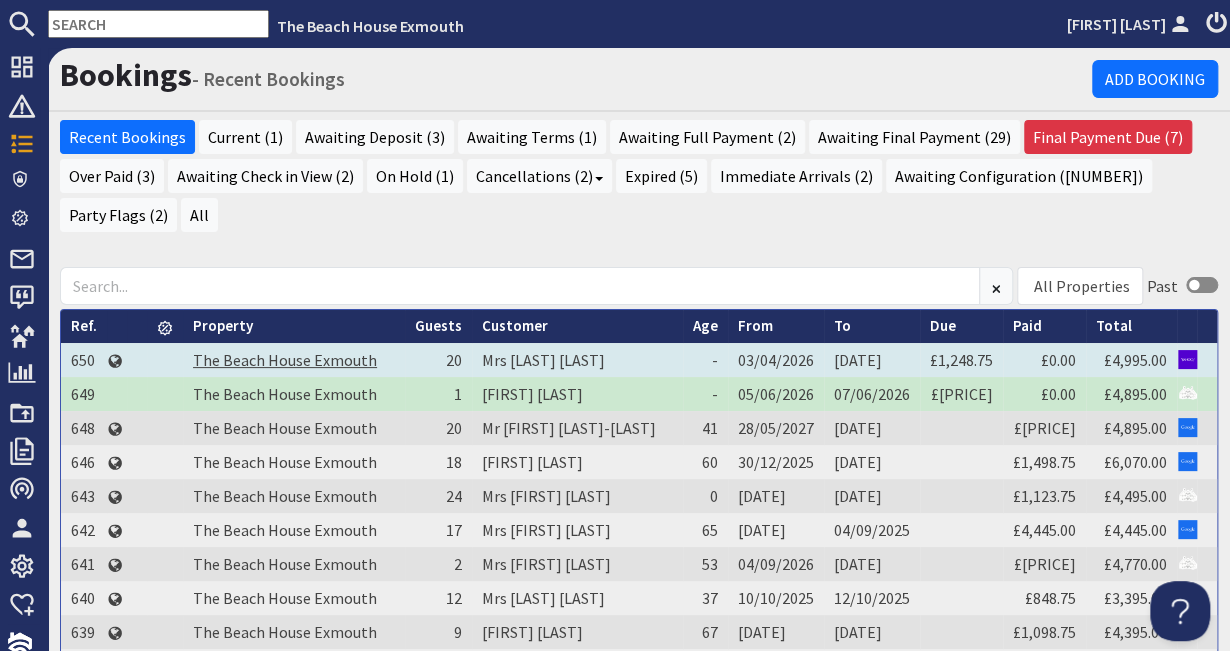 click on "The Beach House Exmouth" at bounding box center [285, 360] 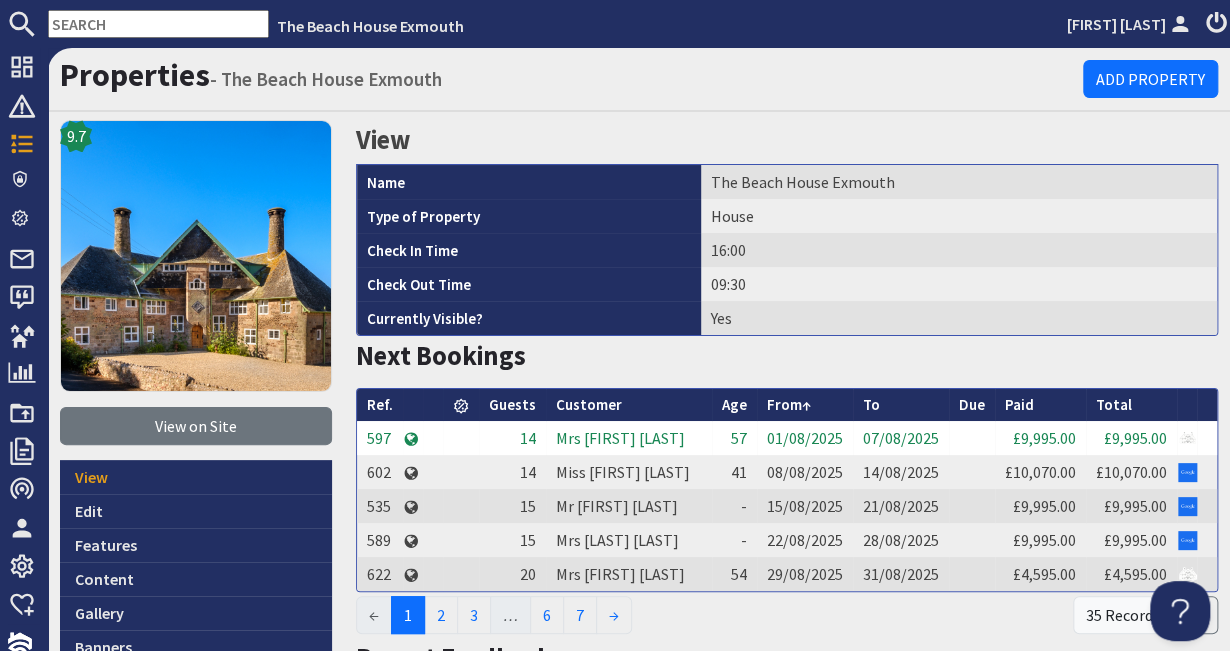 scroll, scrollTop: 0, scrollLeft: 0, axis: both 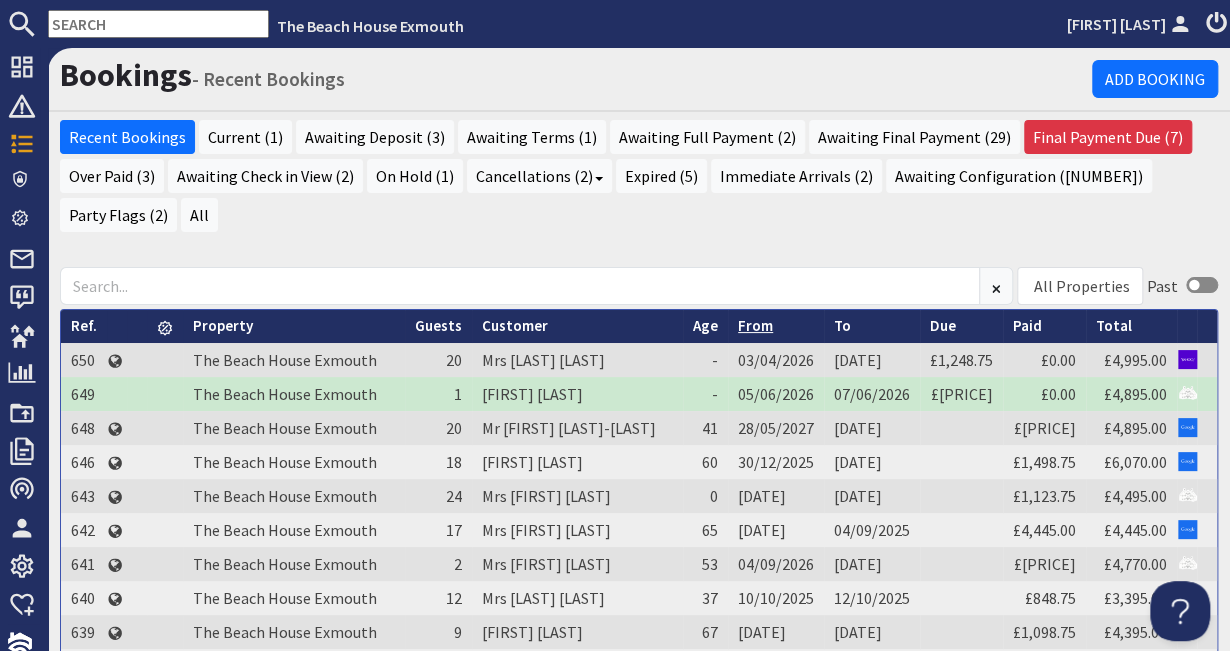 click on "From" at bounding box center (755, 325) 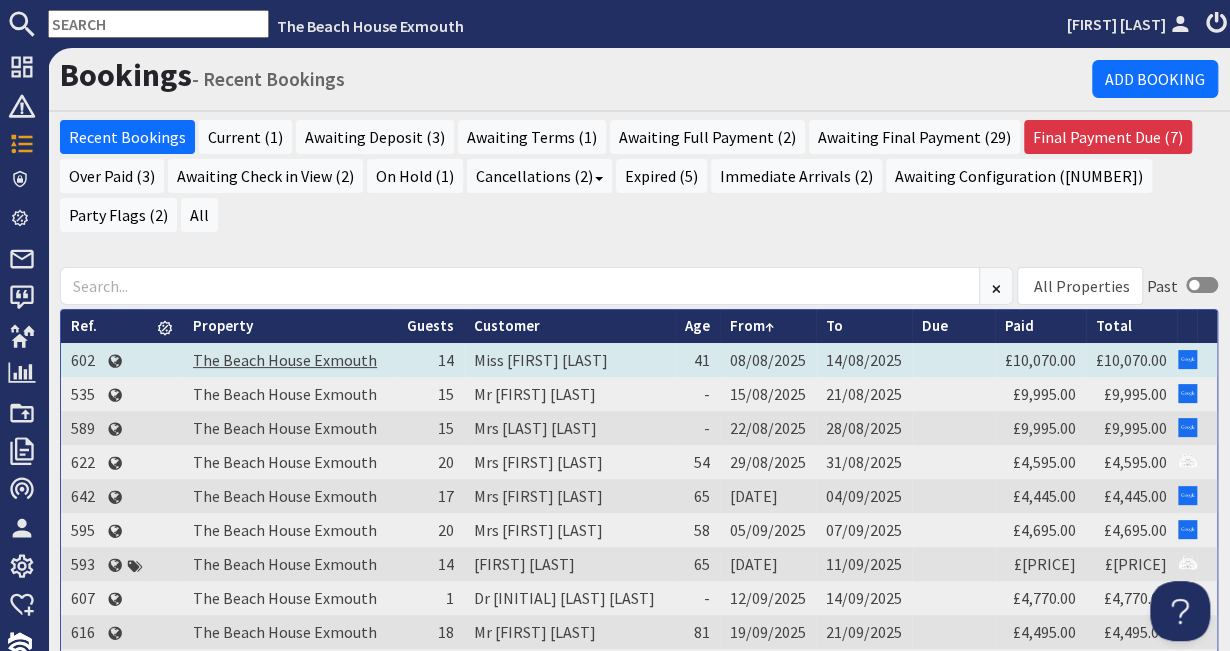 click on "The Beach House Exmouth" at bounding box center [285, 360] 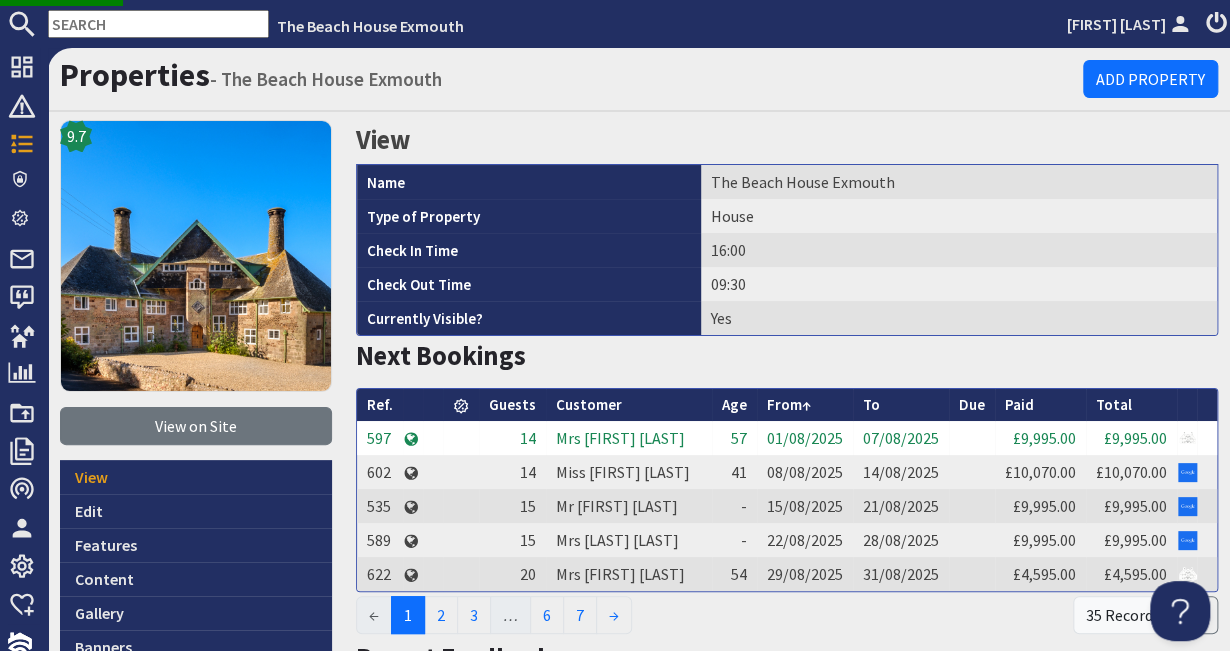 scroll, scrollTop: 0, scrollLeft: 0, axis: both 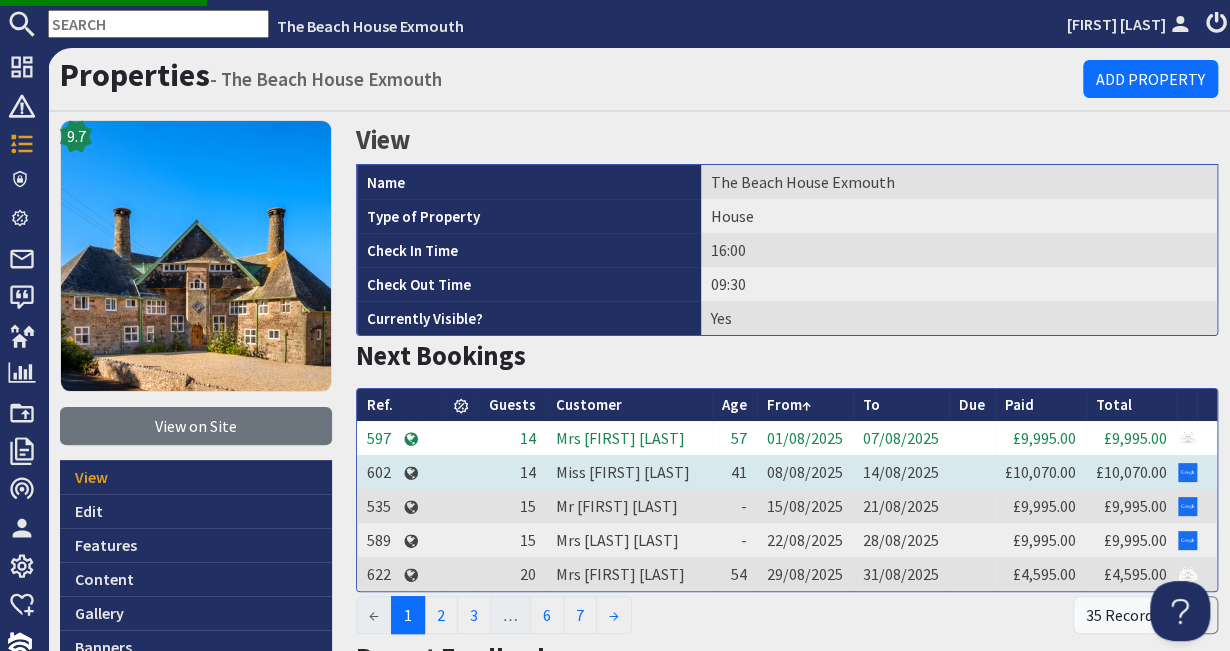 click on "Miss Katie Francis" at bounding box center [629, 472] 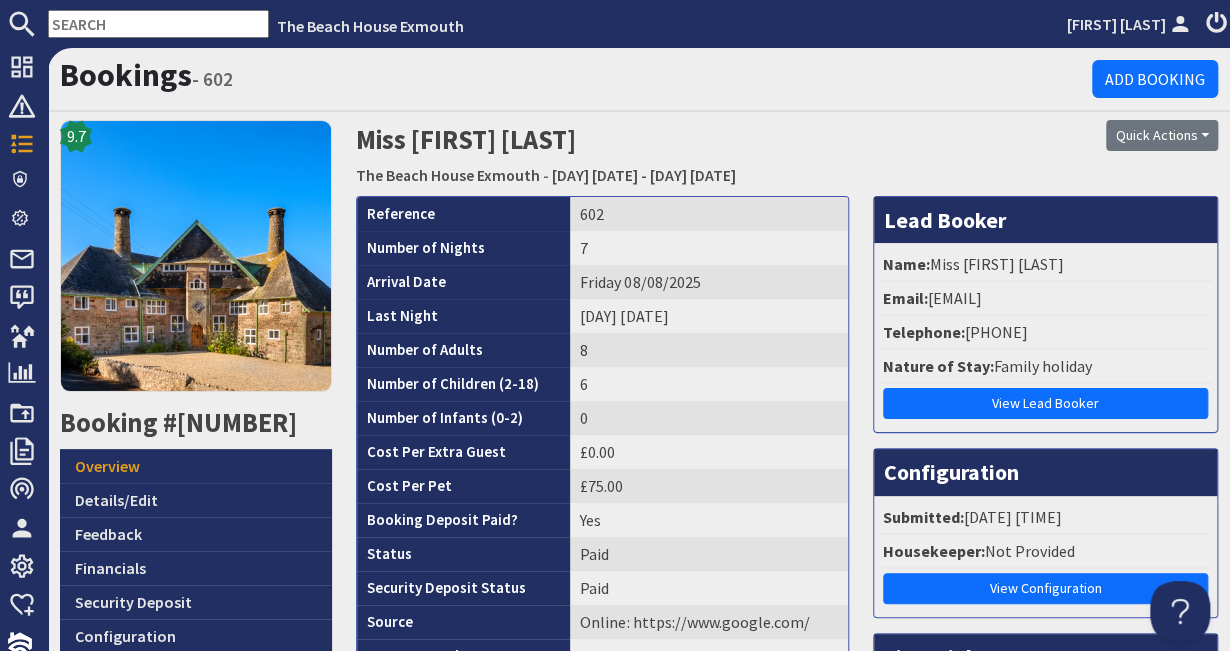 scroll, scrollTop: 0, scrollLeft: 0, axis: both 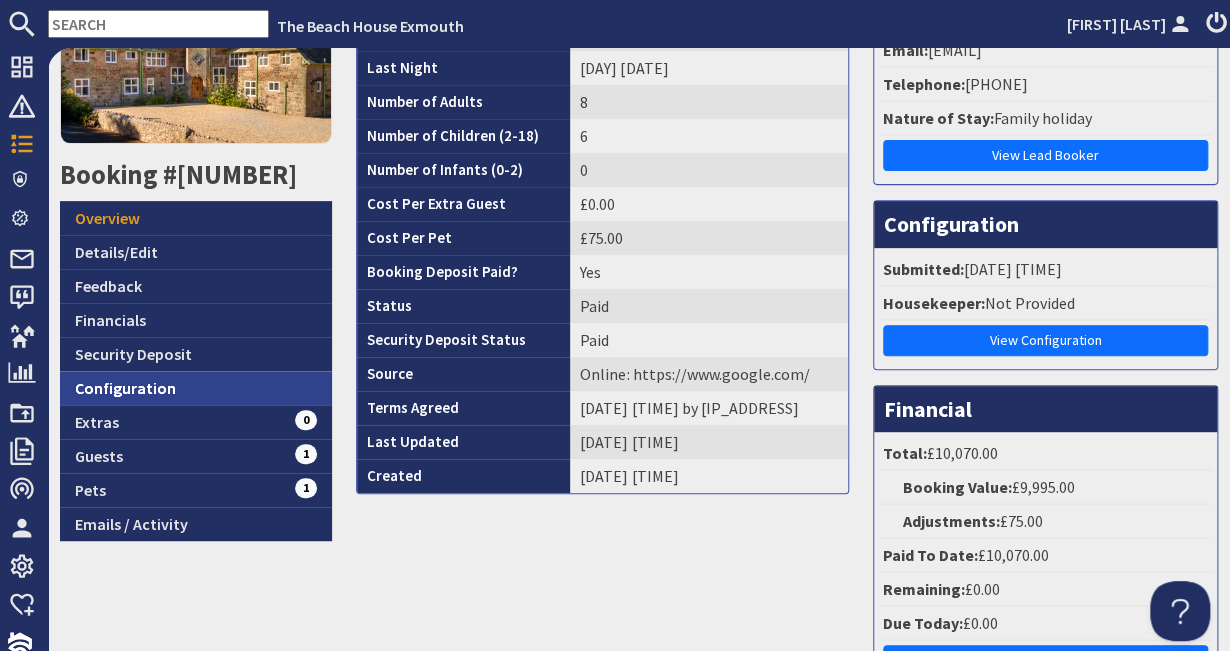 click on "Configuration" at bounding box center (196, 388) 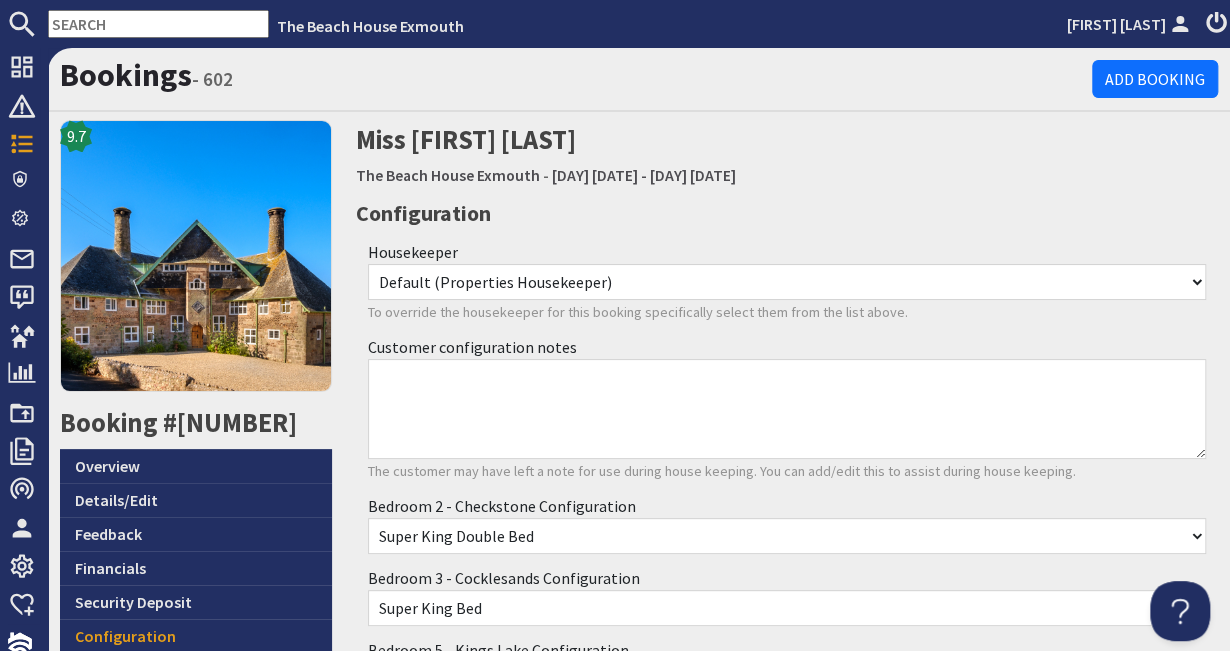 scroll, scrollTop: 0, scrollLeft: 0, axis: both 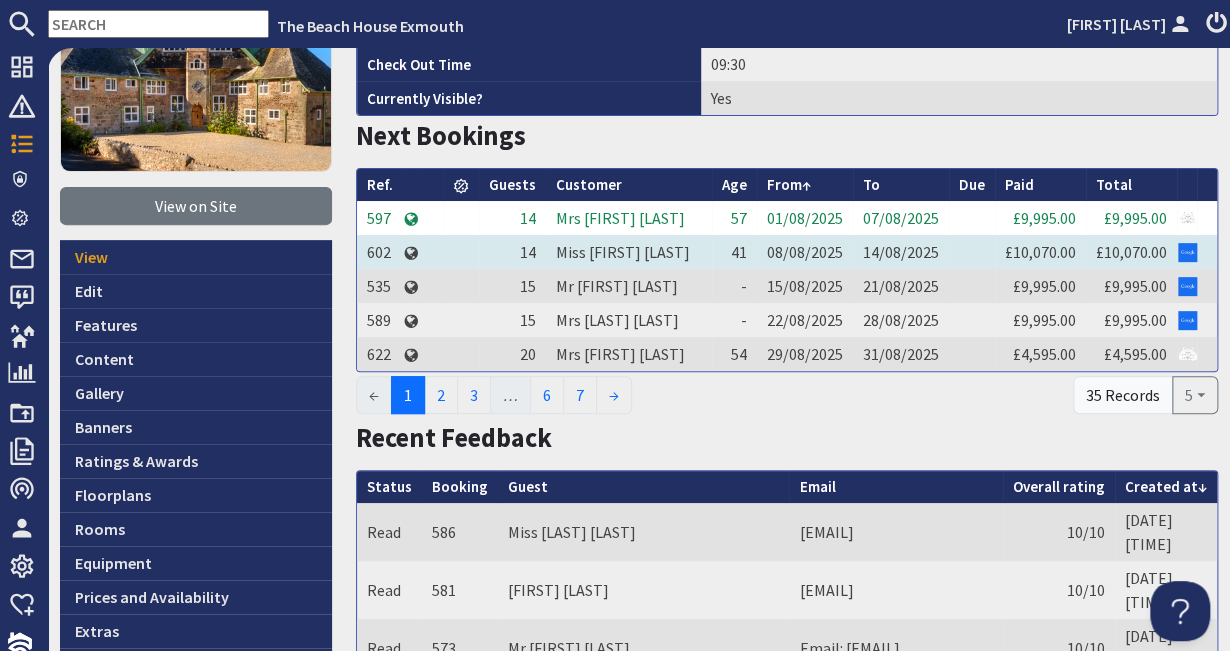 click on "Miss Katie Francis" at bounding box center [629, 252] 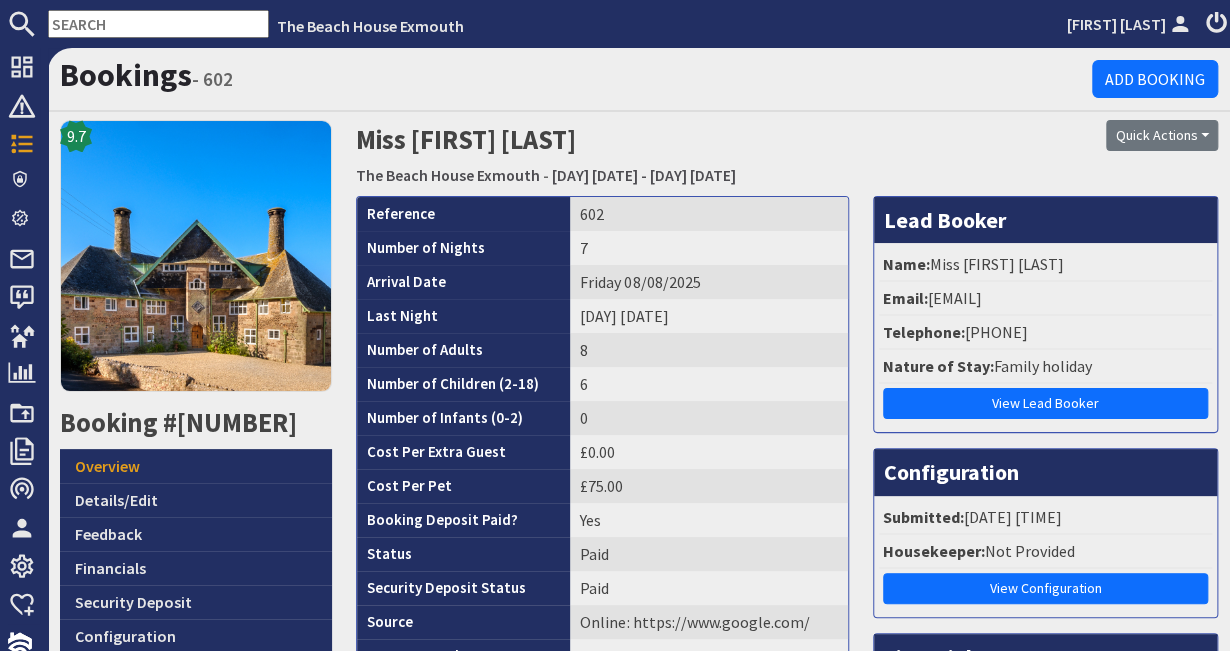 scroll, scrollTop: 0, scrollLeft: 0, axis: both 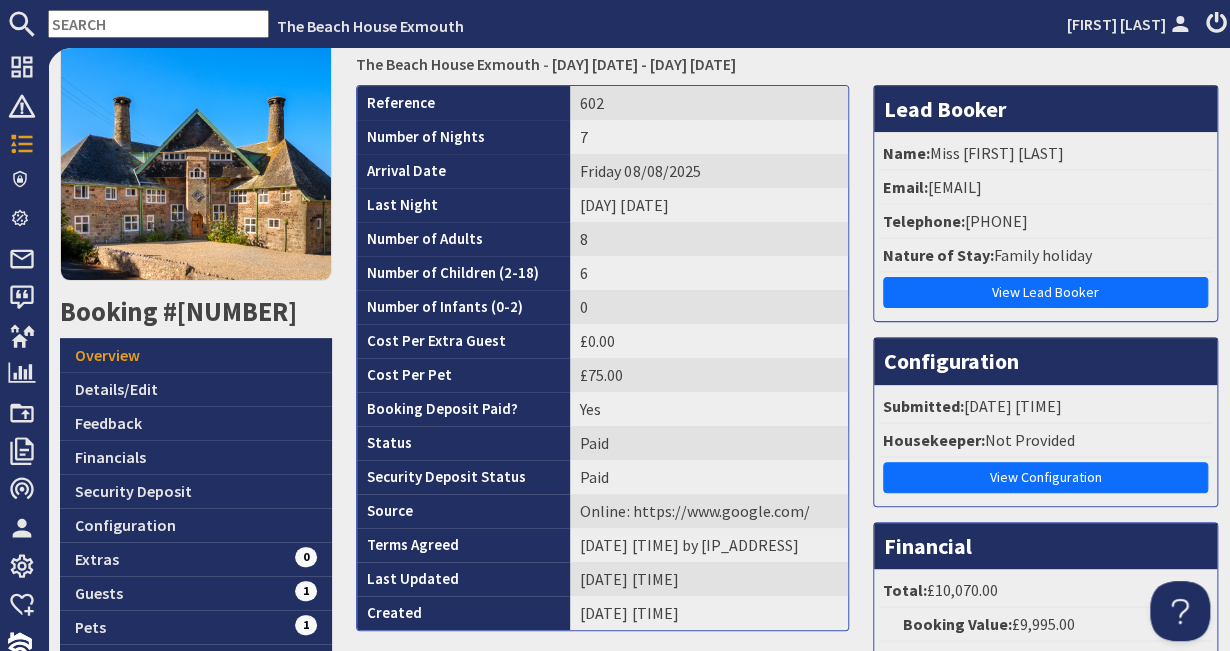 drag, startPoint x: 1131, startPoint y: 181, endPoint x: 919, endPoint y: 182, distance: 212.00237 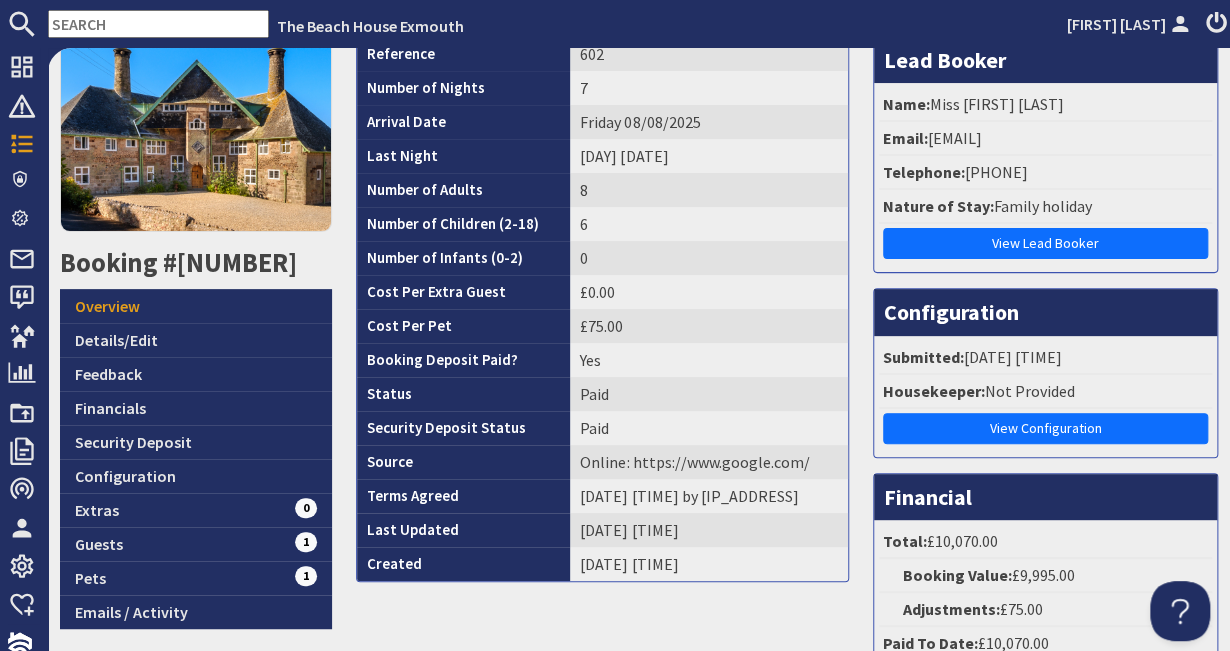 scroll, scrollTop: 168, scrollLeft: 0, axis: vertical 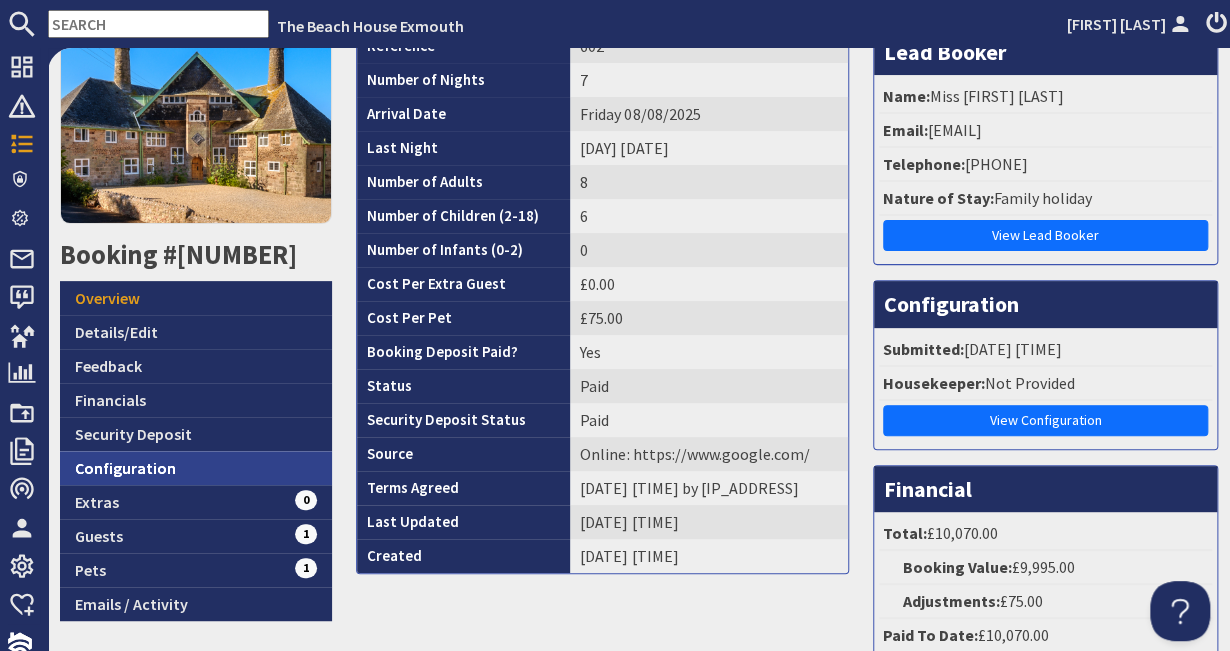 click on "Configuration" at bounding box center (196, 468) 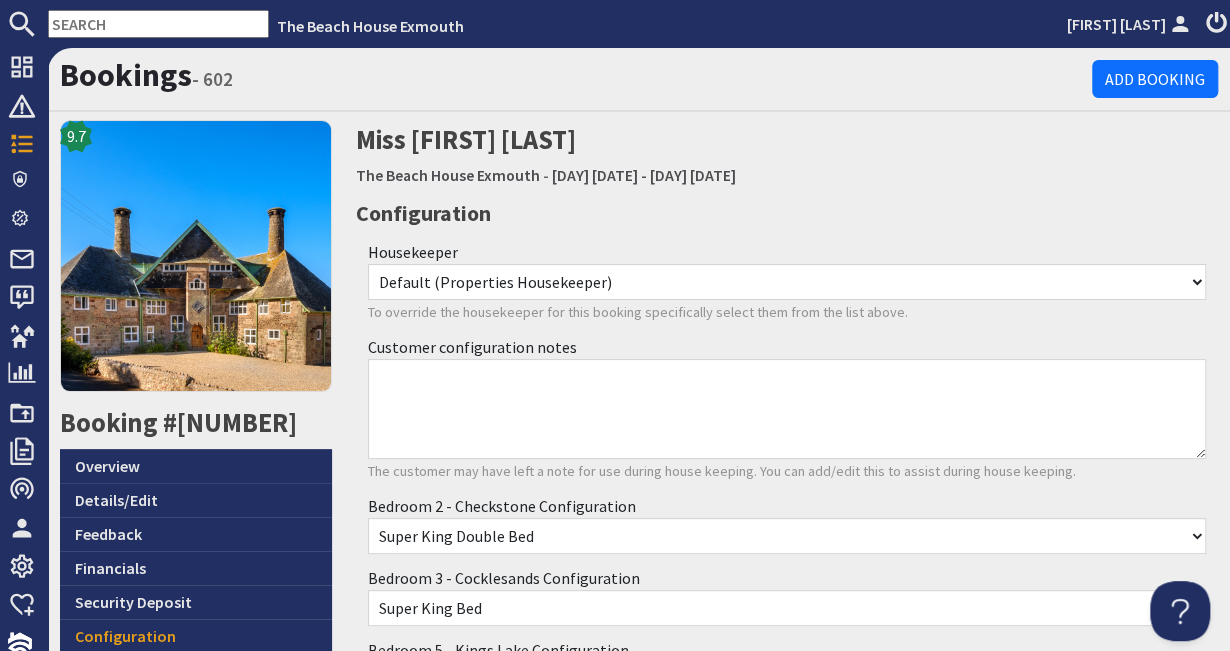 scroll, scrollTop: 0, scrollLeft: 0, axis: both 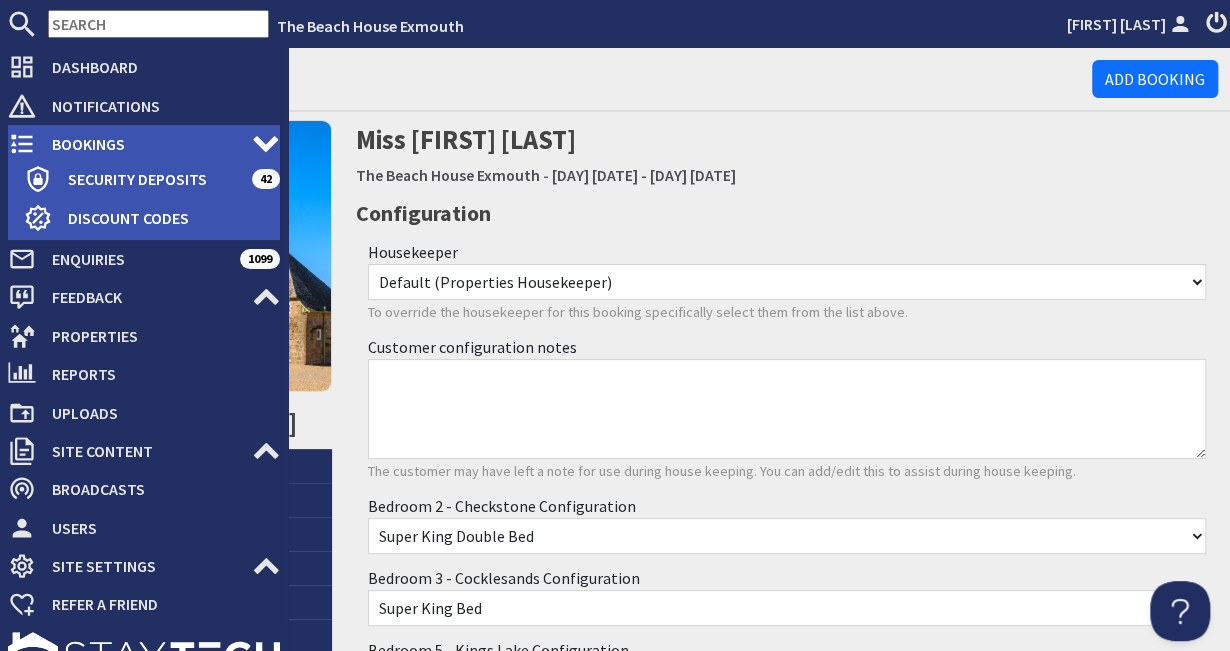 click on "Bookings" at bounding box center (144, 144) 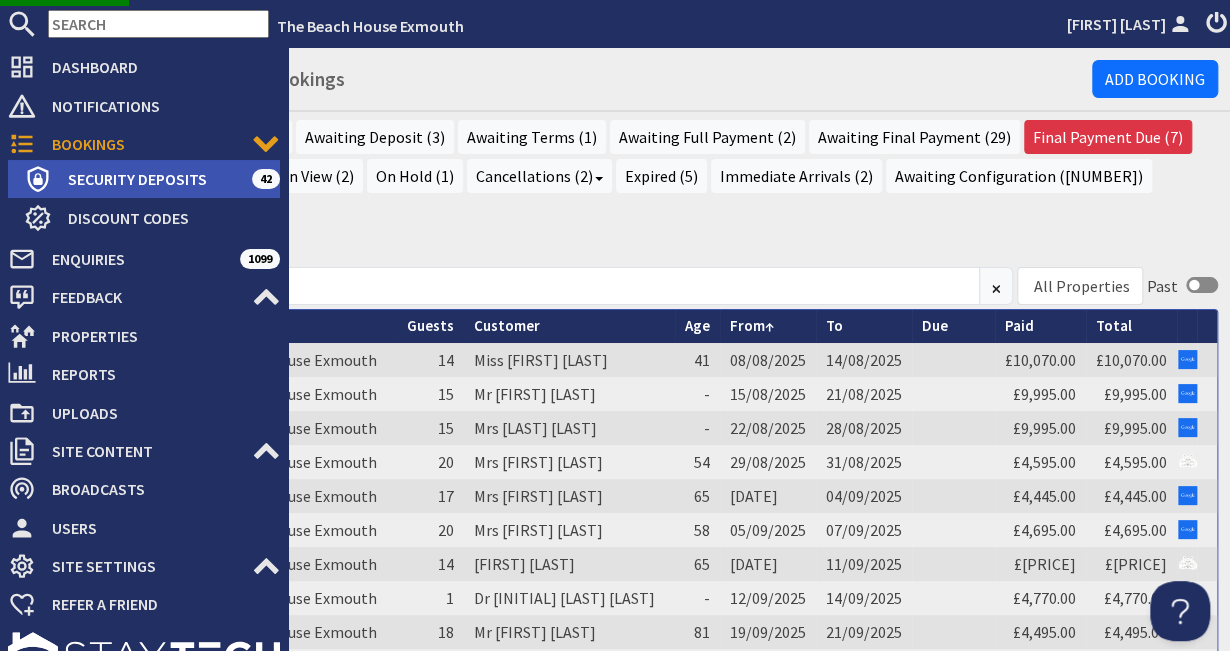 scroll, scrollTop: 0, scrollLeft: 0, axis: both 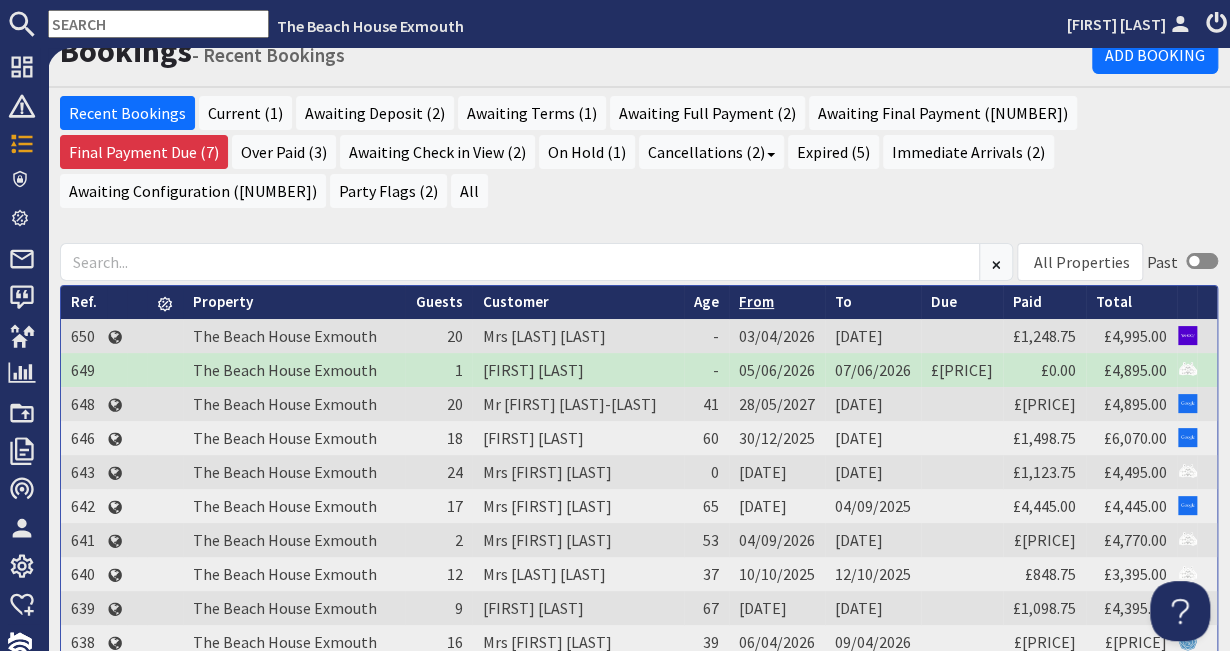 click on "From" at bounding box center [756, 301] 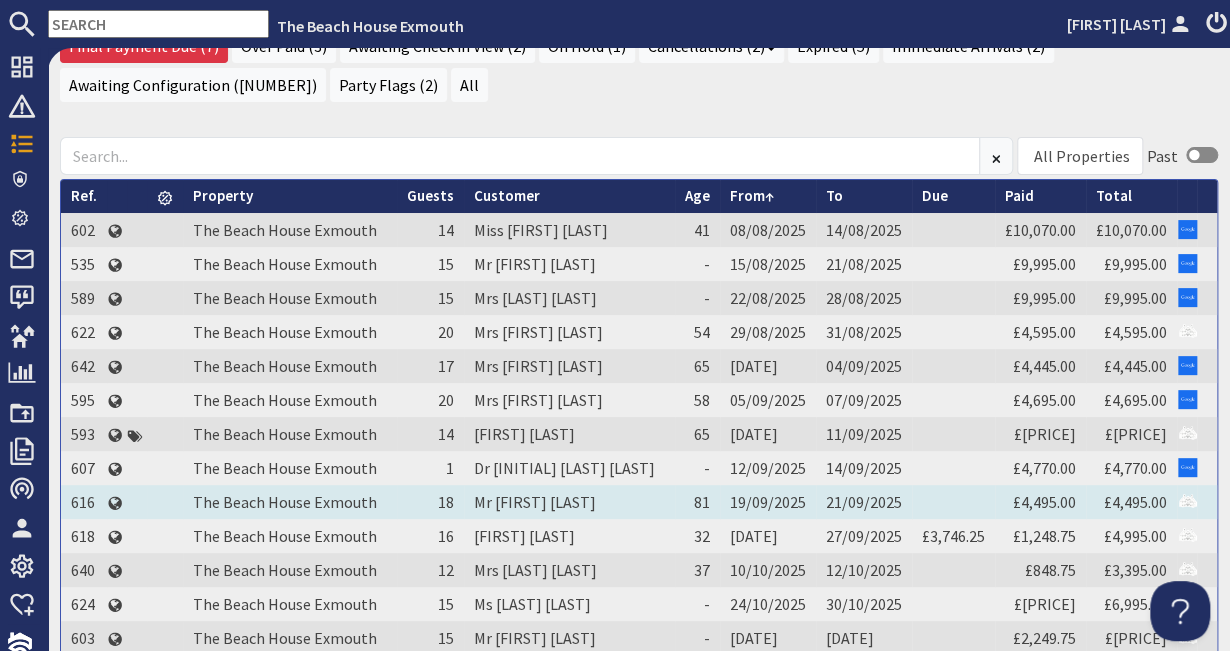scroll, scrollTop: 132, scrollLeft: 0, axis: vertical 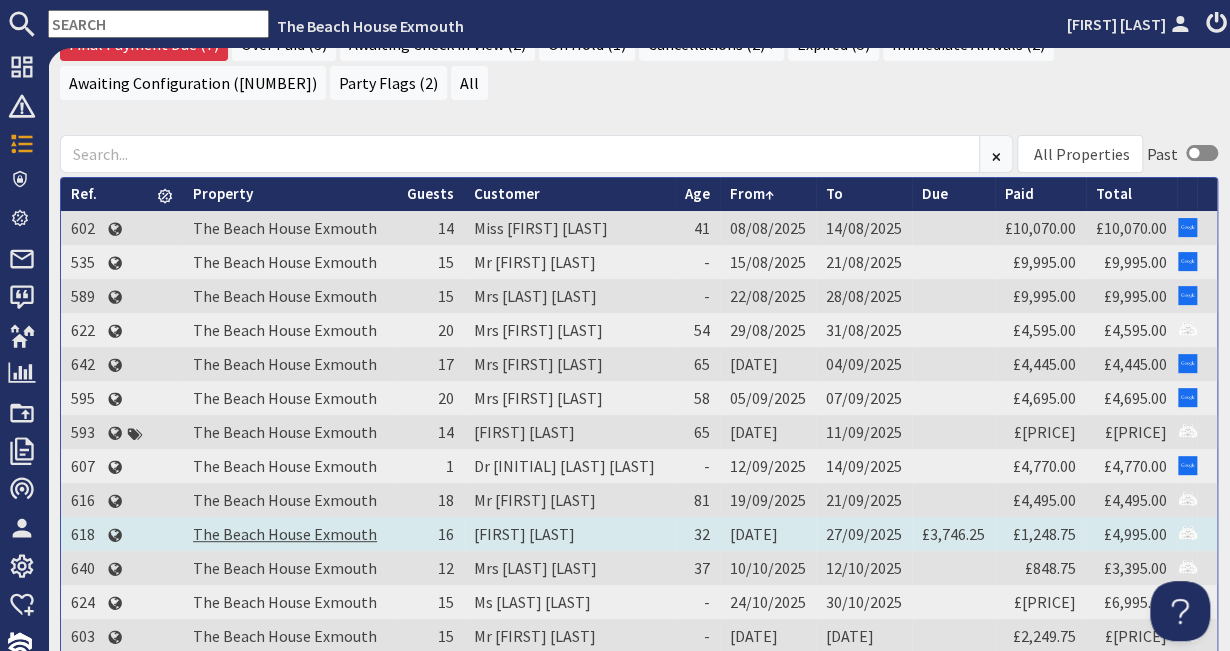 click on "The Beach House Exmouth" at bounding box center [285, 534] 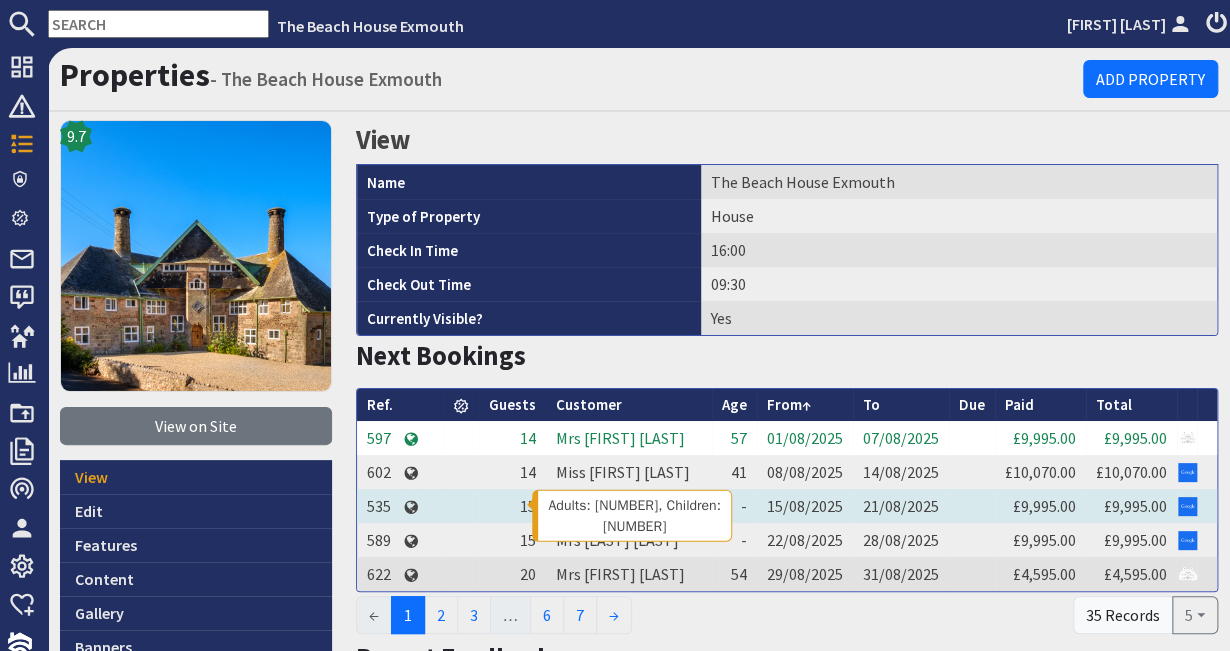scroll, scrollTop: 0, scrollLeft: 0, axis: both 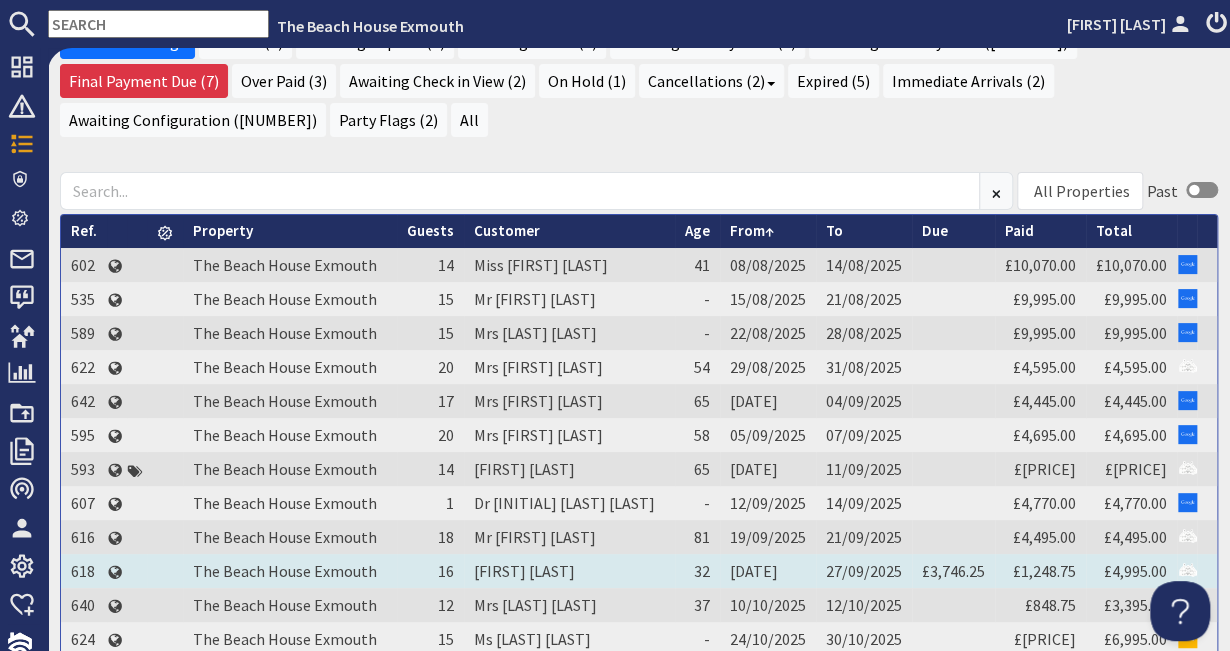 click on "618" at bounding box center (84, 571) 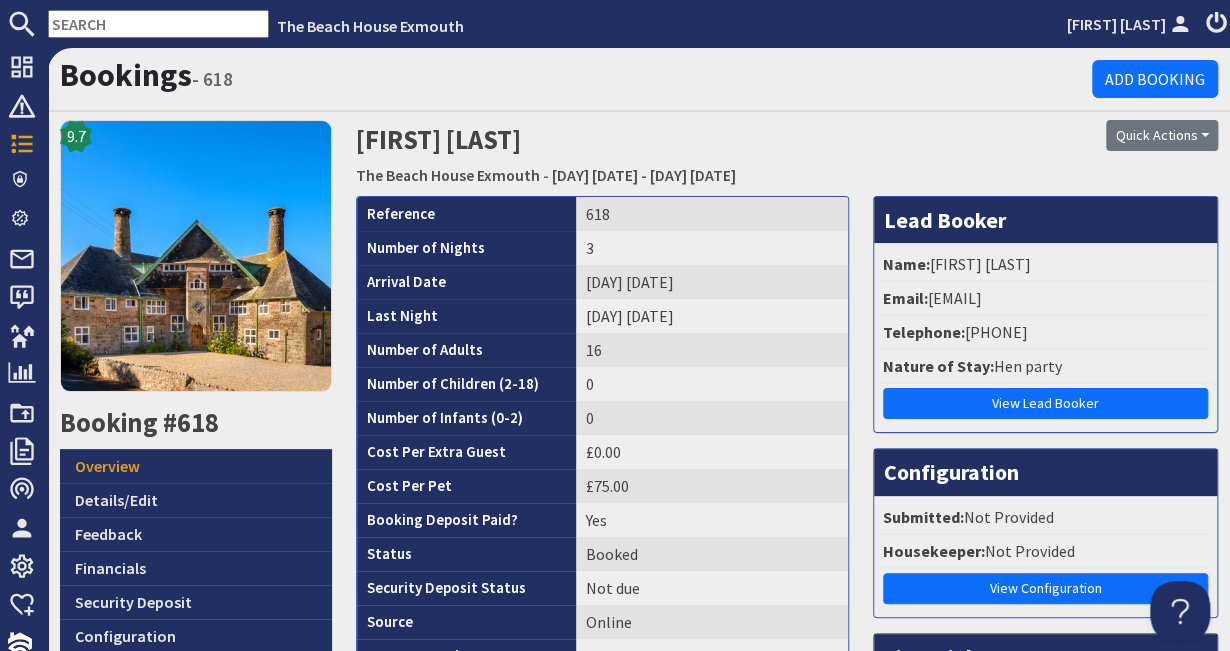 scroll, scrollTop: 0, scrollLeft: 0, axis: both 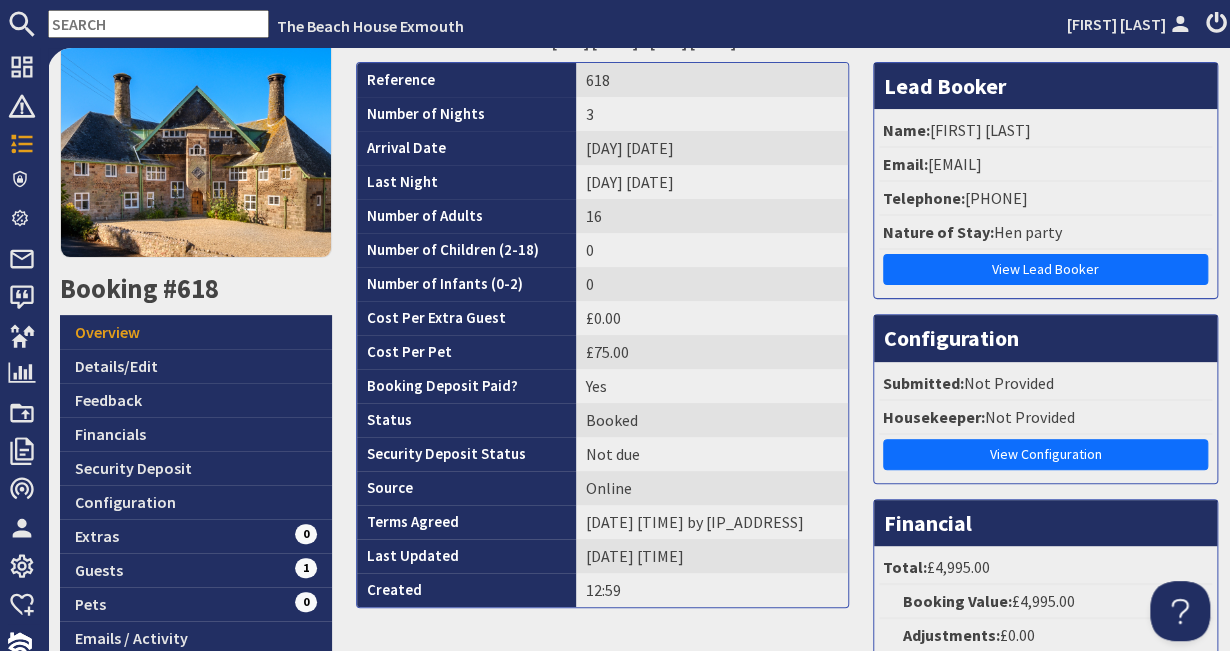drag, startPoint x: 1104, startPoint y: 163, endPoint x: 916, endPoint y: 162, distance: 188.00266 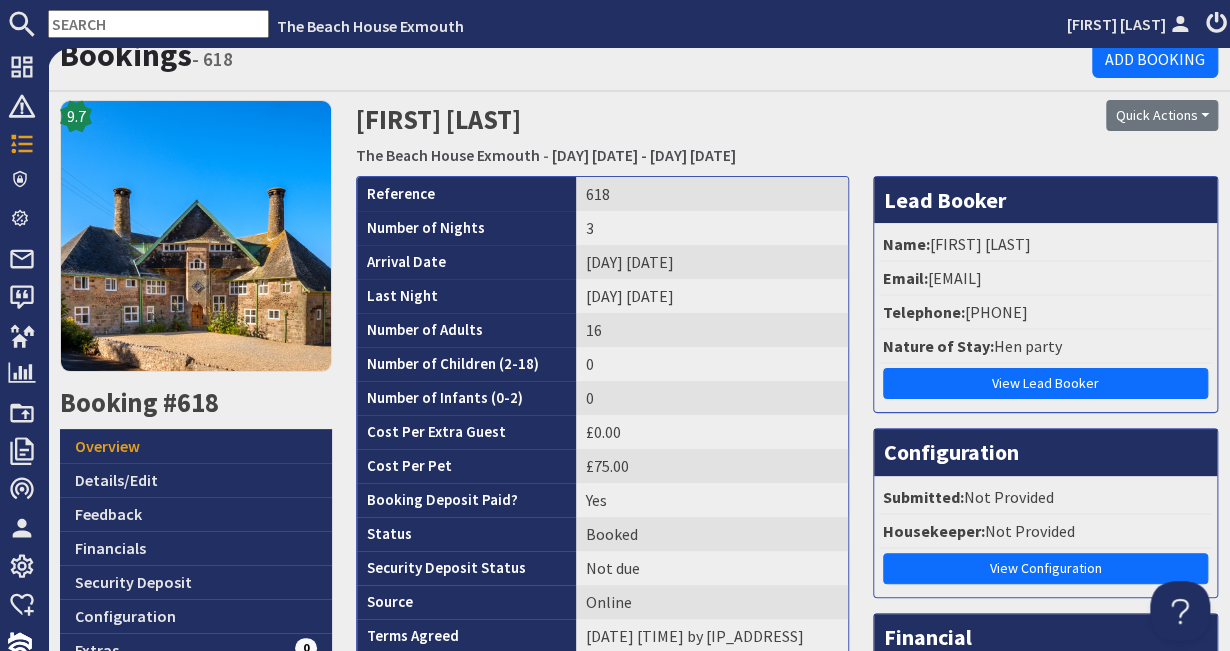 scroll, scrollTop: 0, scrollLeft: 0, axis: both 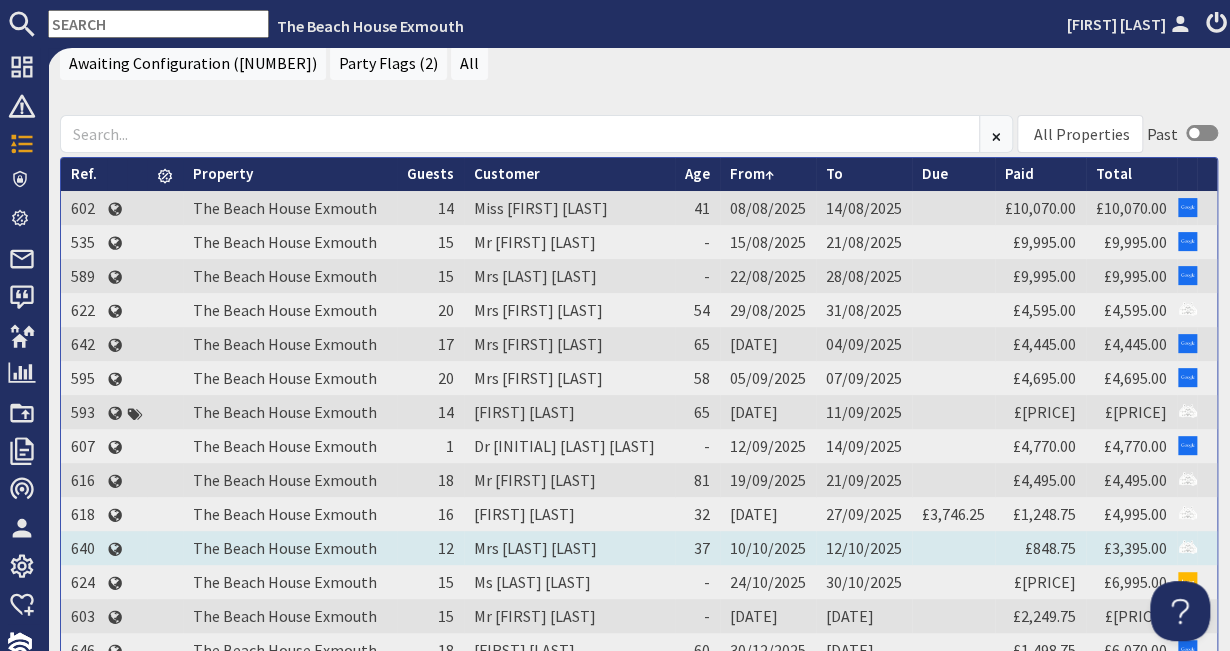 click on "Mrs lizzie higgins" at bounding box center [569, 548] 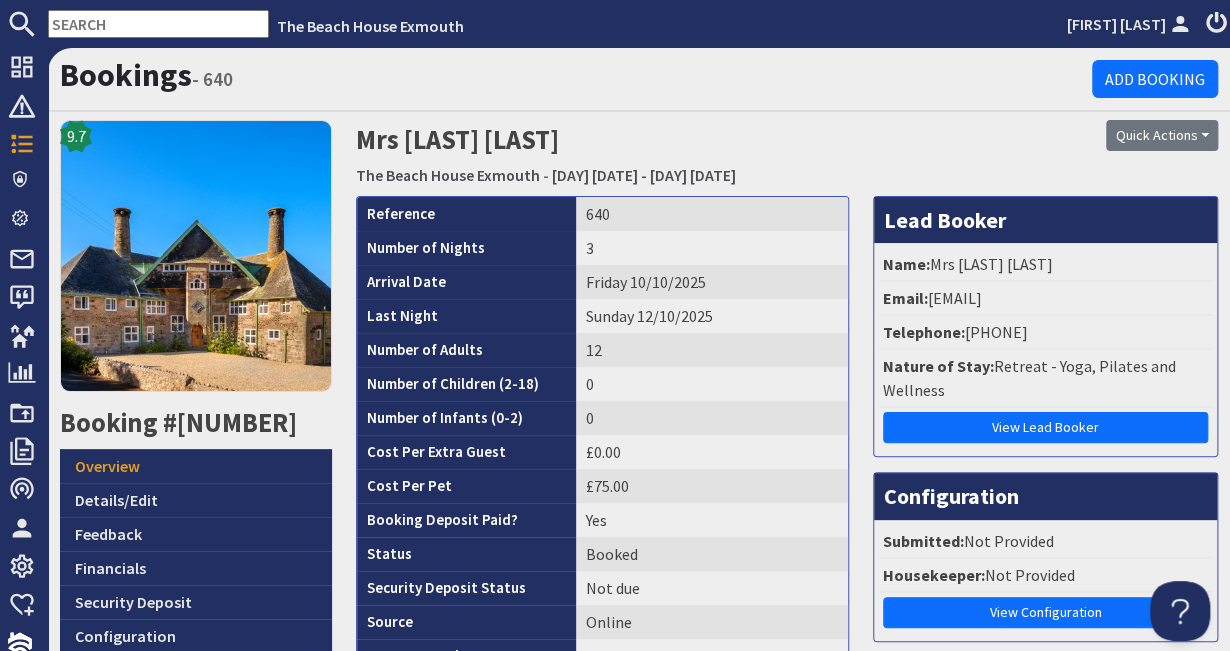 scroll, scrollTop: 0, scrollLeft: 0, axis: both 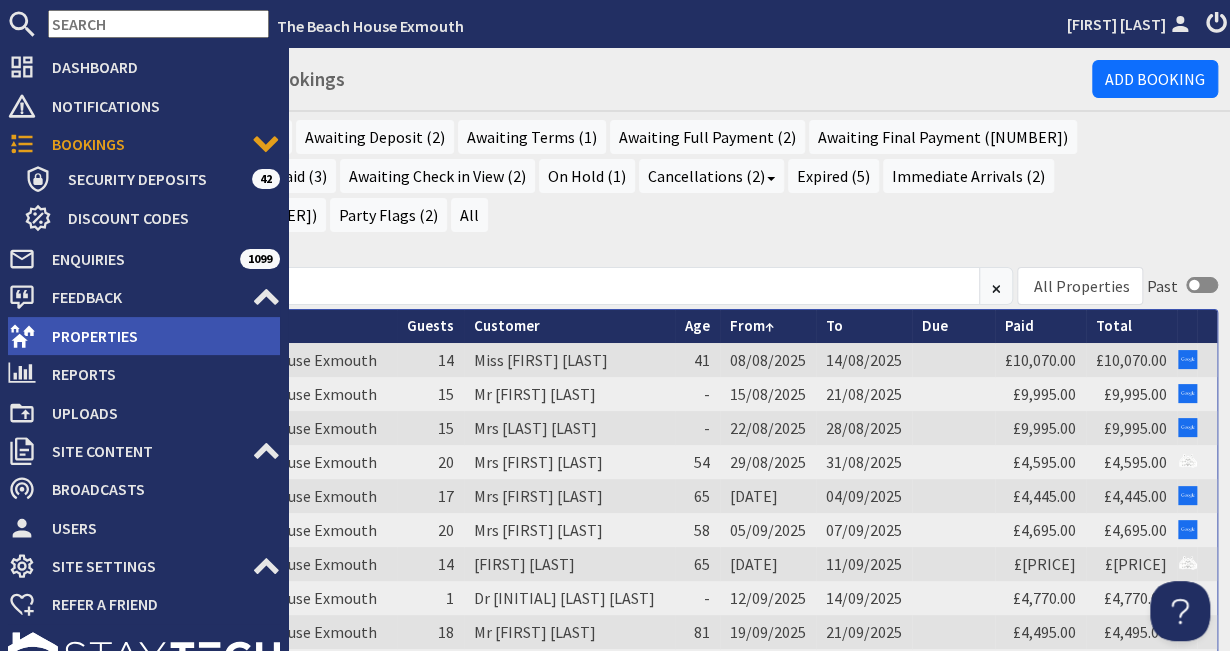 click on "Properties" at bounding box center [158, 336] 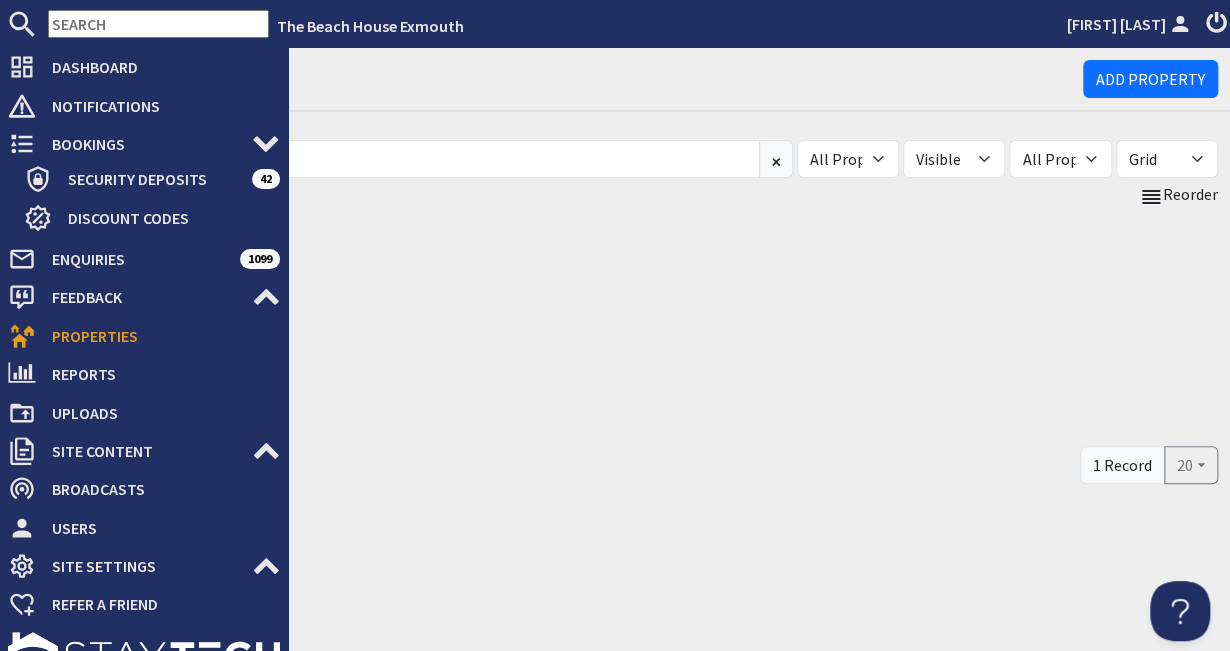 scroll, scrollTop: 0, scrollLeft: 0, axis: both 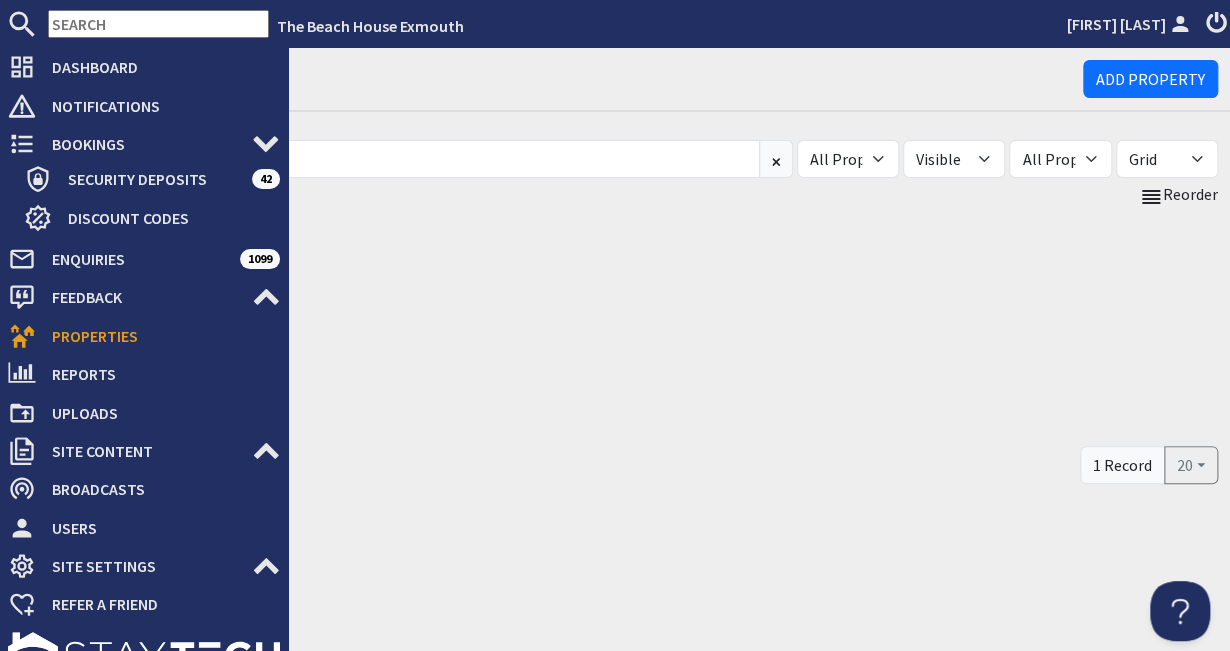 click on "Properties" at bounding box center [158, 336] 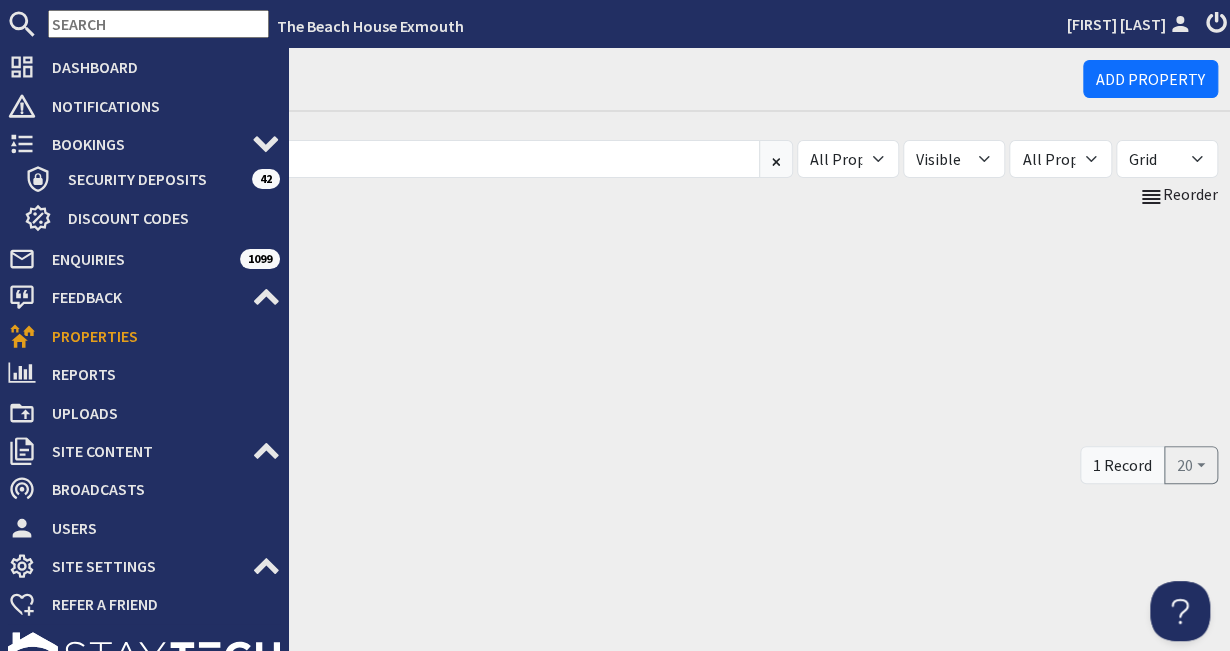 scroll, scrollTop: 0, scrollLeft: 0, axis: both 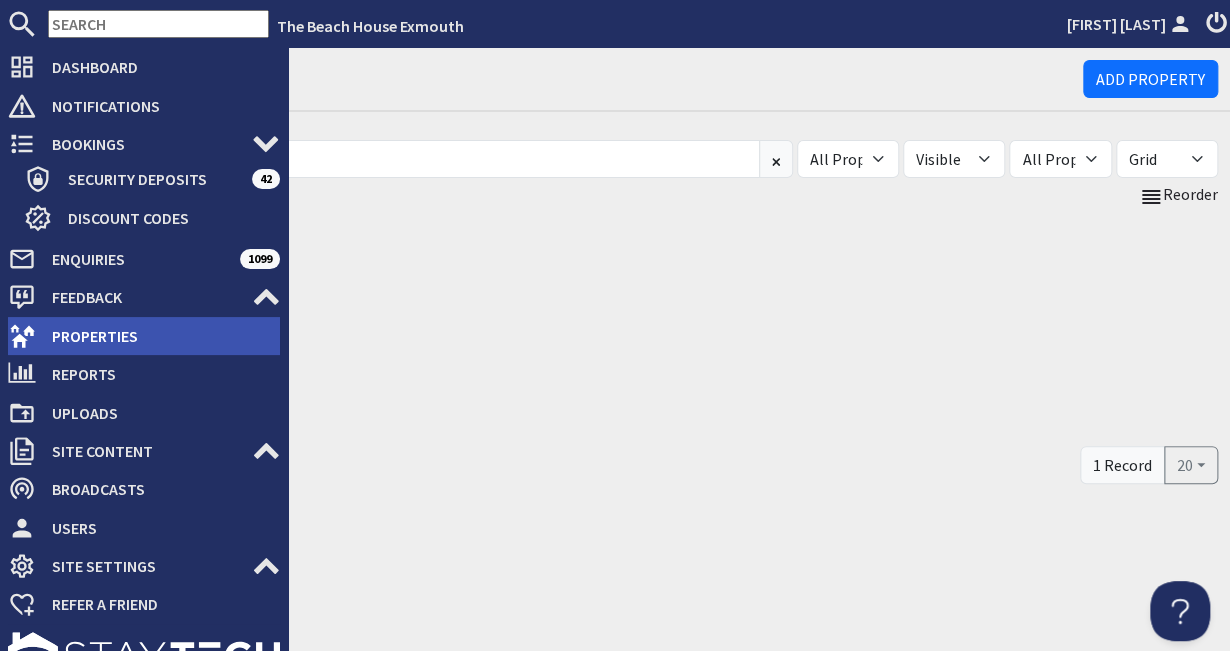 click on "Properties" at bounding box center (158, 336) 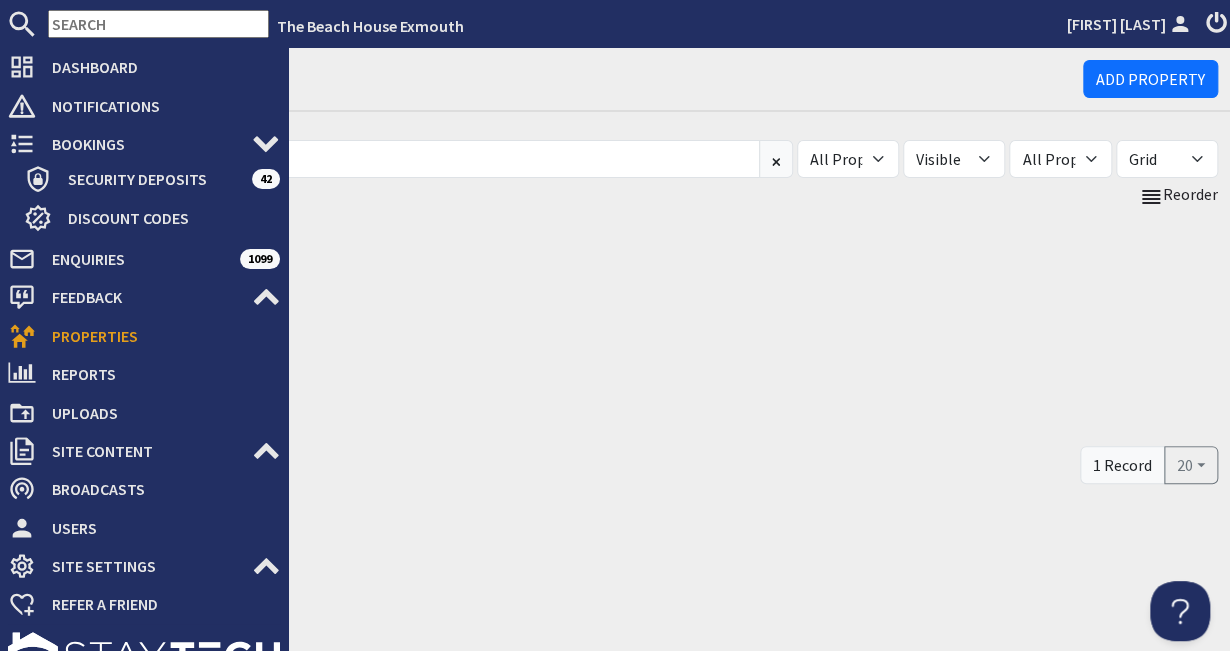 scroll, scrollTop: 0, scrollLeft: 0, axis: both 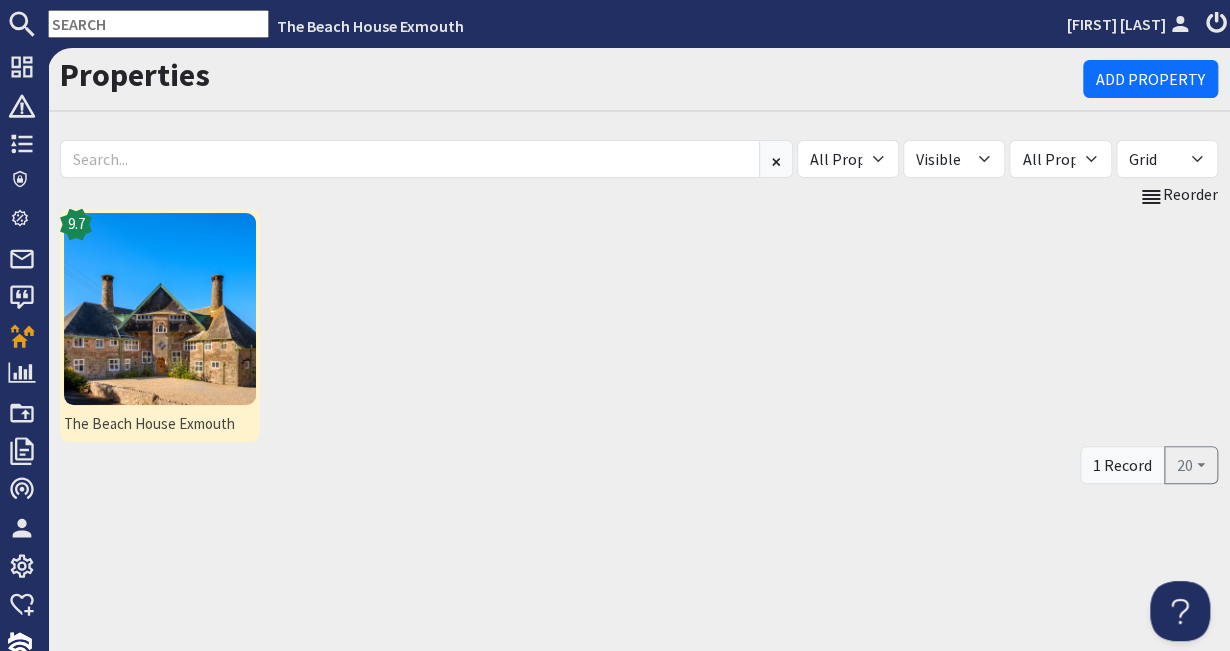 click at bounding box center (160, 309) 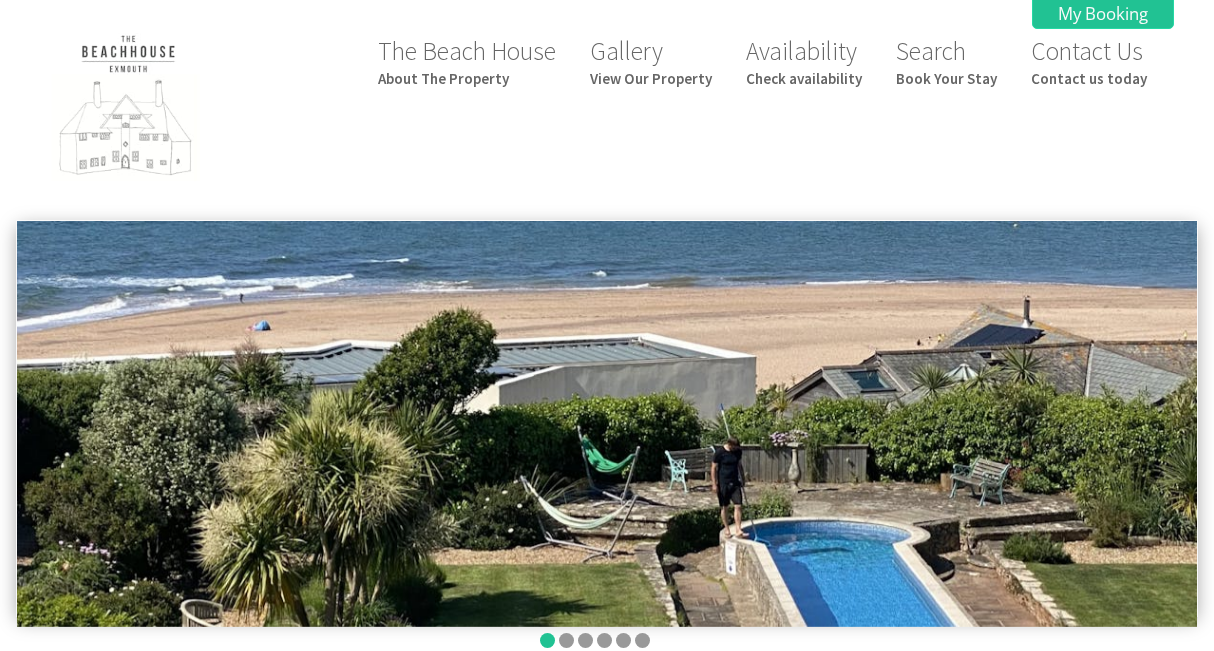 scroll, scrollTop: 0, scrollLeft: 0, axis: both 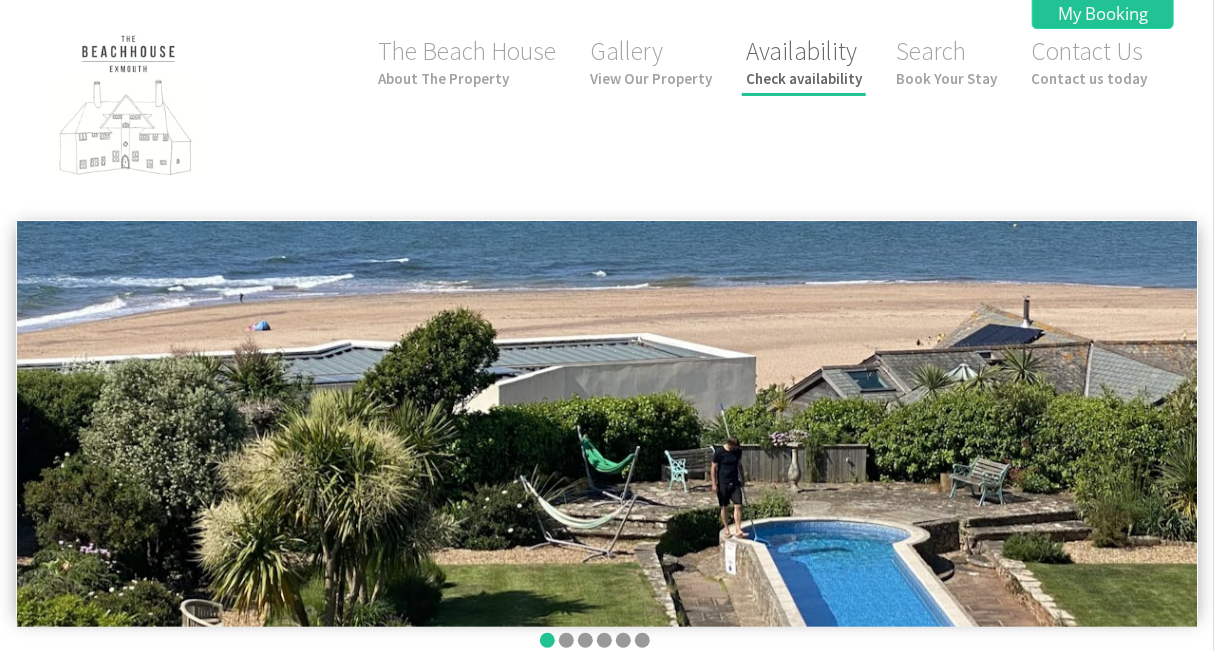 click on "Availability  Check availability" at bounding box center [804, 61] 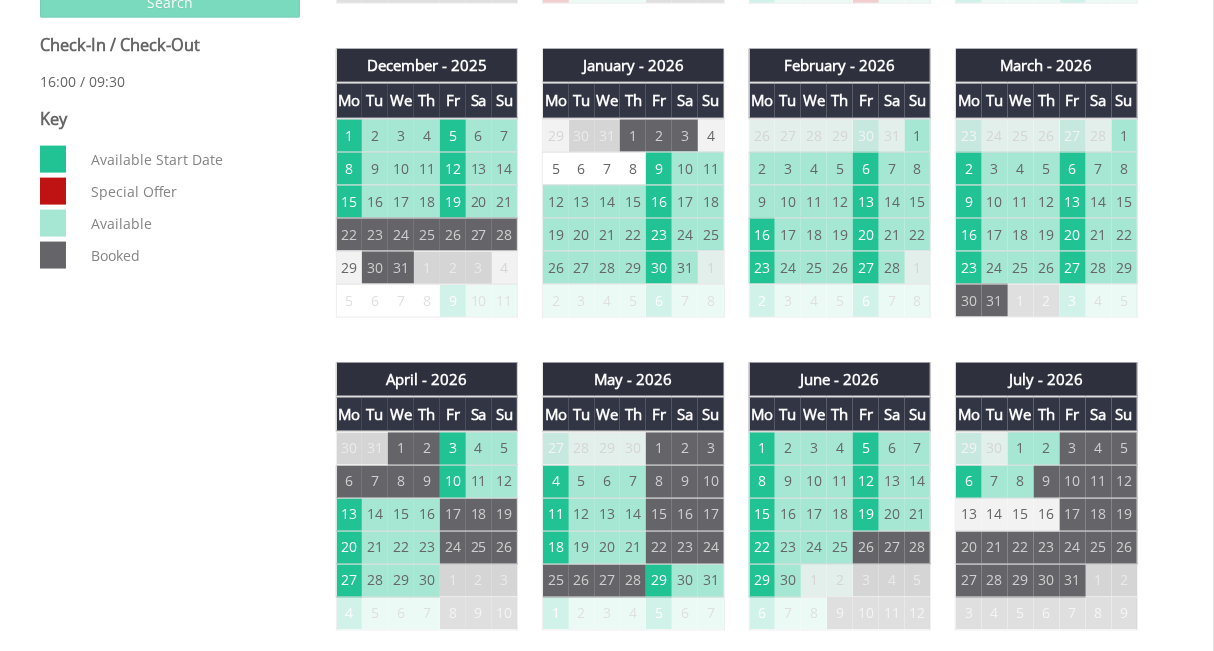 scroll, scrollTop: 1076, scrollLeft: 0, axis: vertical 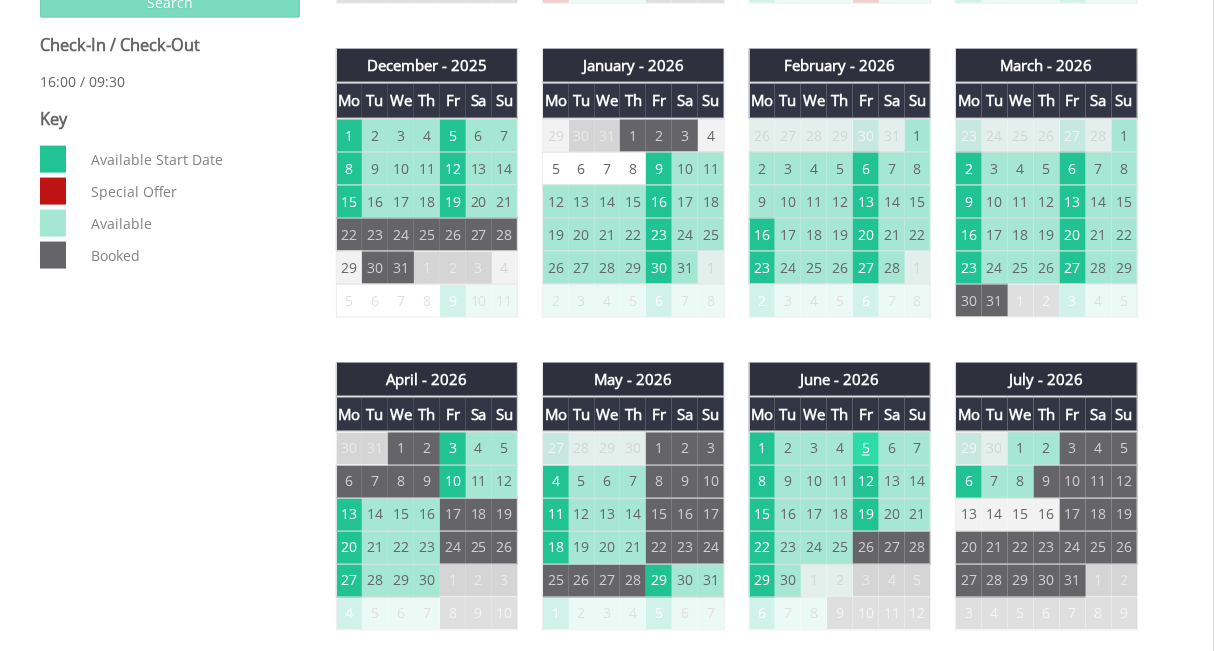 click on "5" at bounding box center [866, 449] 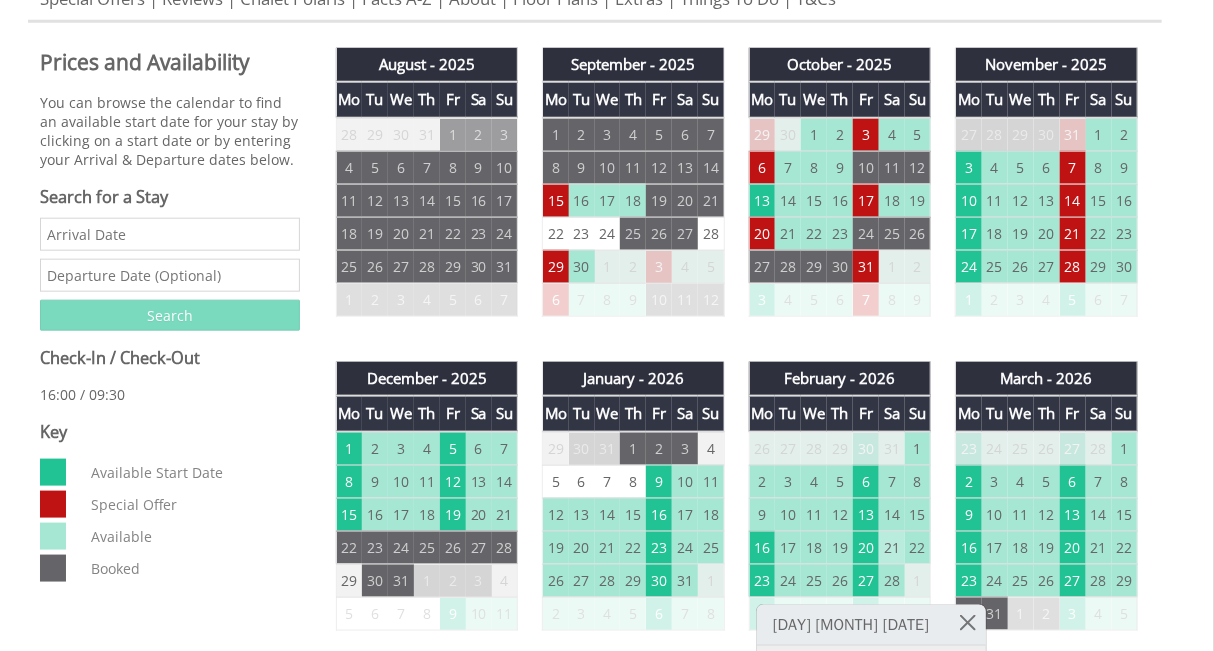 scroll, scrollTop: 756, scrollLeft: 0, axis: vertical 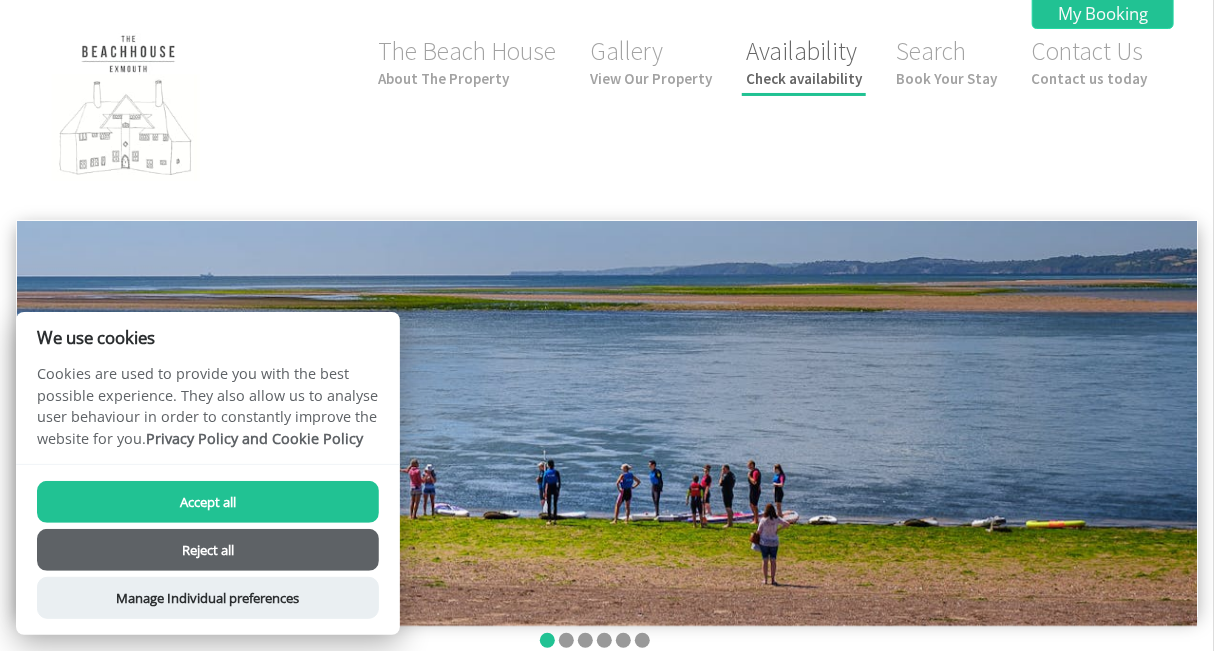 click on "Check availability" at bounding box center [804, 78] 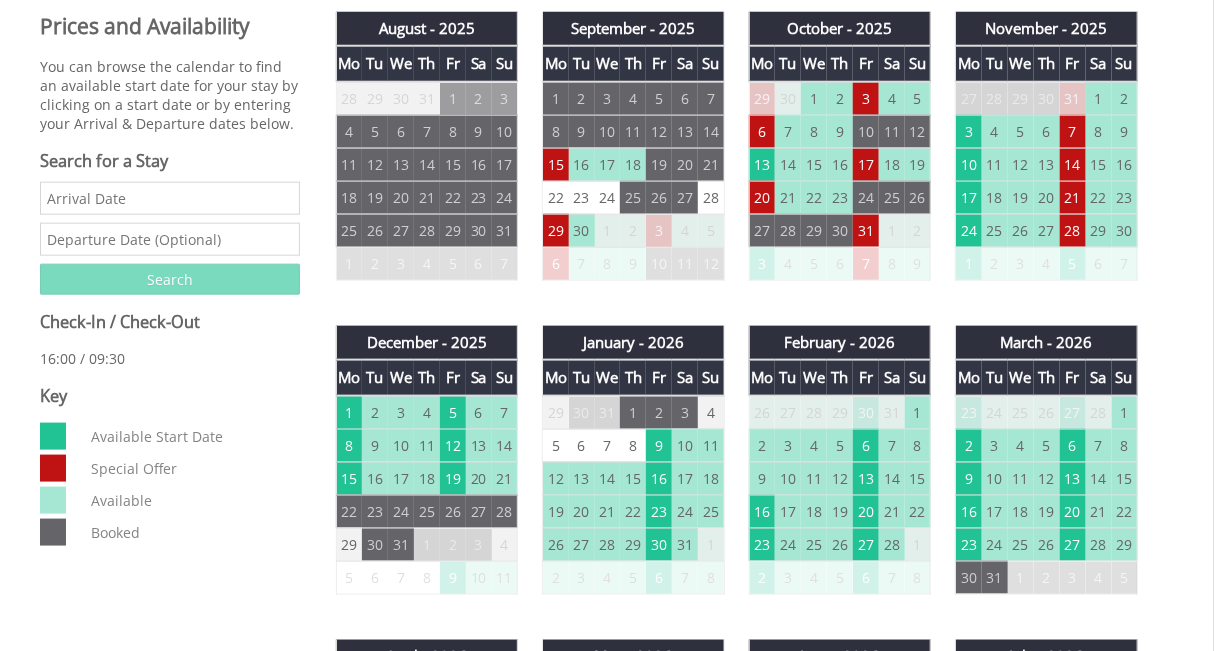 scroll, scrollTop: 790, scrollLeft: 0, axis: vertical 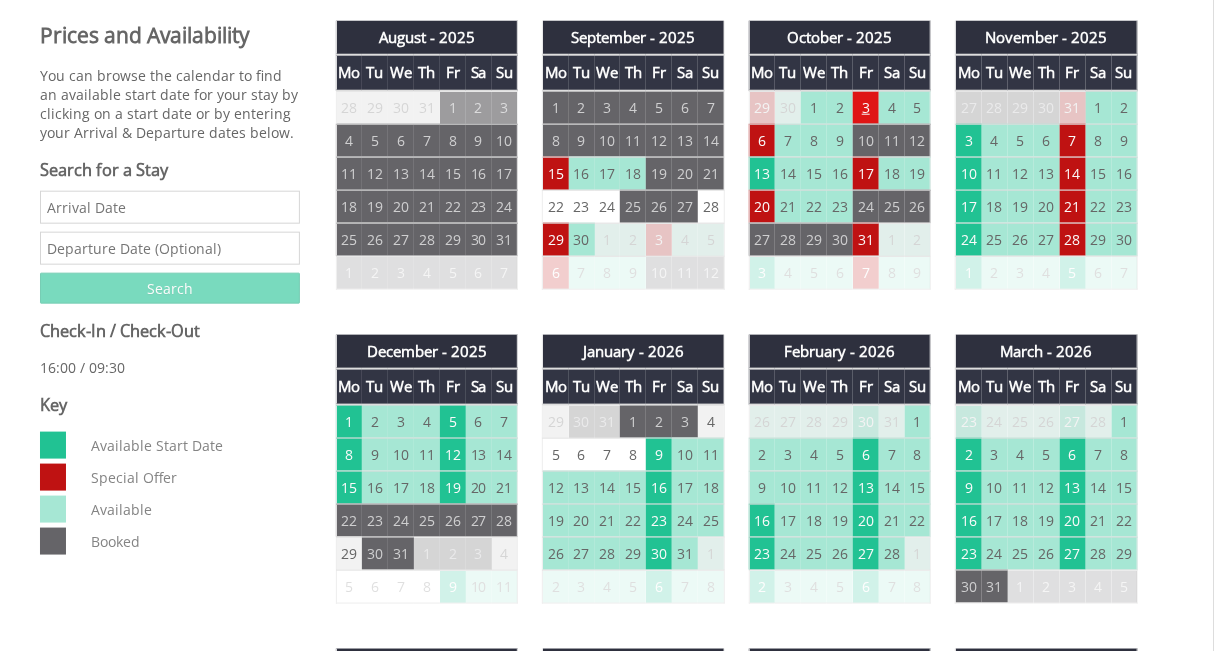 click on "3" at bounding box center (866, 108) 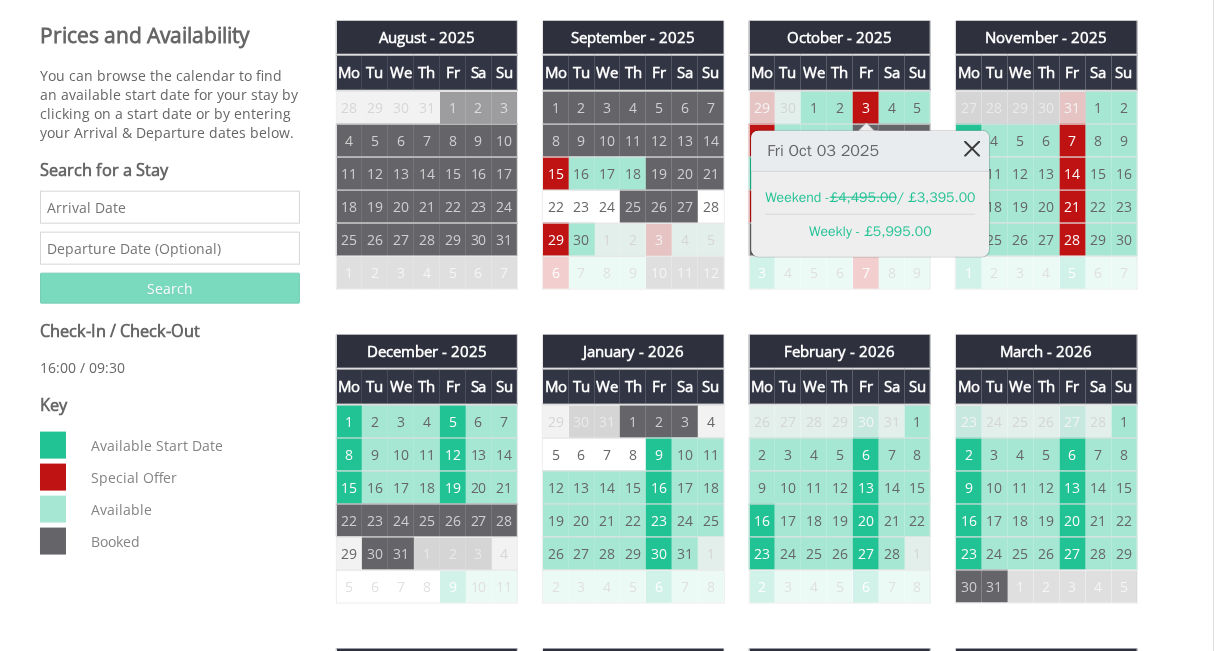 click at bounding box center (972, 148) 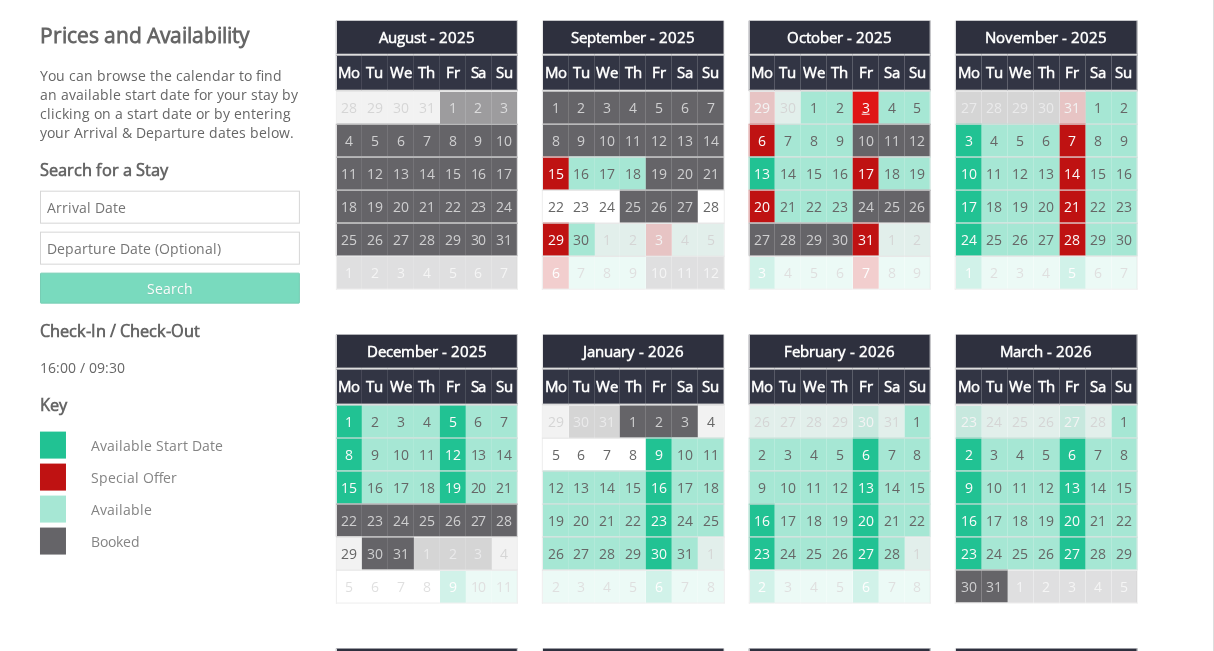 click on "3" at bounding box center (866, 108) 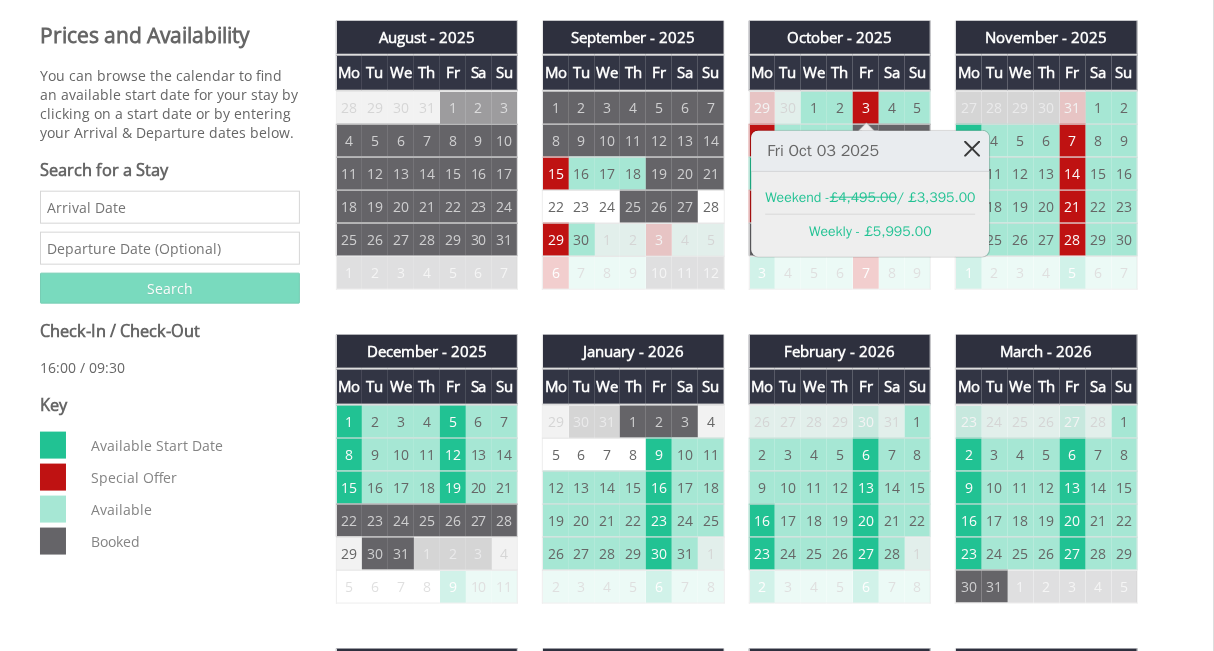click at bounding box center [972, 148] 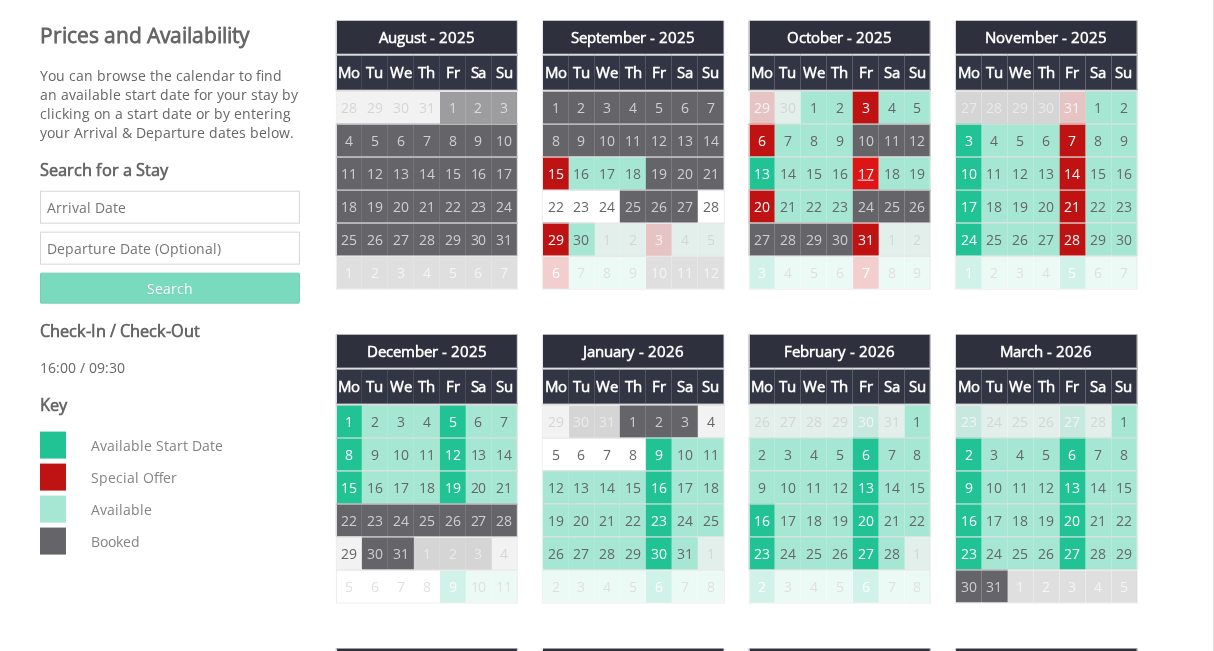 click on "17" at bounding box center [866, 173] 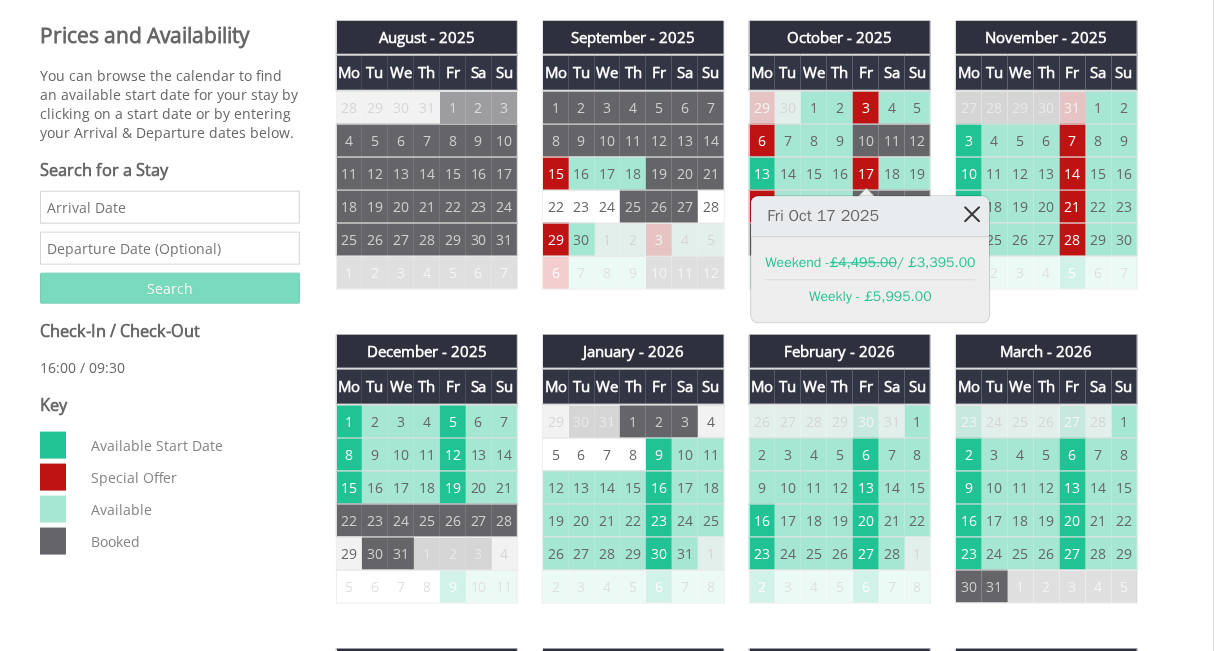 click at bounding box center [972, 214] 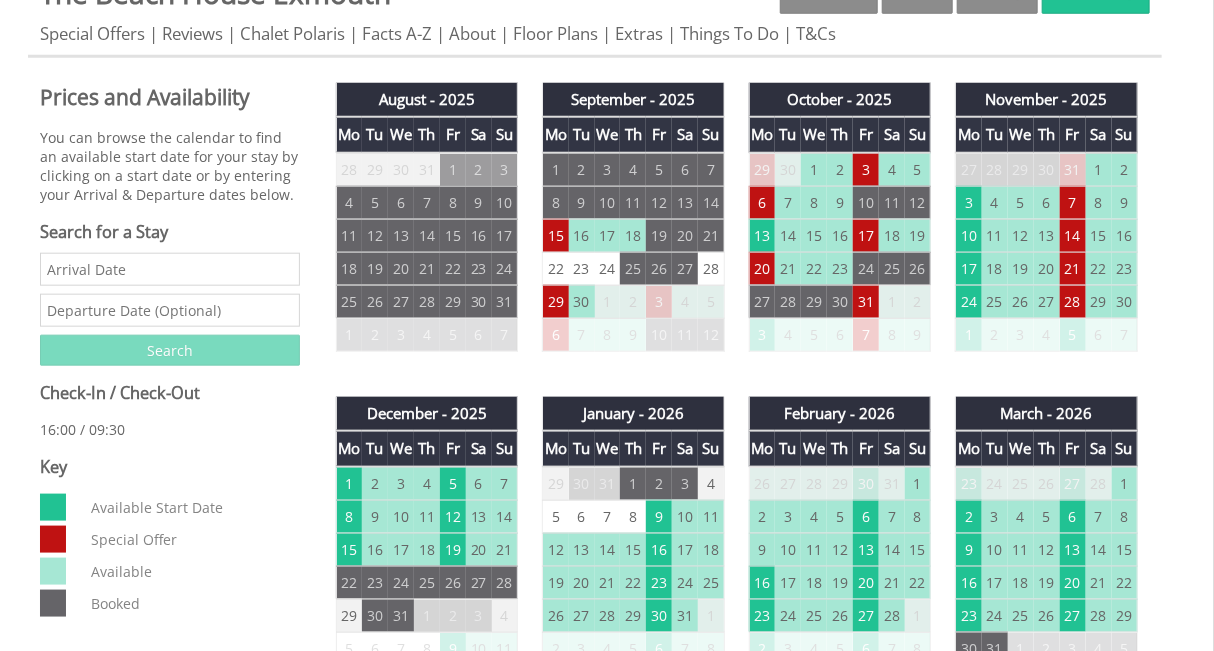 scroll, scrollTop: 728, scrollLeft: 0, axis: vertical 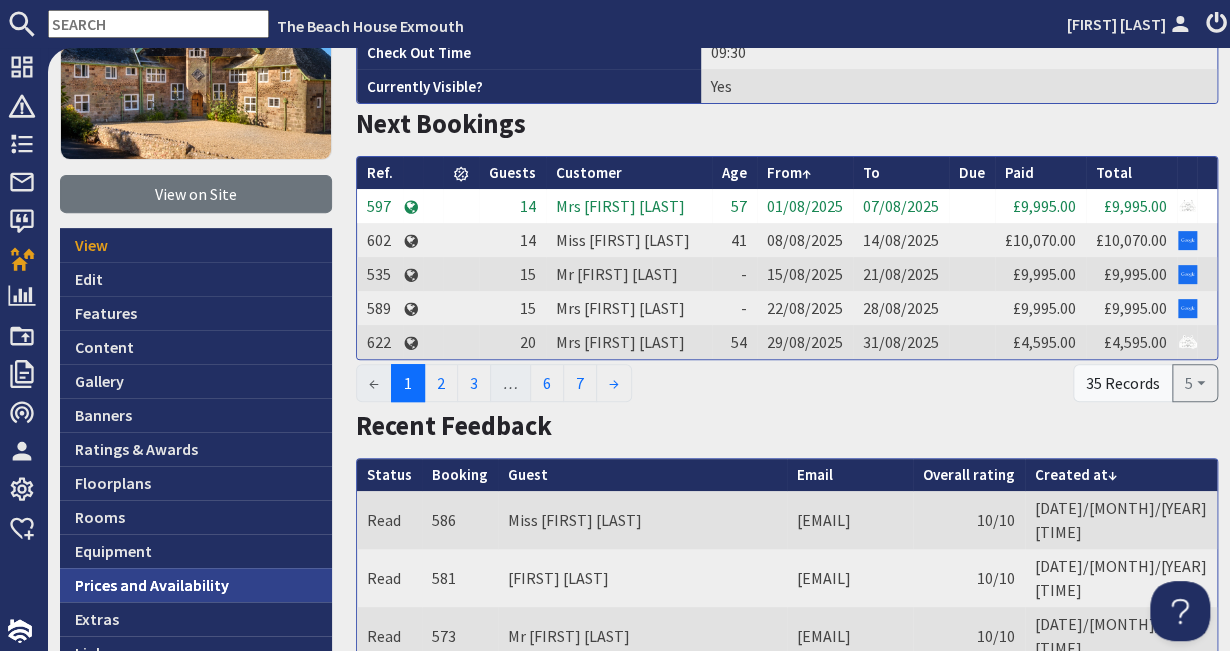 click on "Prices and Availability" at bounding box center (196, 585) 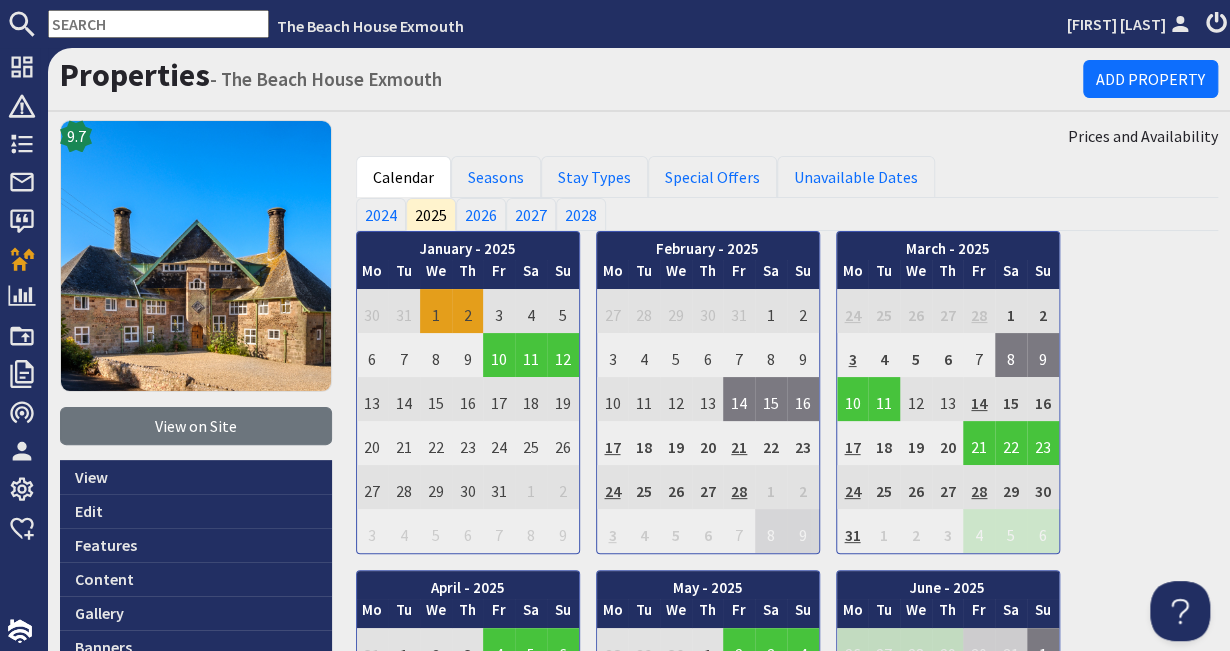 scroll, scrollTop: 0, scrollLeft: 0, axis: both 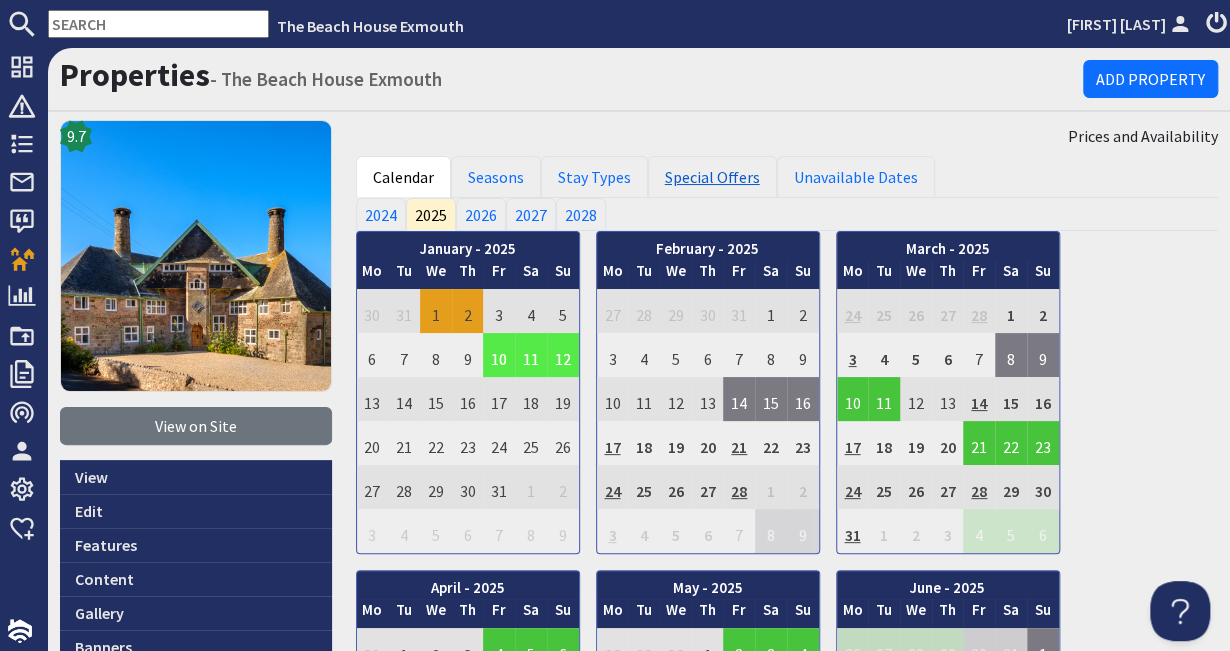 click on "Special Offers" at bounding box center [712, 177] 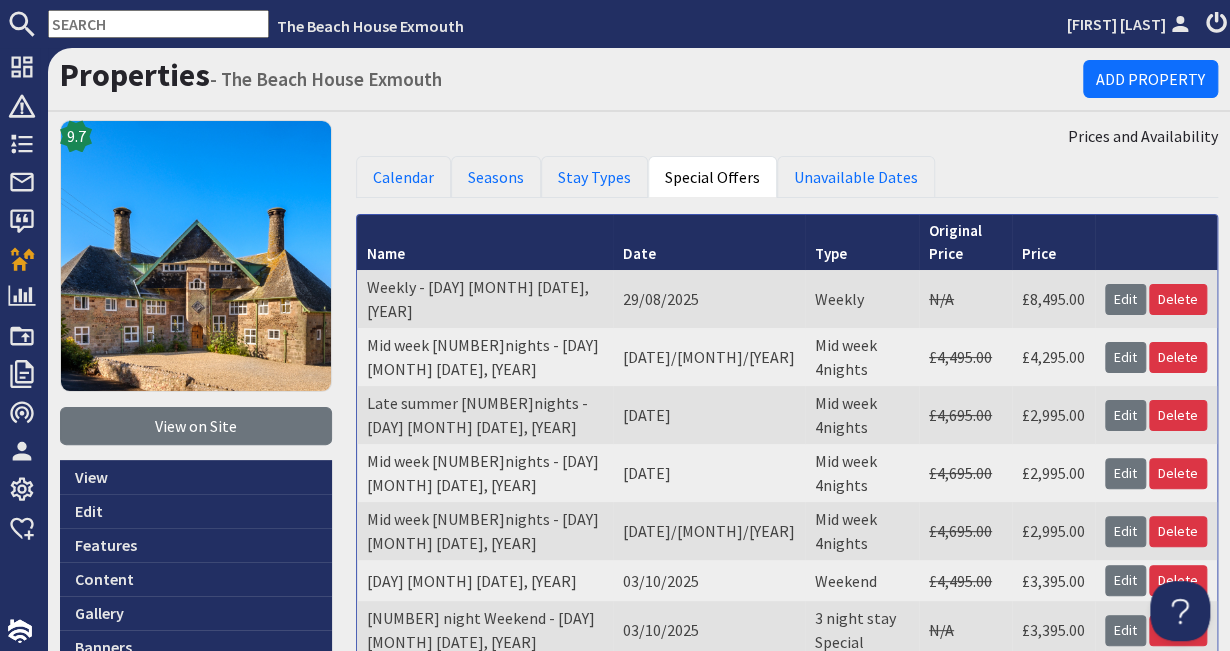 scroll, scrollTop: 0, scrollLeft: 0, axis: both 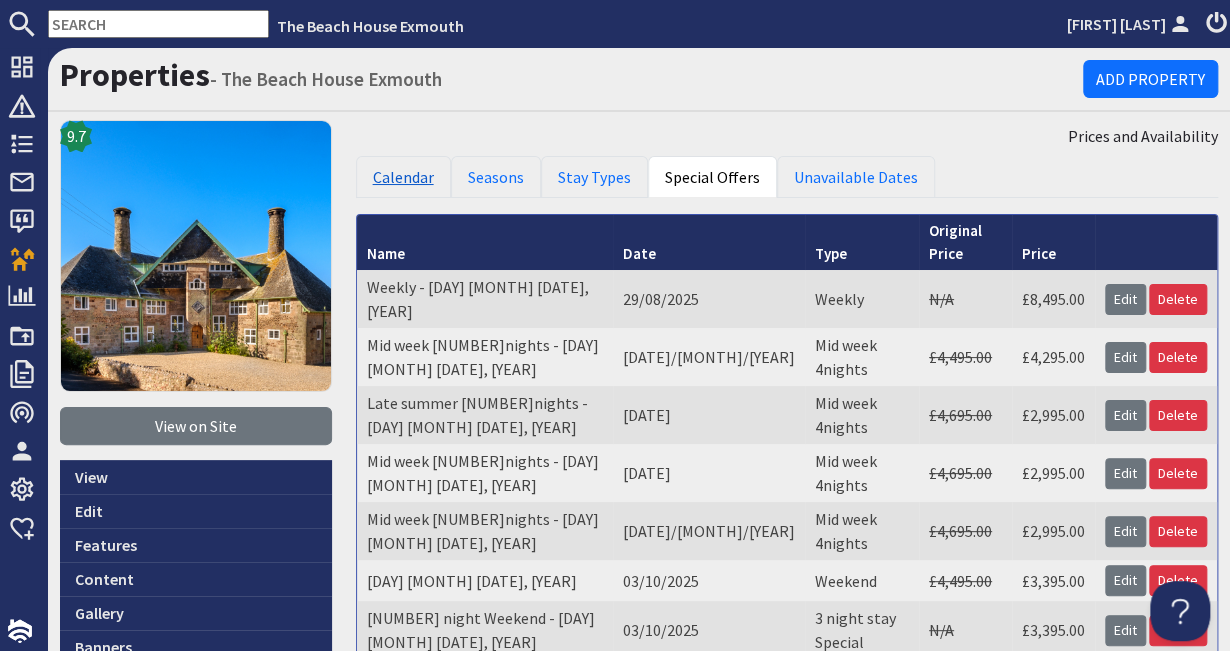 click on "Calendar" at bounding box center (403, 177) 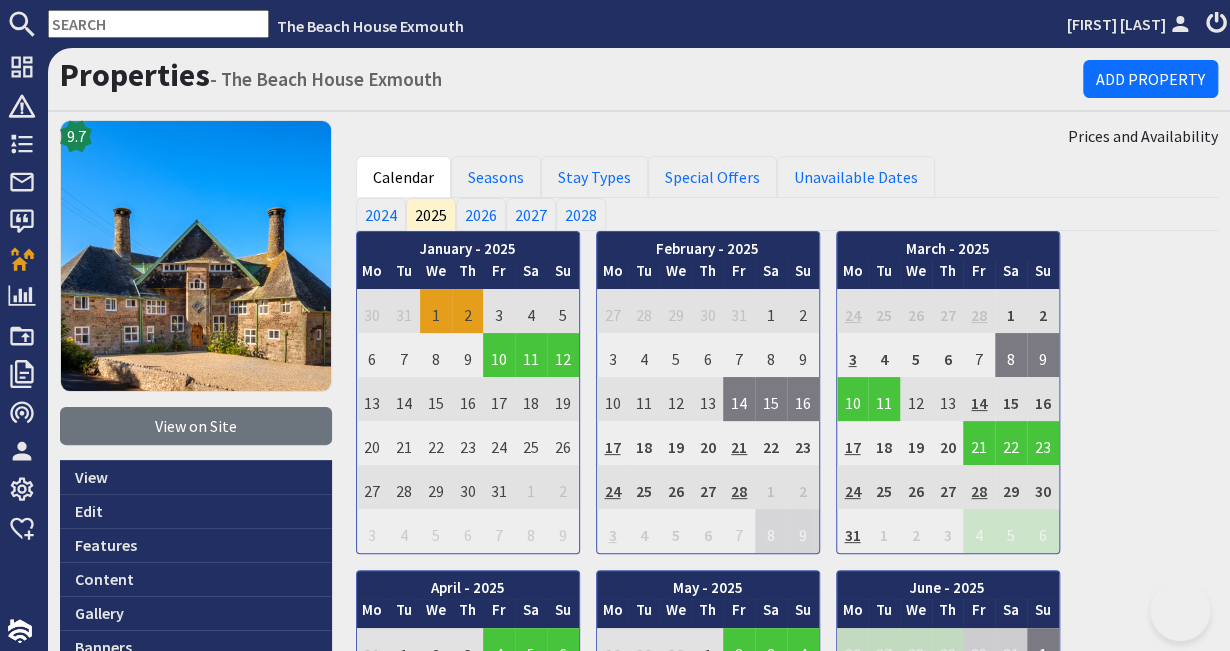 scroll, scrollTop: 143, scrollLeft: 0, axis: vertical 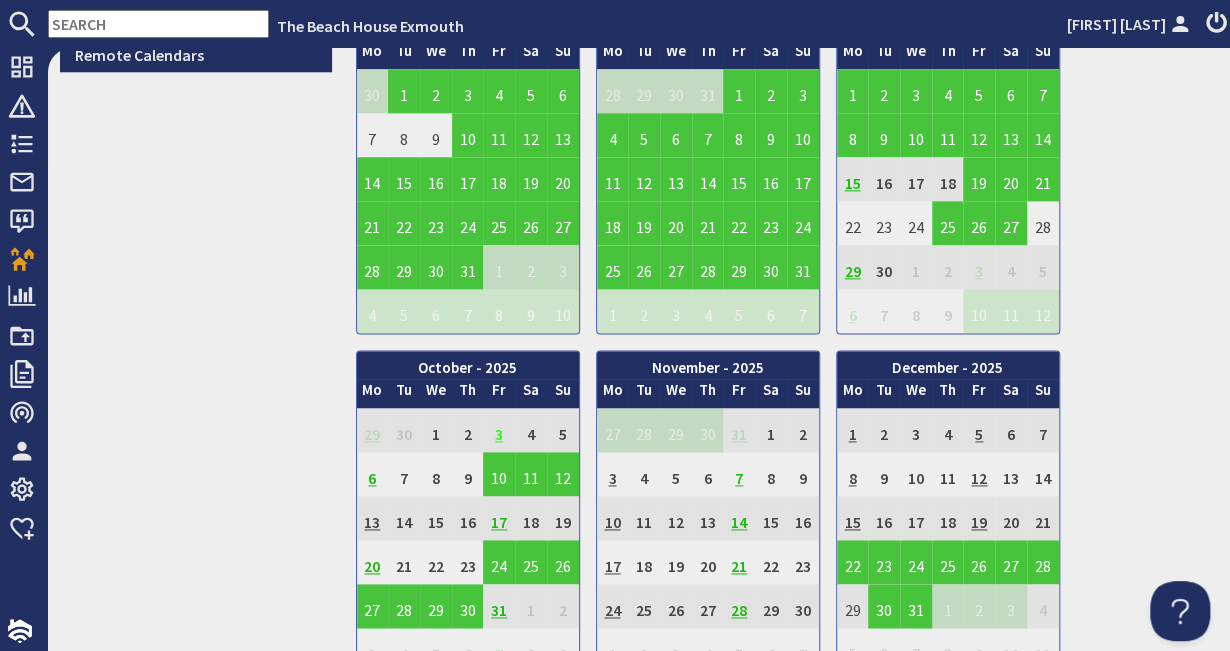 click on "3" at bounding box center (499, 430) 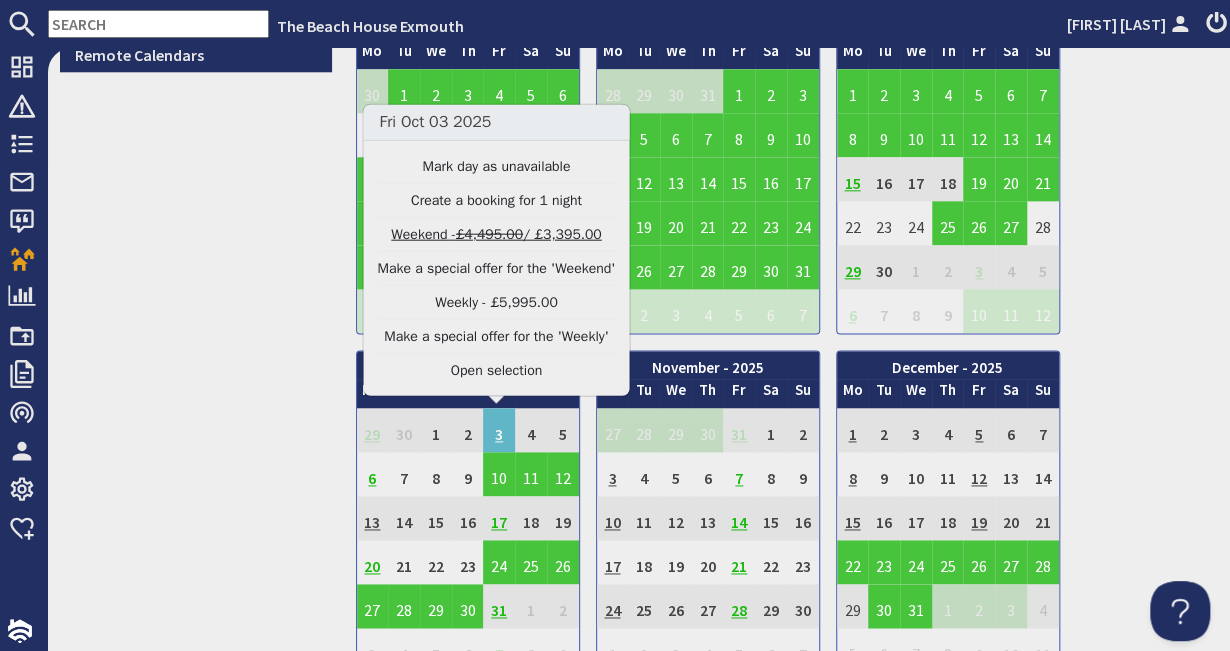 click on "Weekend -  £4,495.00  / £3,395.00" at bounding box center (496, 234) 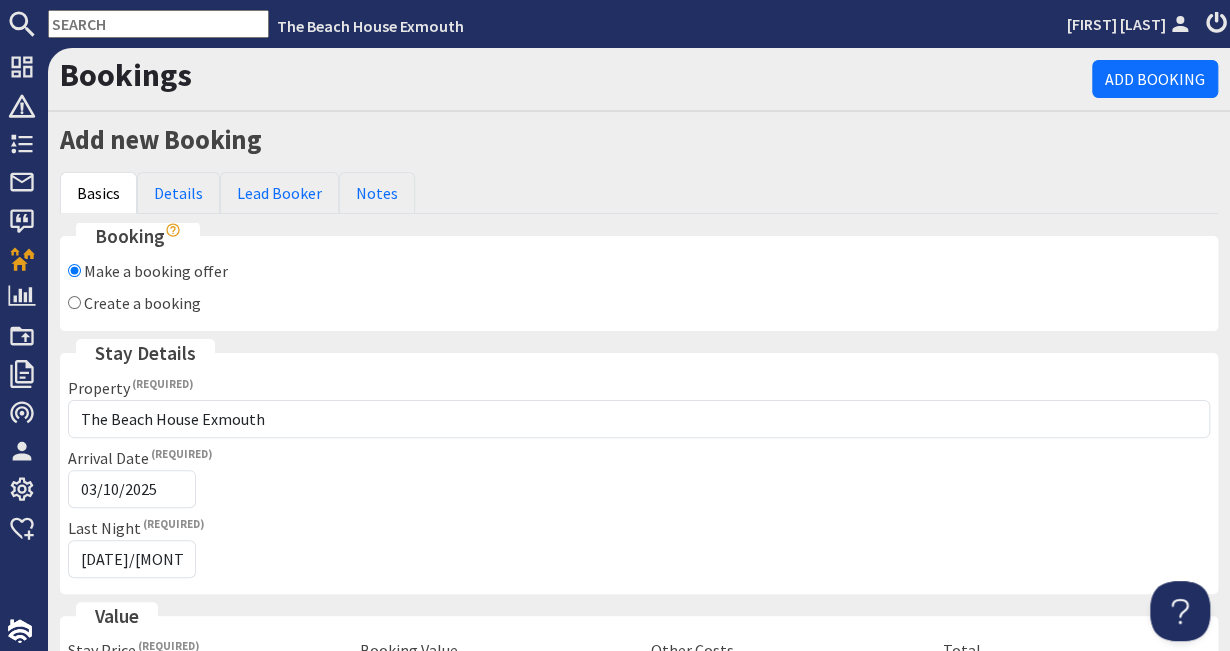 scroll, scrollTop: 0, scrollLeft: 0, axis: both 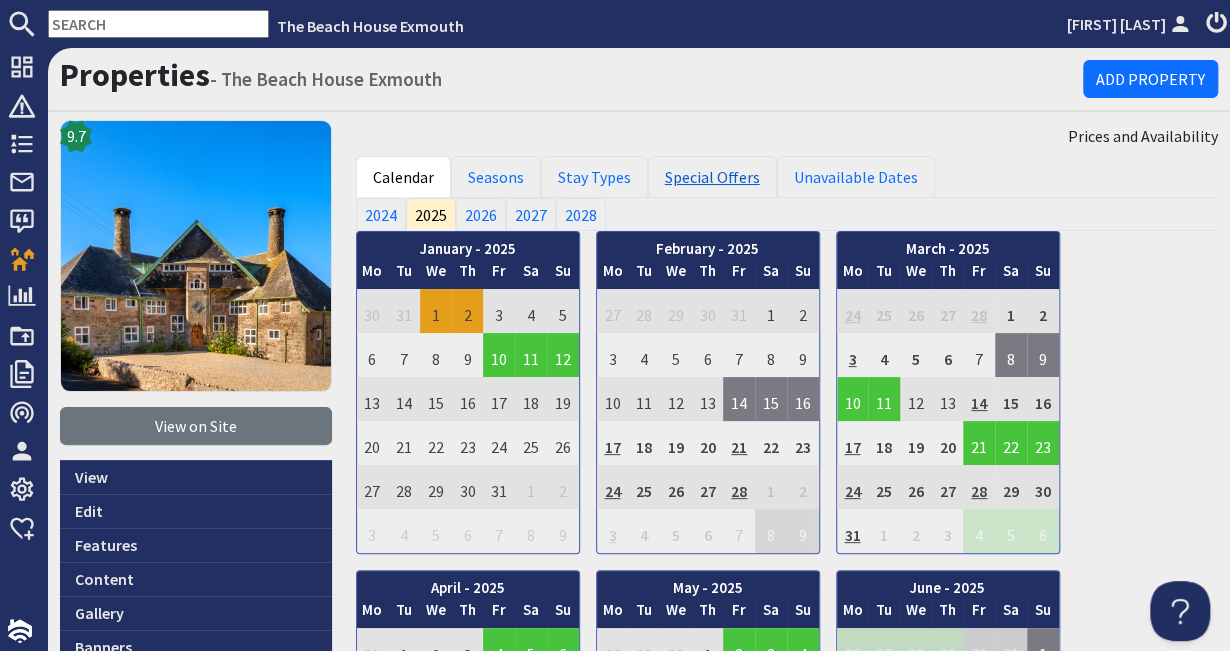 click on "Special Offers" at bounding box center (712, 177) 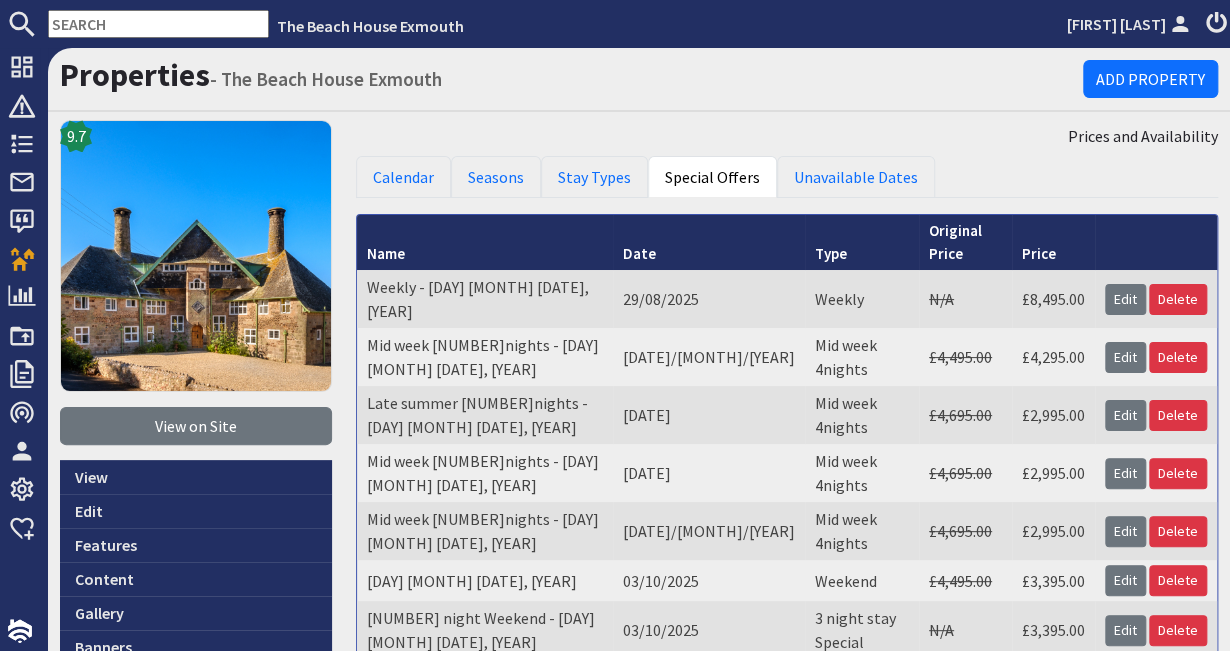 scroll, scrollTop: 0, scrollLeft: 0, axis: both 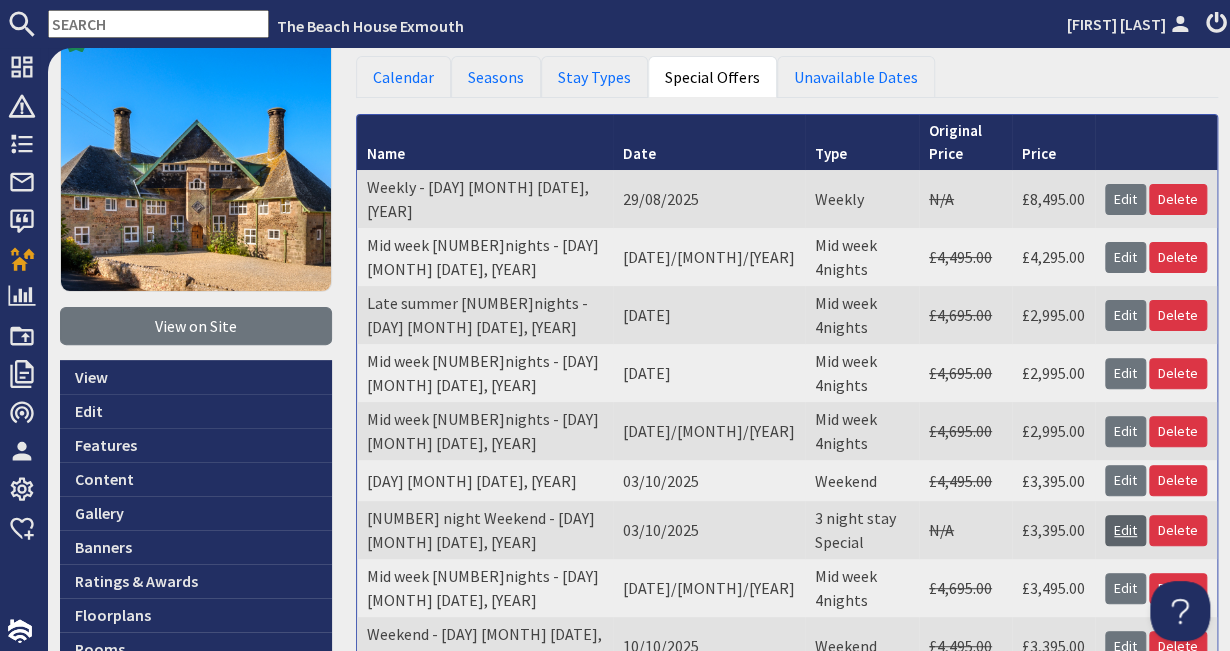 click on "Edit" at bounding box center [1125, 530] 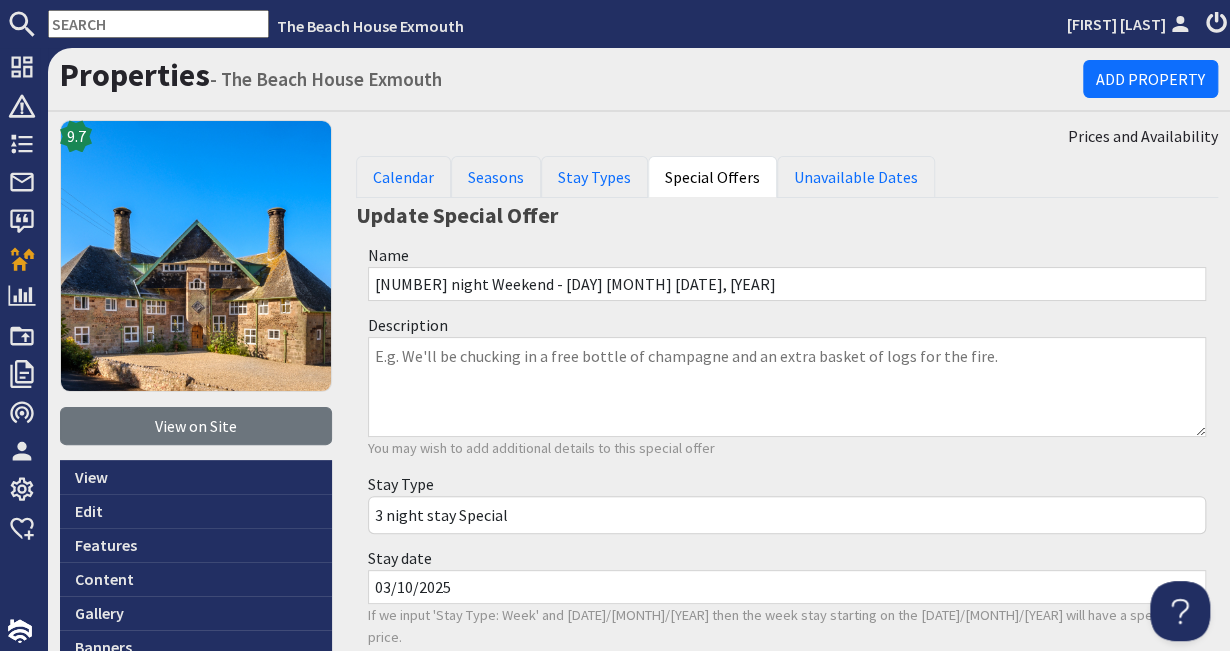 scroll, scrollTop: 0, scrollLeft: 0, axis: both 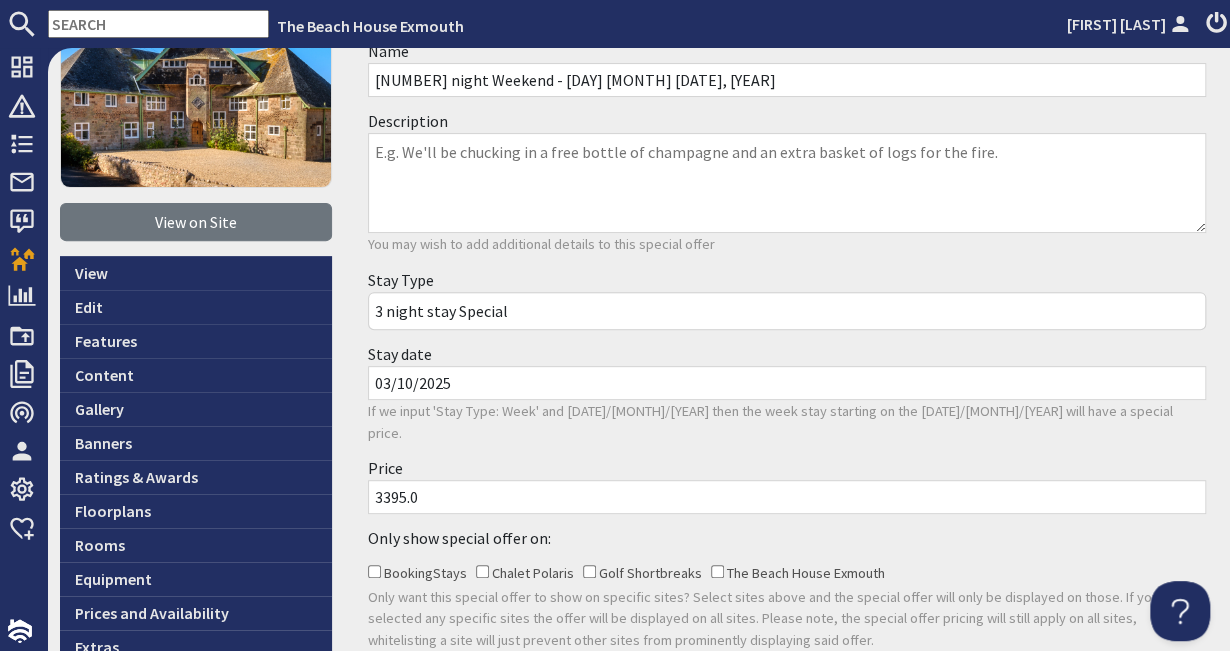 click on "3395.0" at bounding box center (787, 497) 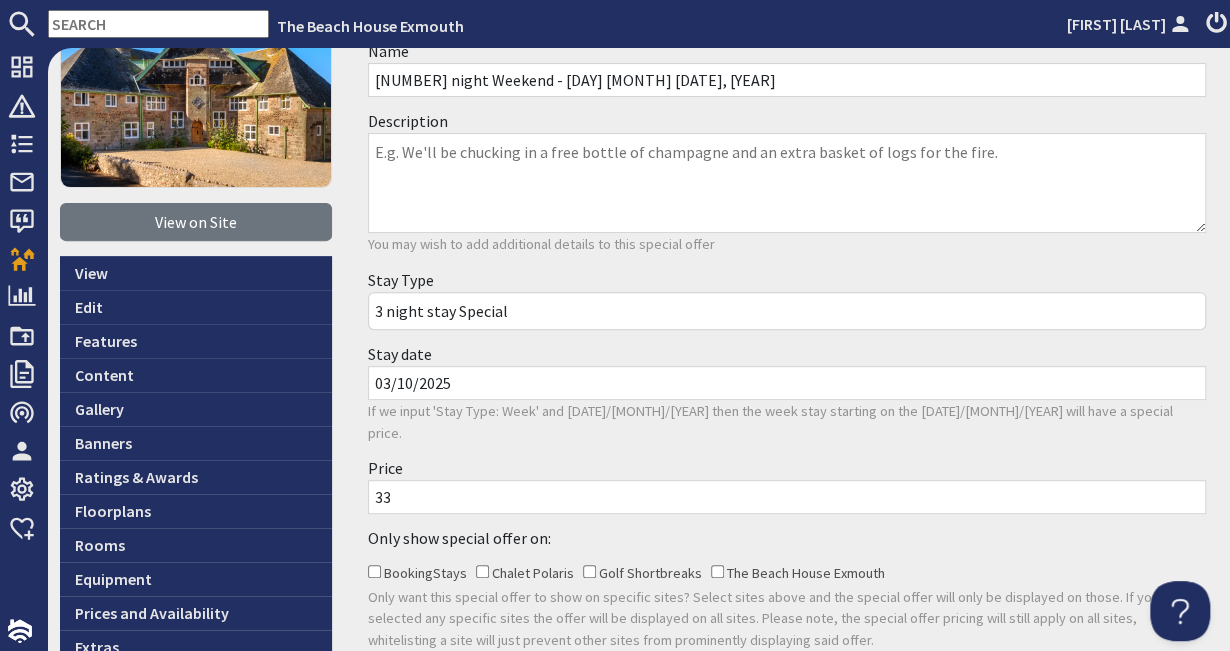 type on "3" 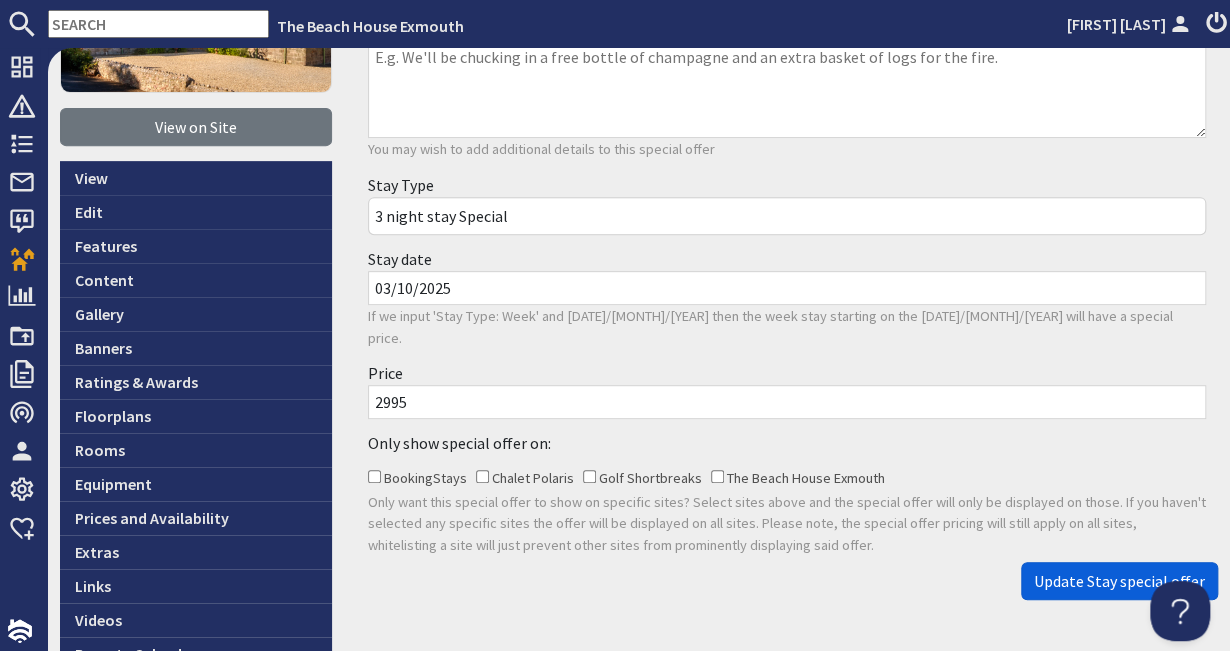 scroll, scrollTop: 303, scrollLeft: 0, axis: vertical 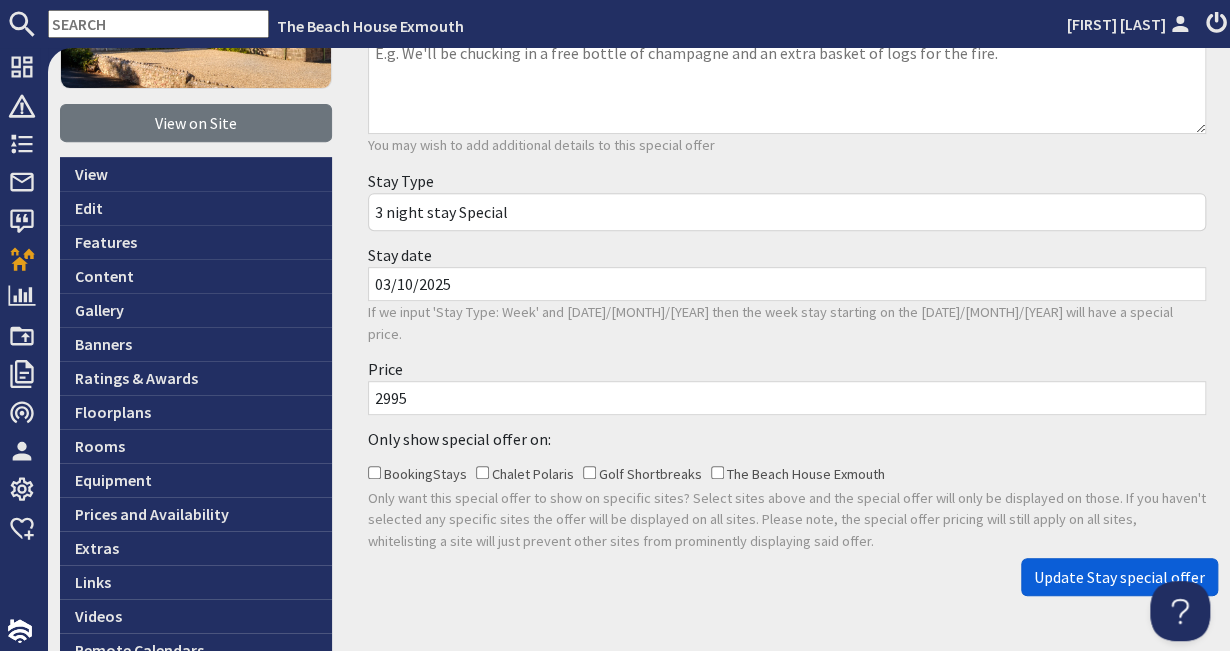 type on "2995" 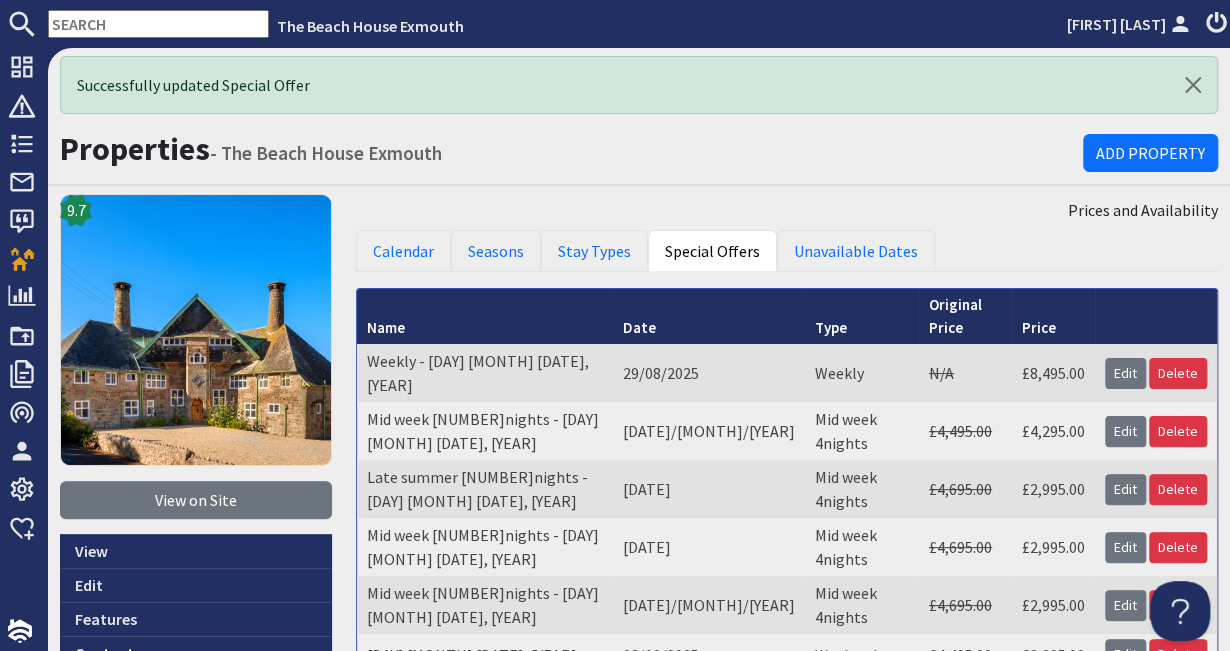 scroll, scrollTop: 0, scrollLeft: 0, axis: both 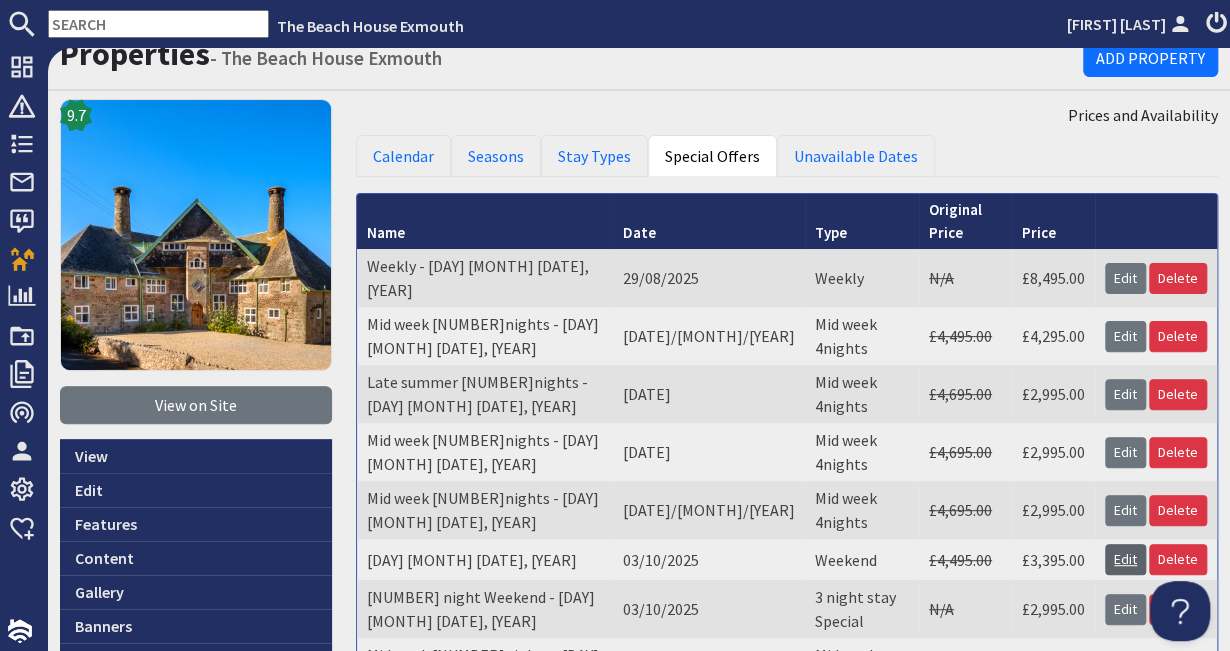 click on "Edit" at bounding box center [1125, 559] 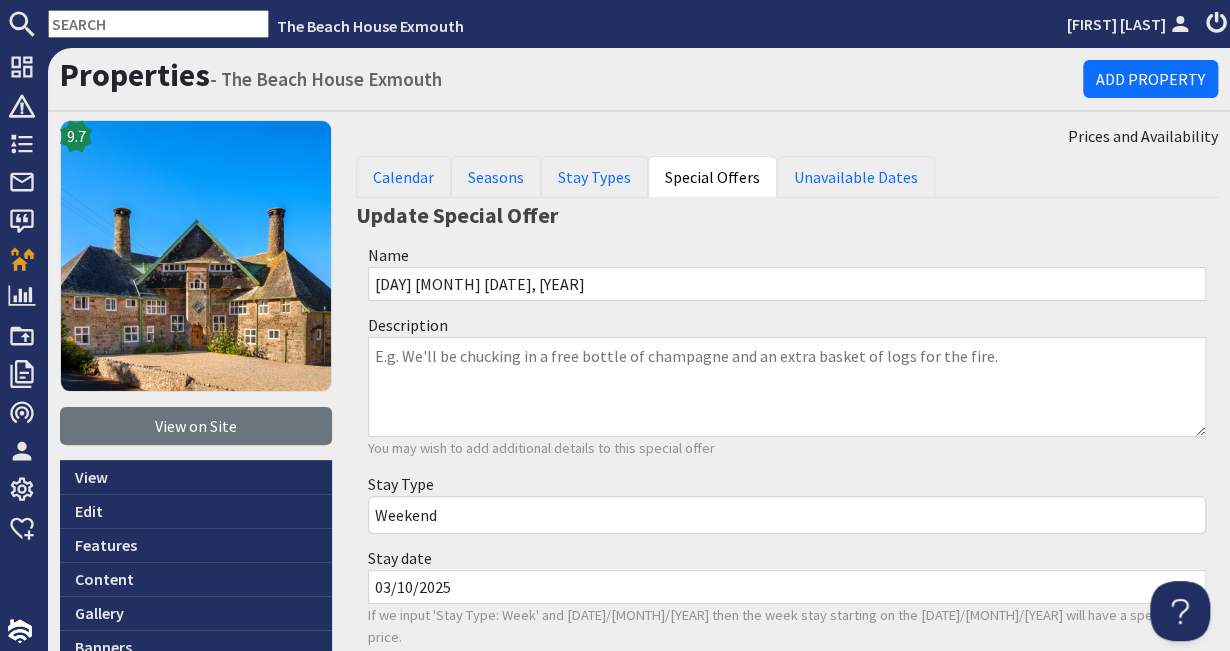 scroll, scrollTop: 0, scrollLeft: 0, axis: both 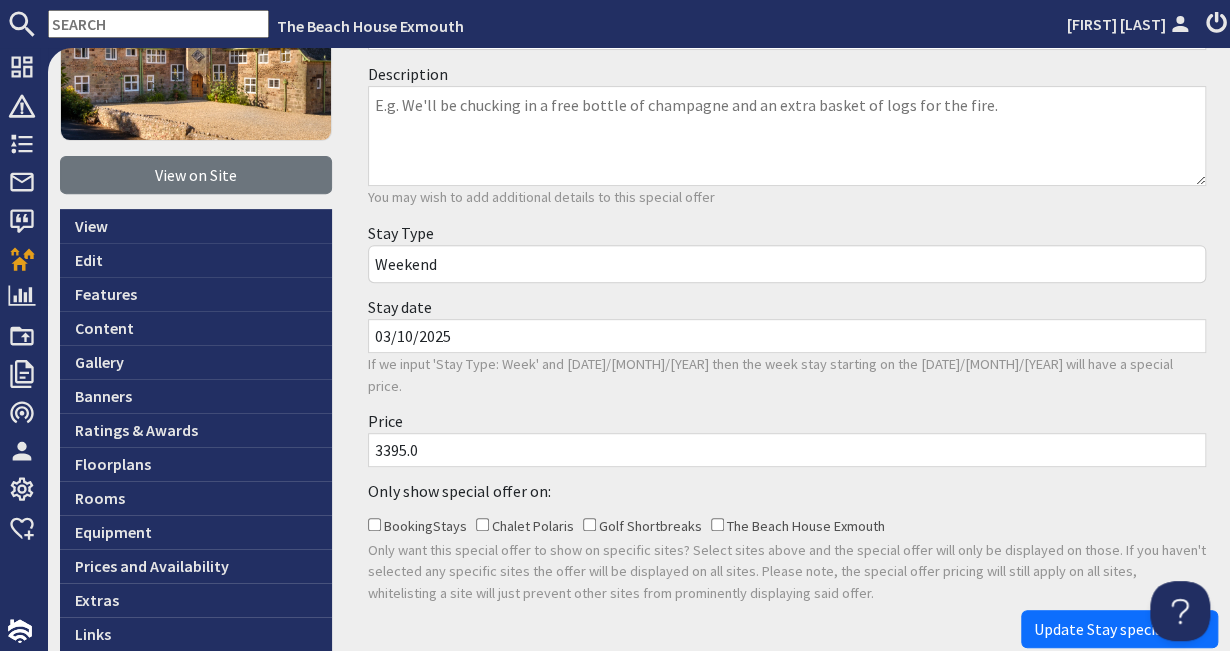 click on "3395.0" at bounding box center (787, 450) 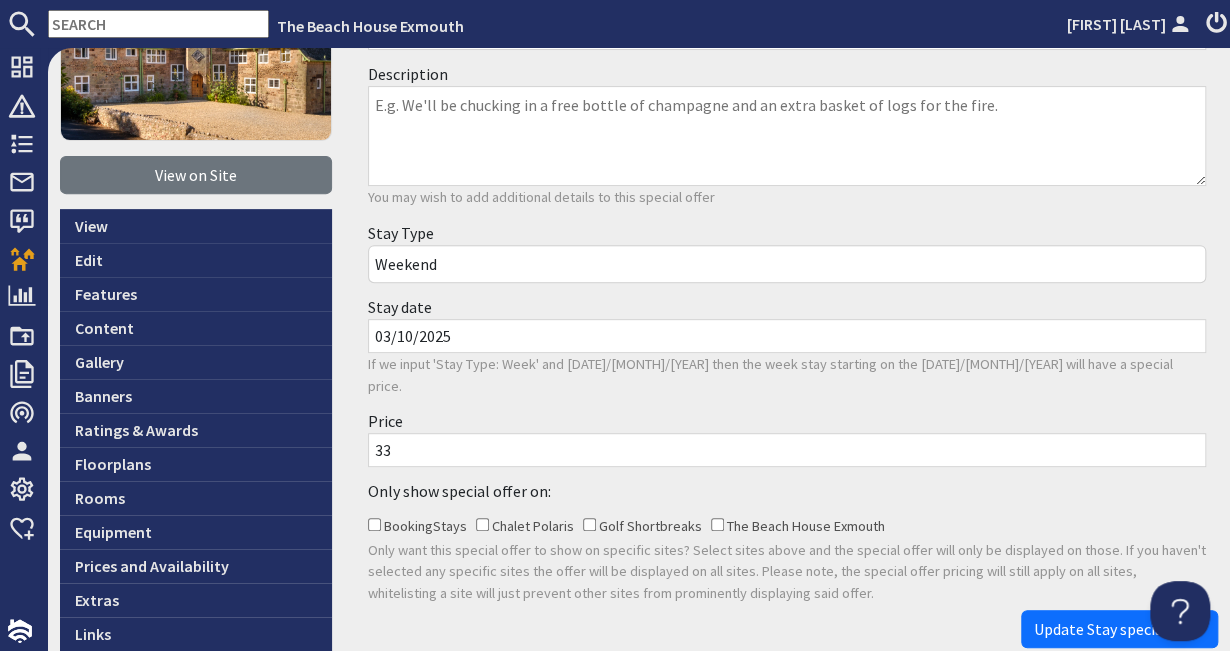 type on "3" 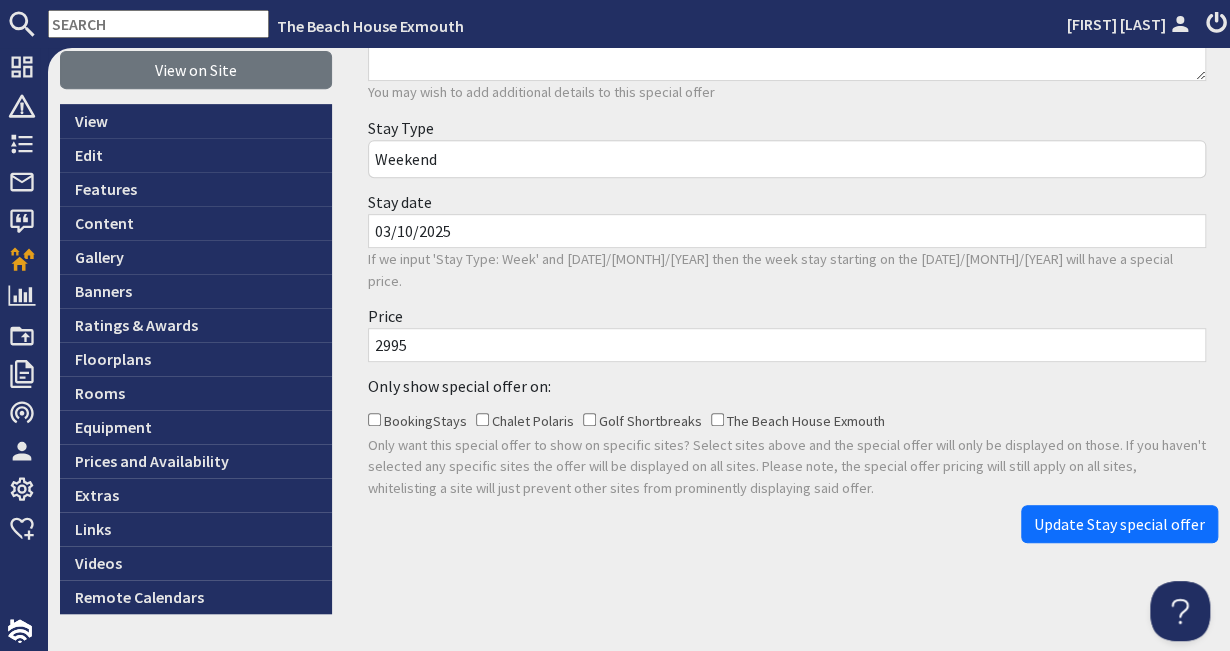 scroll, scrollTop: 358, scrollLeft: 0, axis: vertical 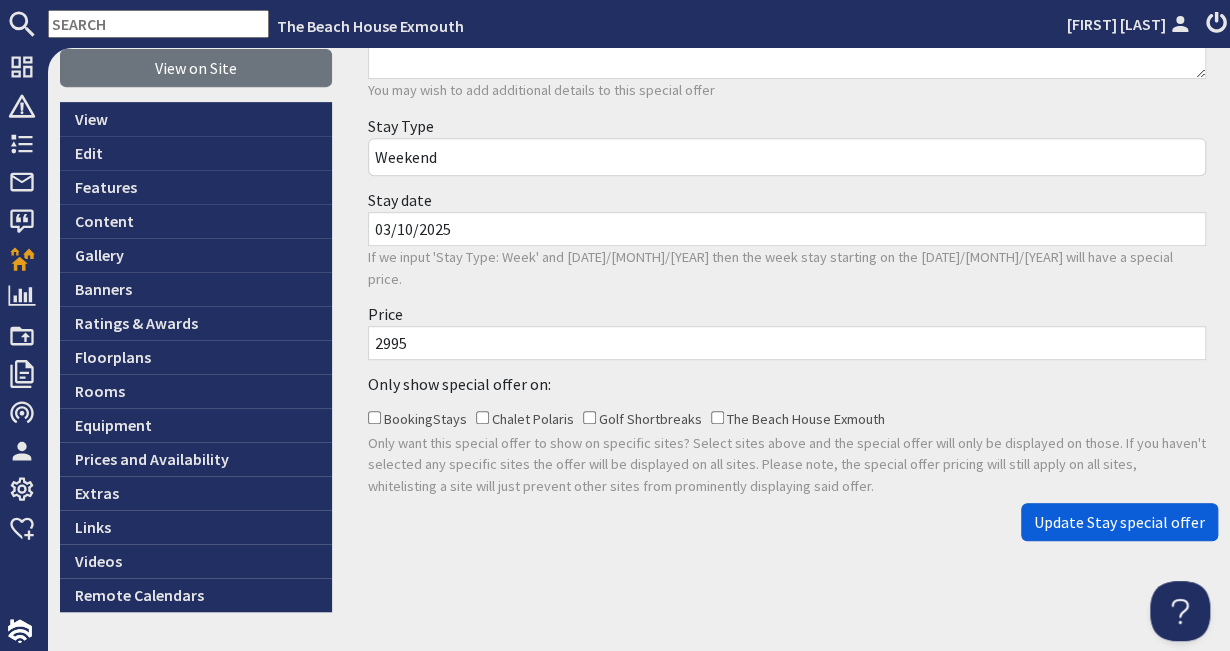 type on "2995" 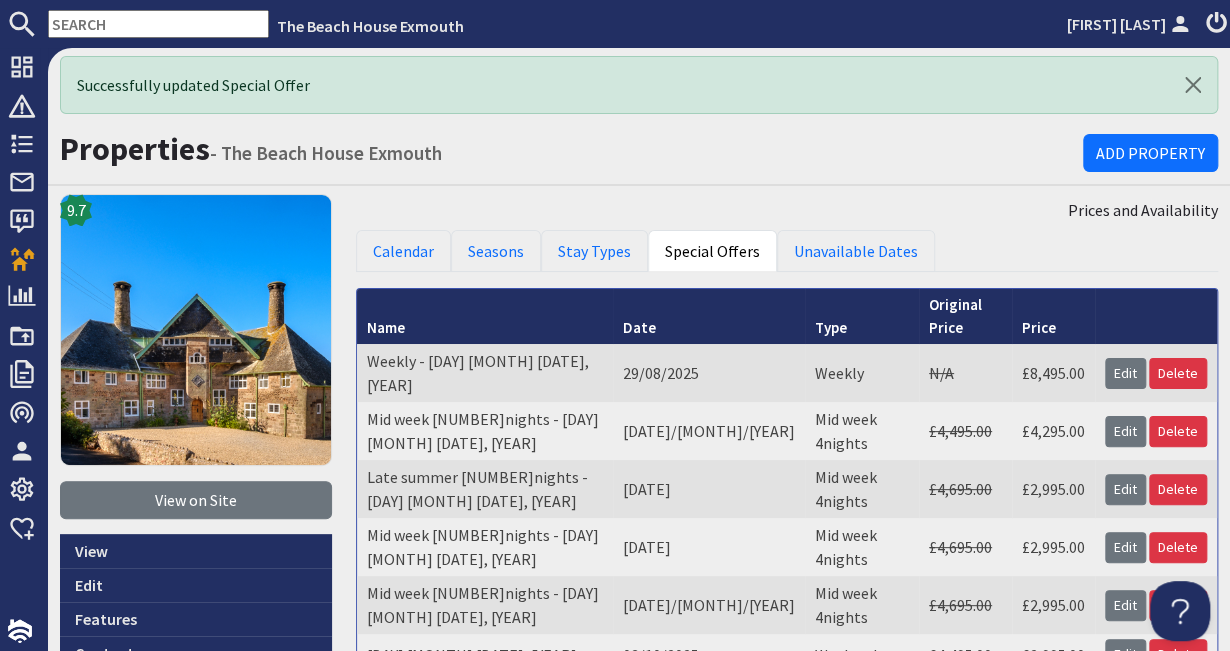 scroll, scrollTop: 0, scrollLeft: 0, axis: both 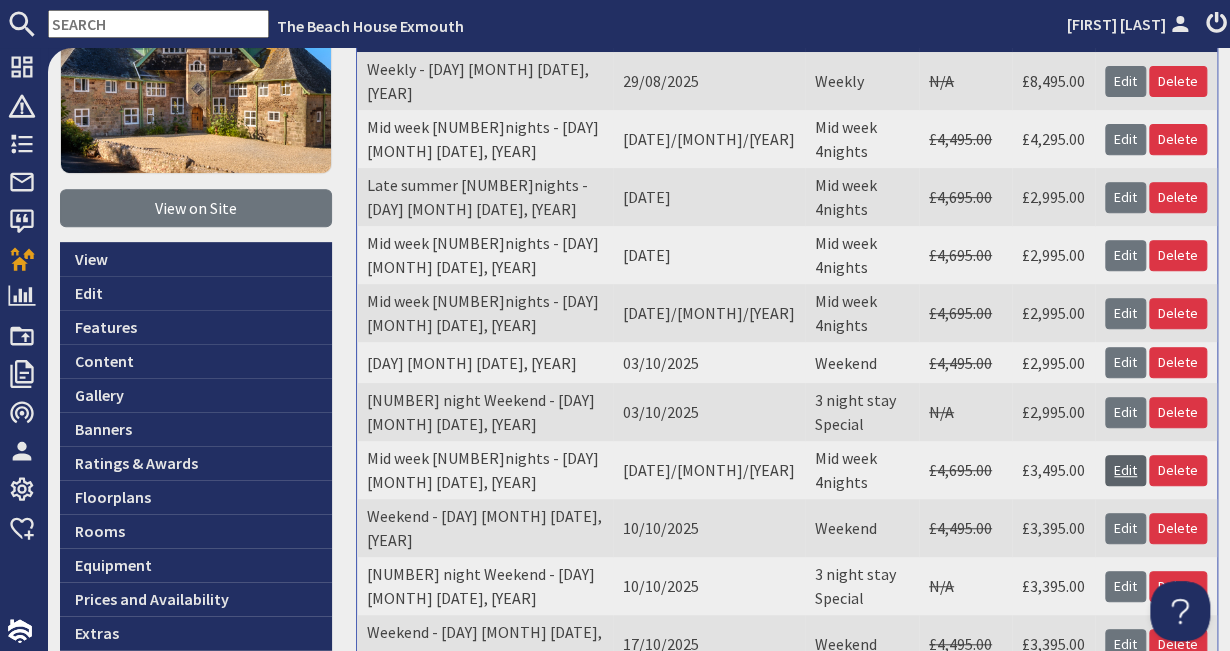 click on "Edit" at bounding box center (1125, 470) 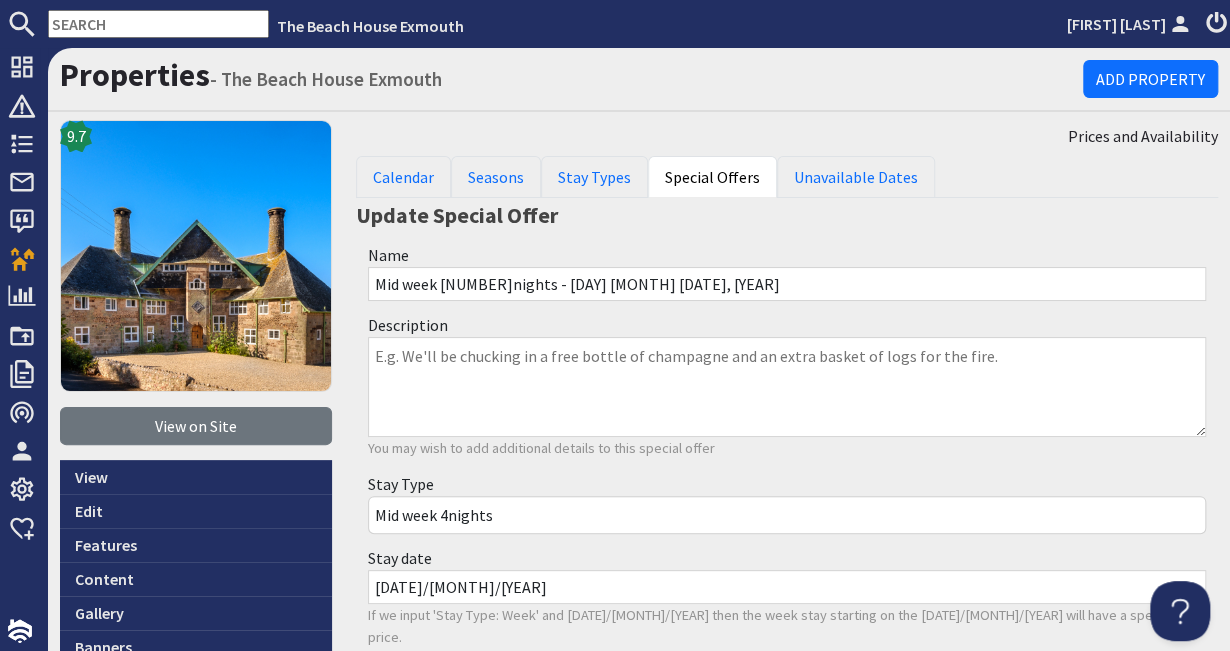 scroll, scrollTop: 0, scrollLeft: 0, axis: both 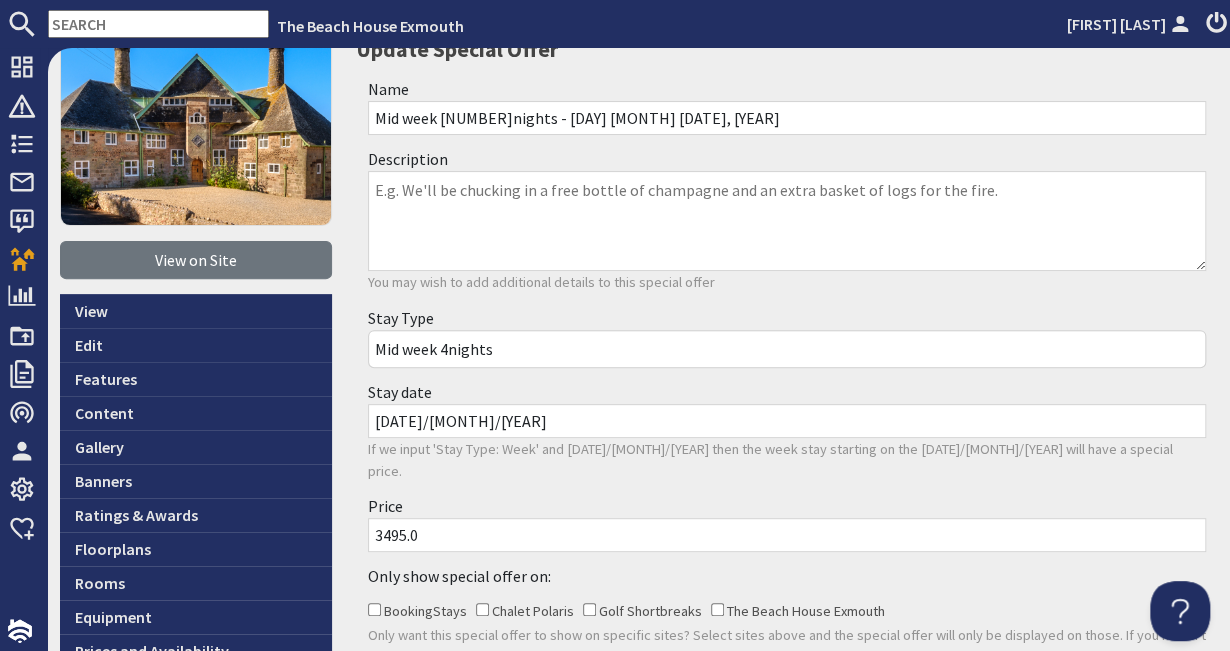 click on "3495.0" at bounding box center (787, 535) 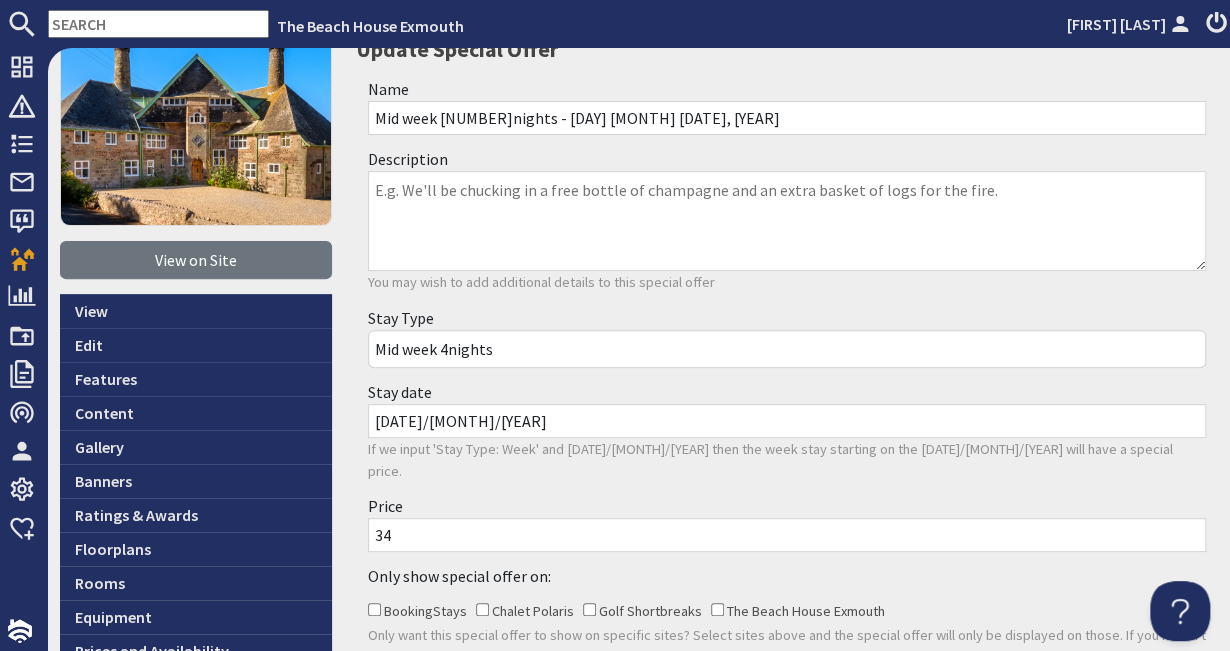 type on "3" 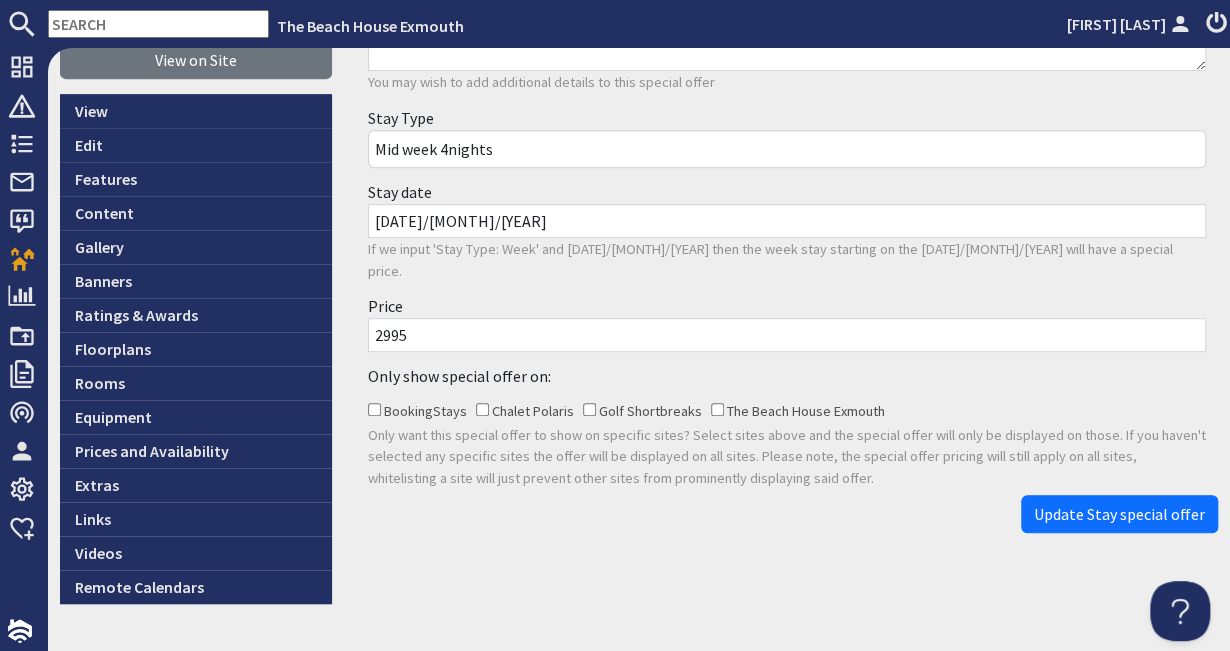 scroll, scrollTop: 414, scrollLeft: 0, axis: vertical 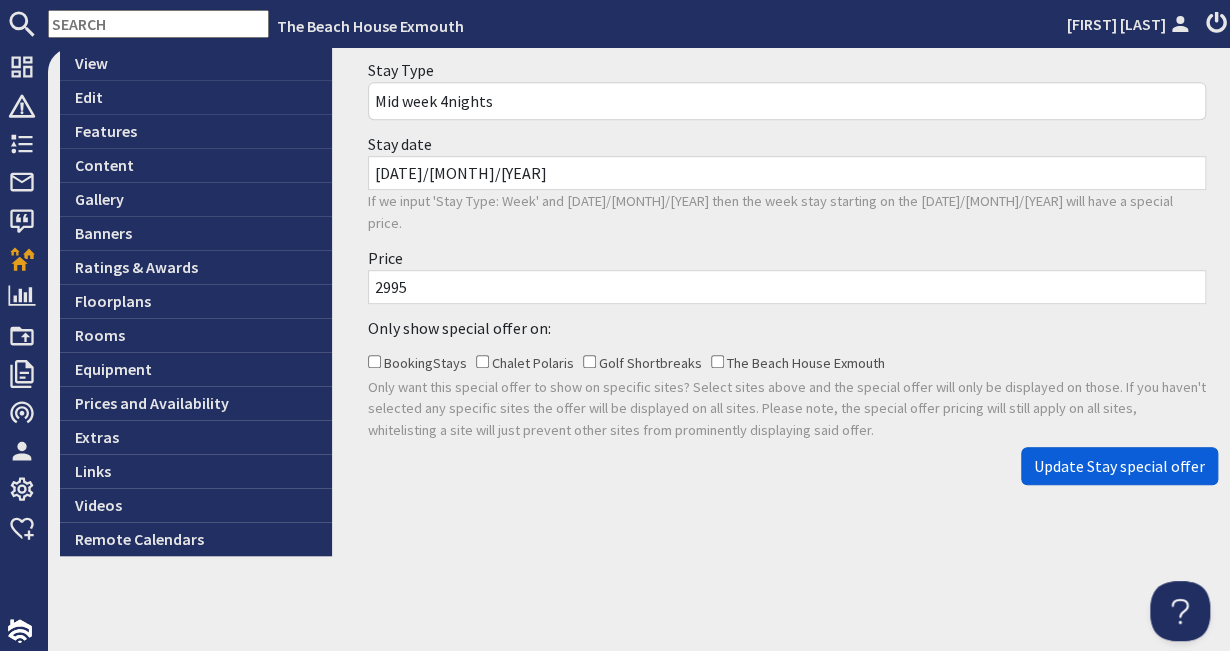 type on "2995" 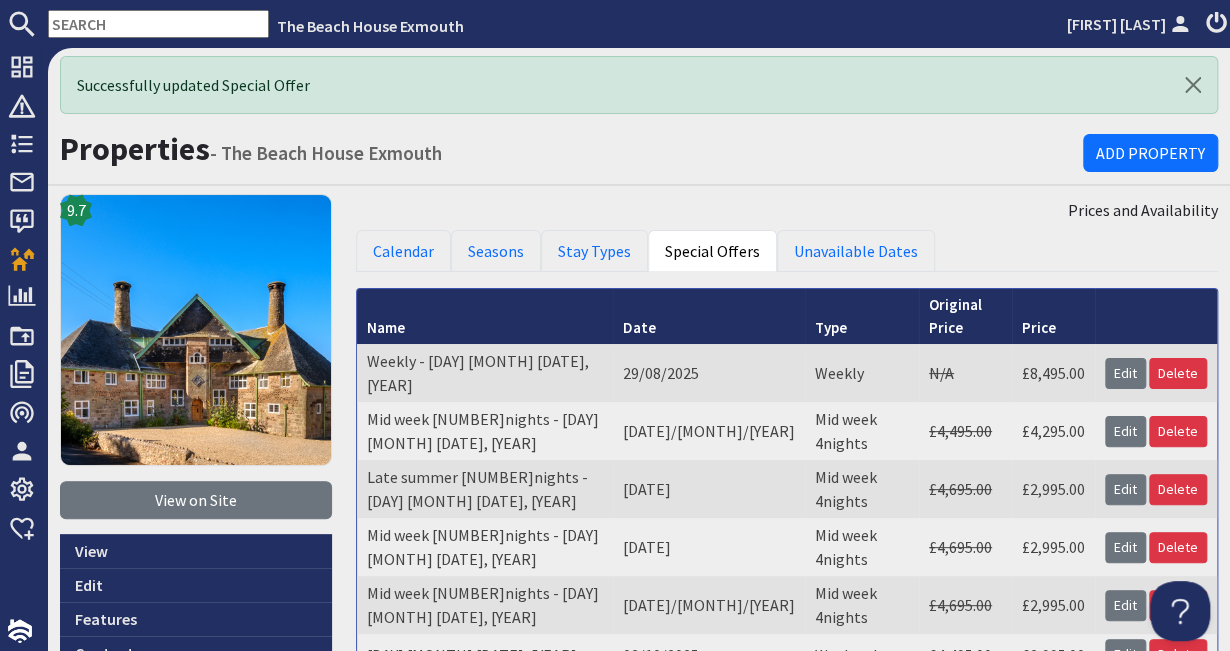 scroll, scrollTop: 0, scrollLeft: 0, axis: both 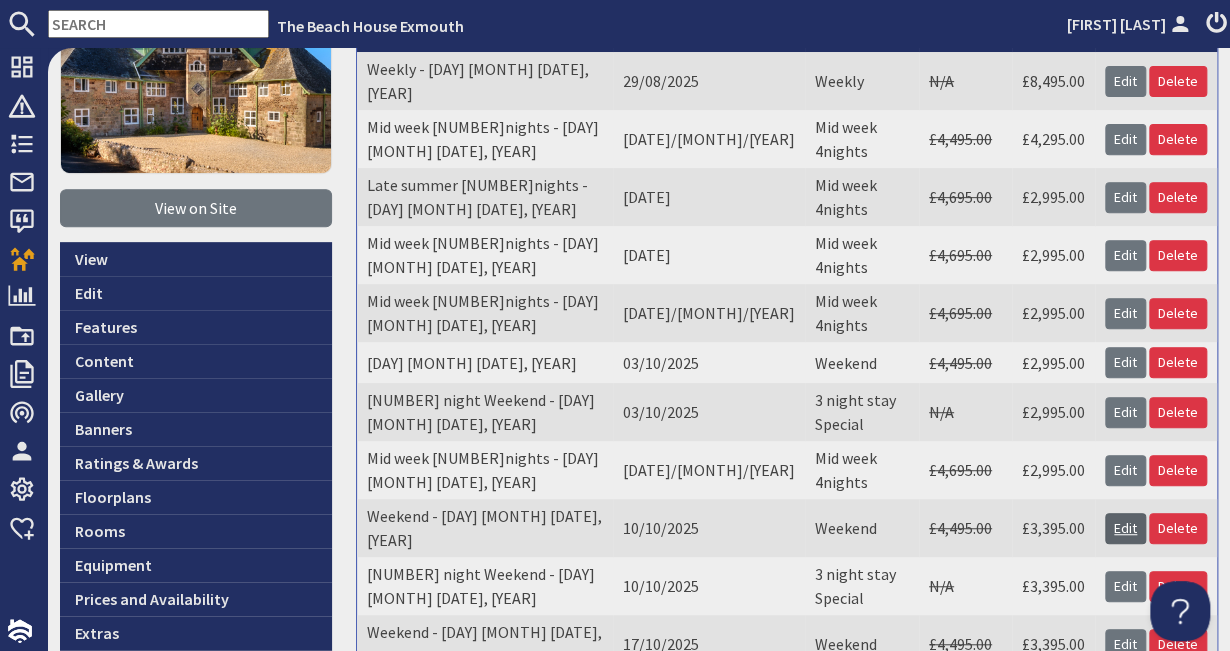 click on "Edit" at bounding box center [1125, 528] 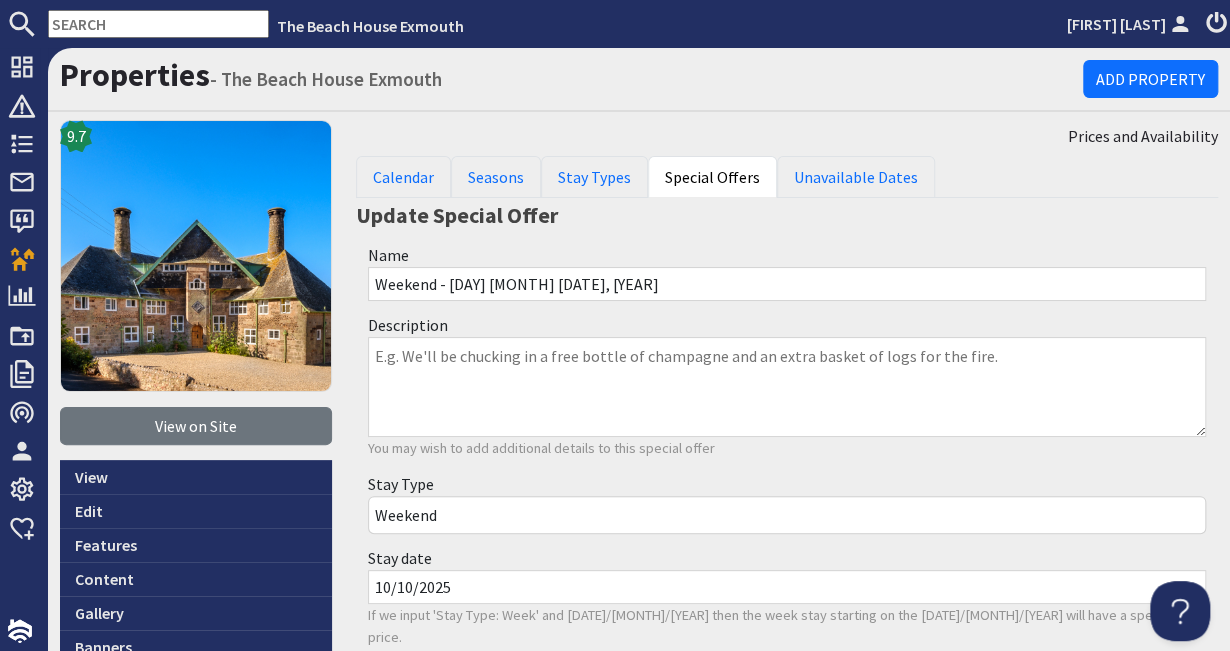 scroll, scrollTop: 0, scrollLeft: 0, axis: both 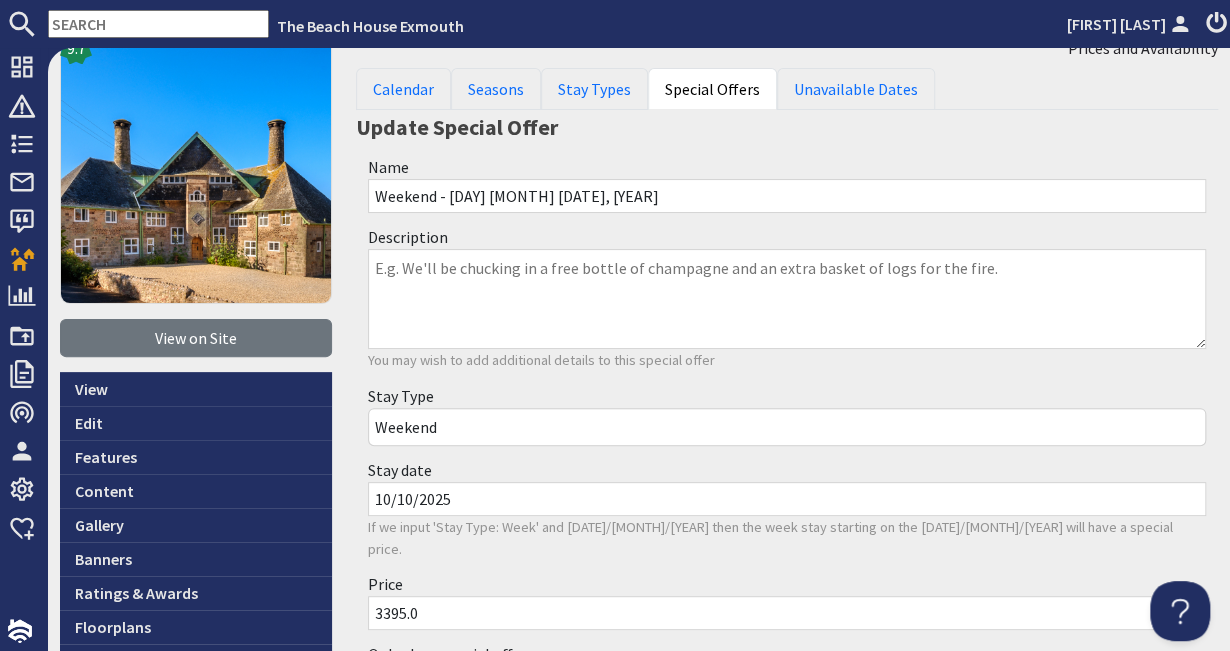 click on "Stay date
10/10/2025
If we input 'Stay Type: Week' and 10/05/2017 then the week stay starting on the 10/05/2017 will have a special price." at bounding box center (787, 509) 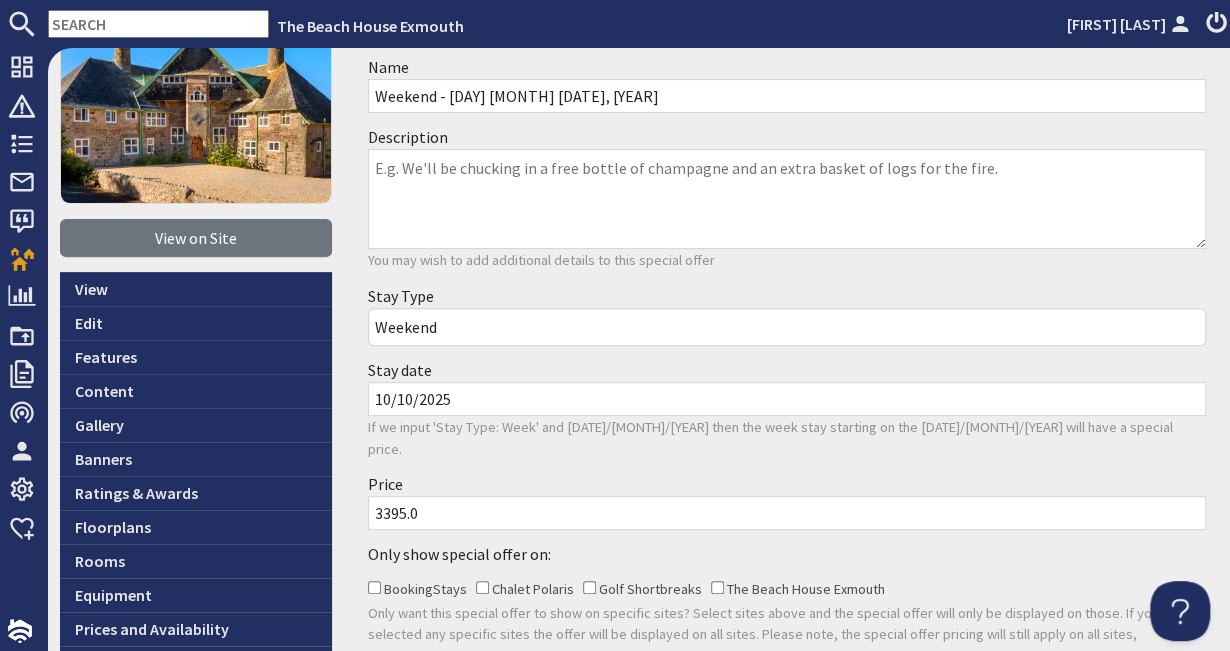 scroll, scrollTop: 190, scrollLeft: 0, axis: vertical 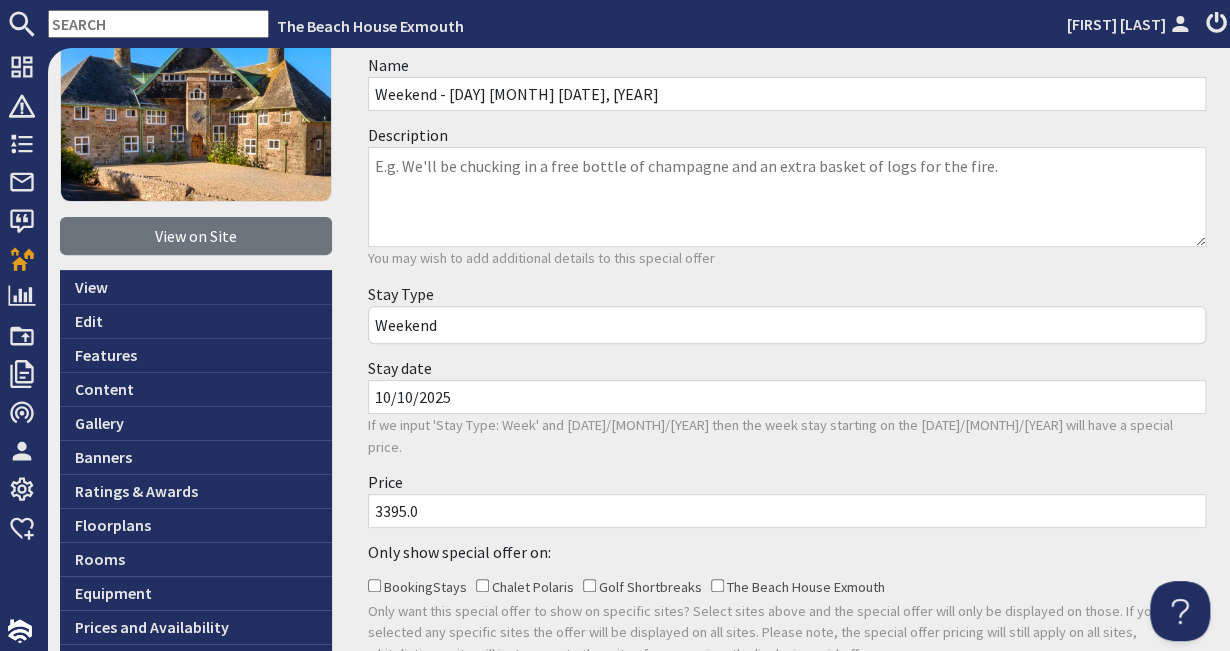 click on "3395.0" at bounding box center (787, 511) 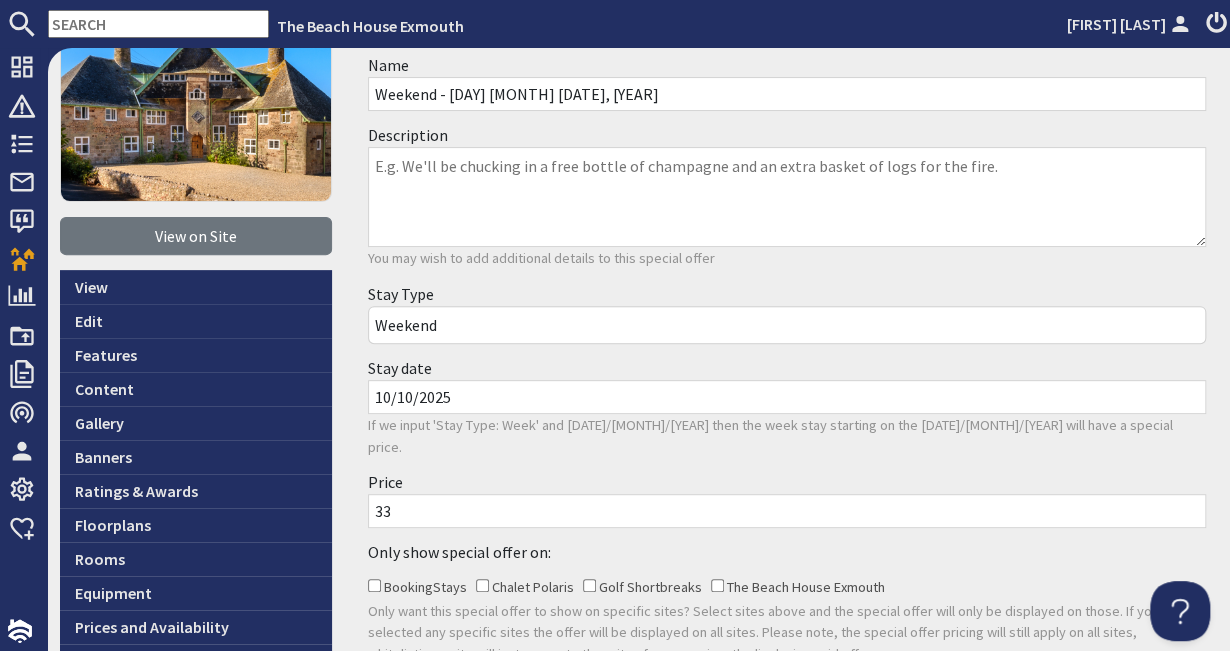 type on "3" 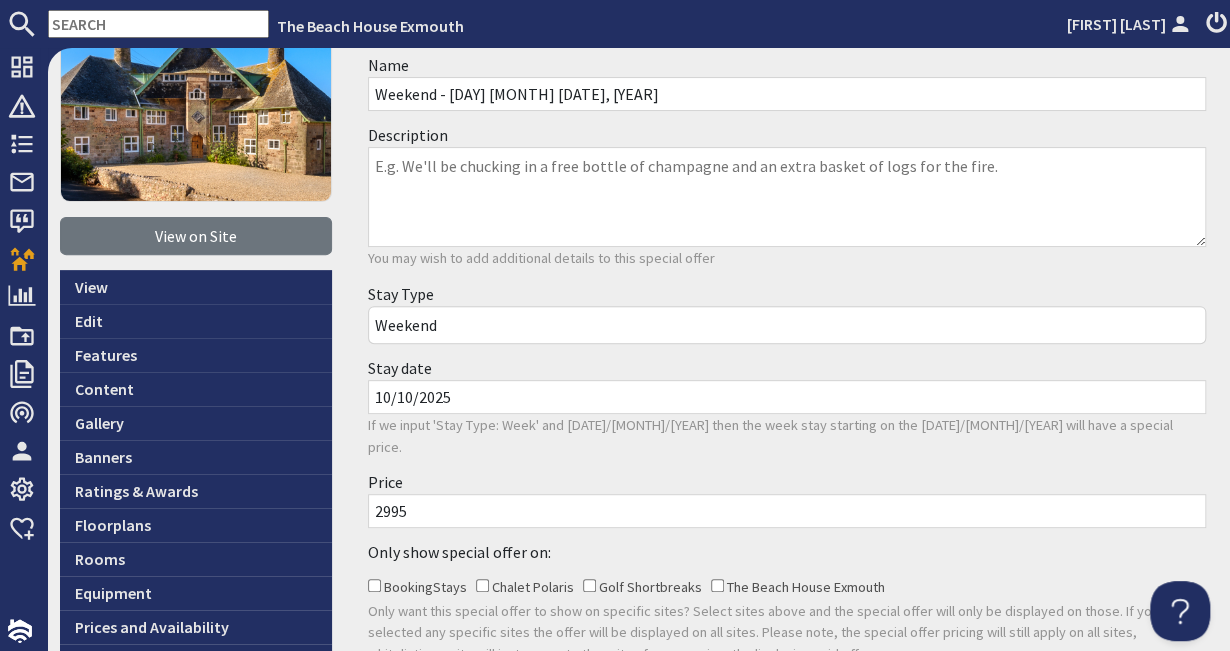 scroll, scrollTop: 414, scrollLeft: 0, axis: vertical 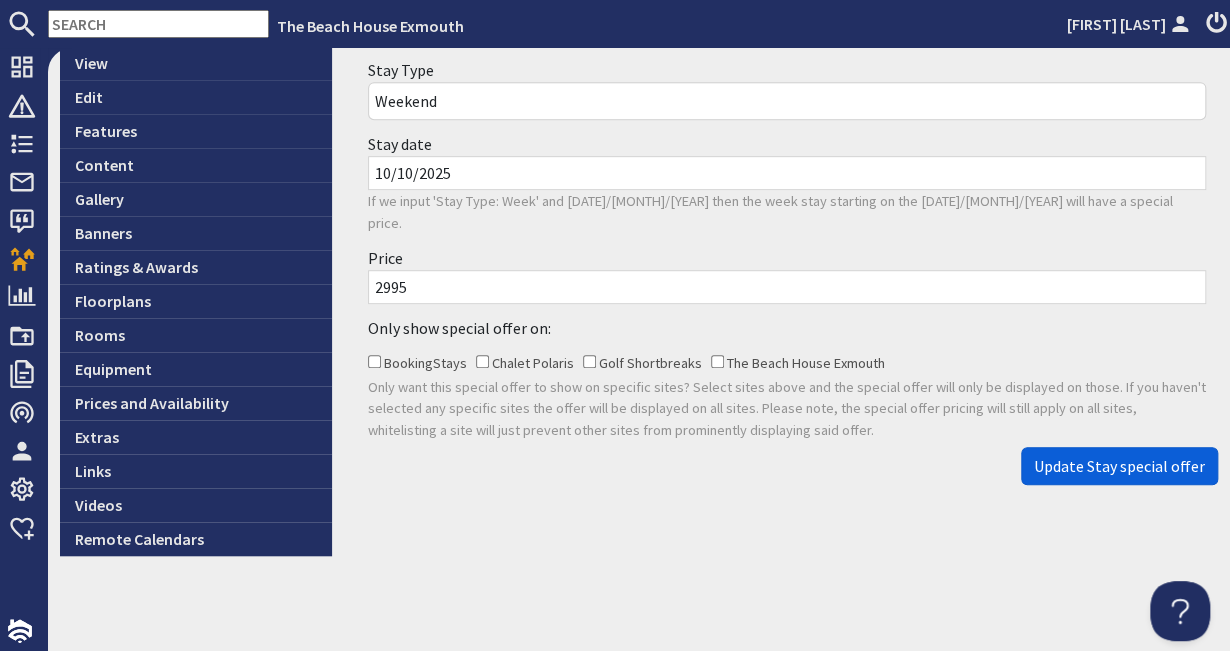 type on "2995" 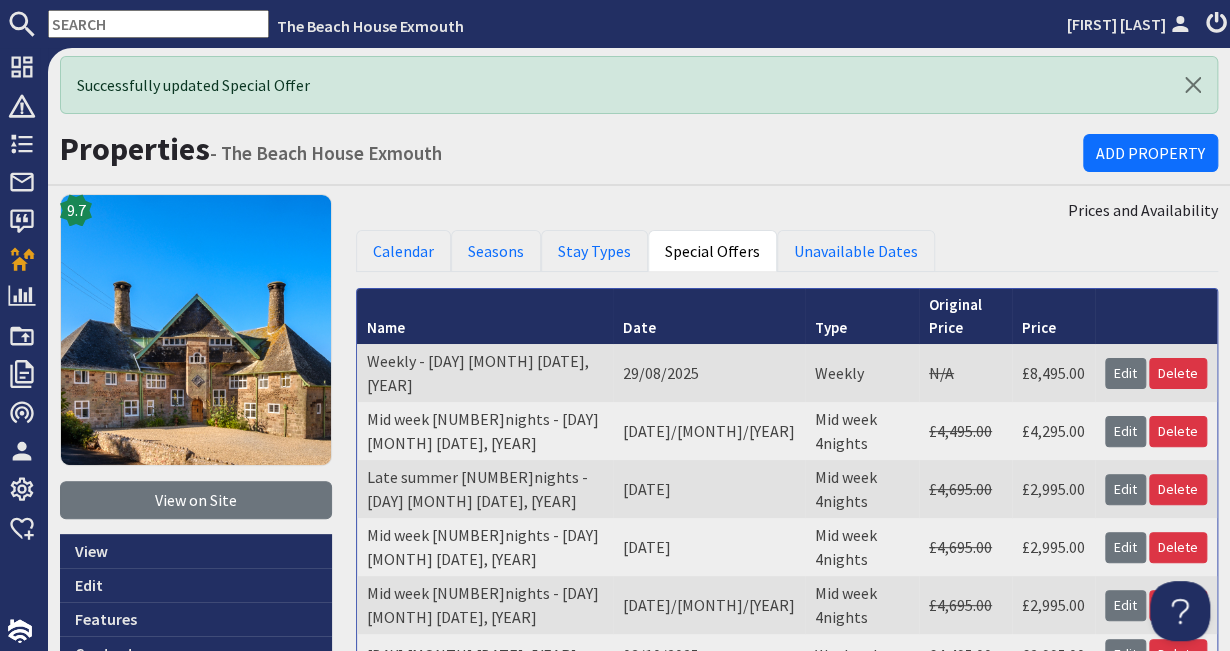 scroll, scrollTop: 0, scrollLeft: 0, axis: both 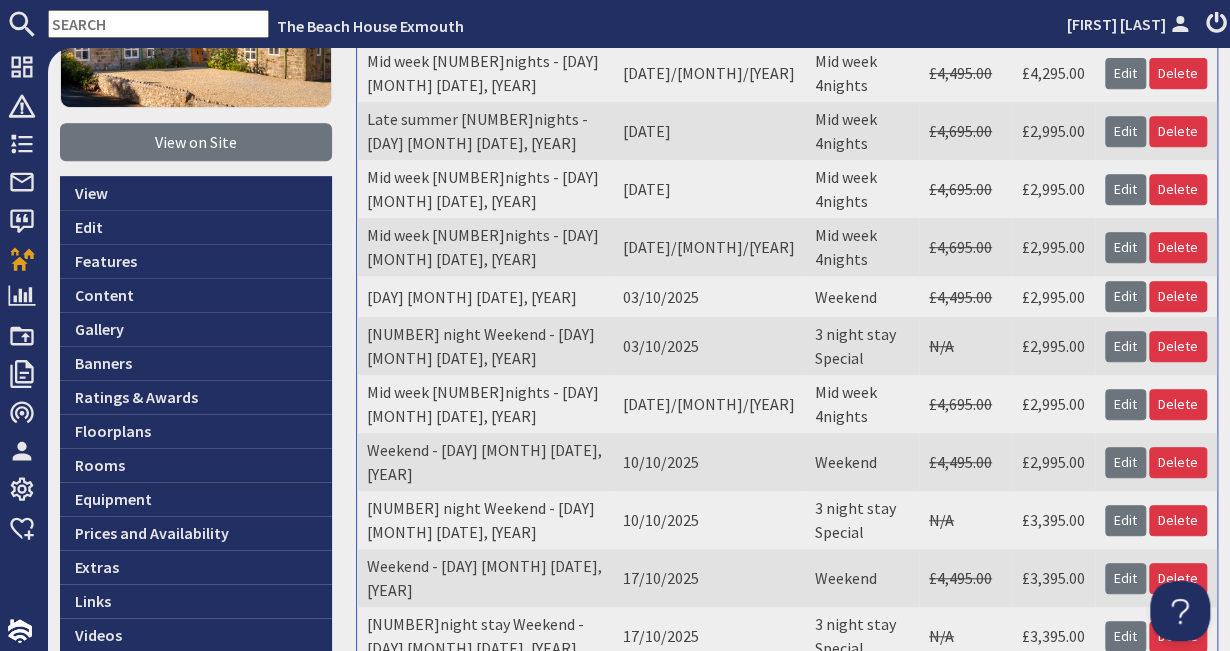 drag, startPoint x: 984, startPoint y: 482, endPoint x: 980, endPoint y: 471, distance: 11.7046995 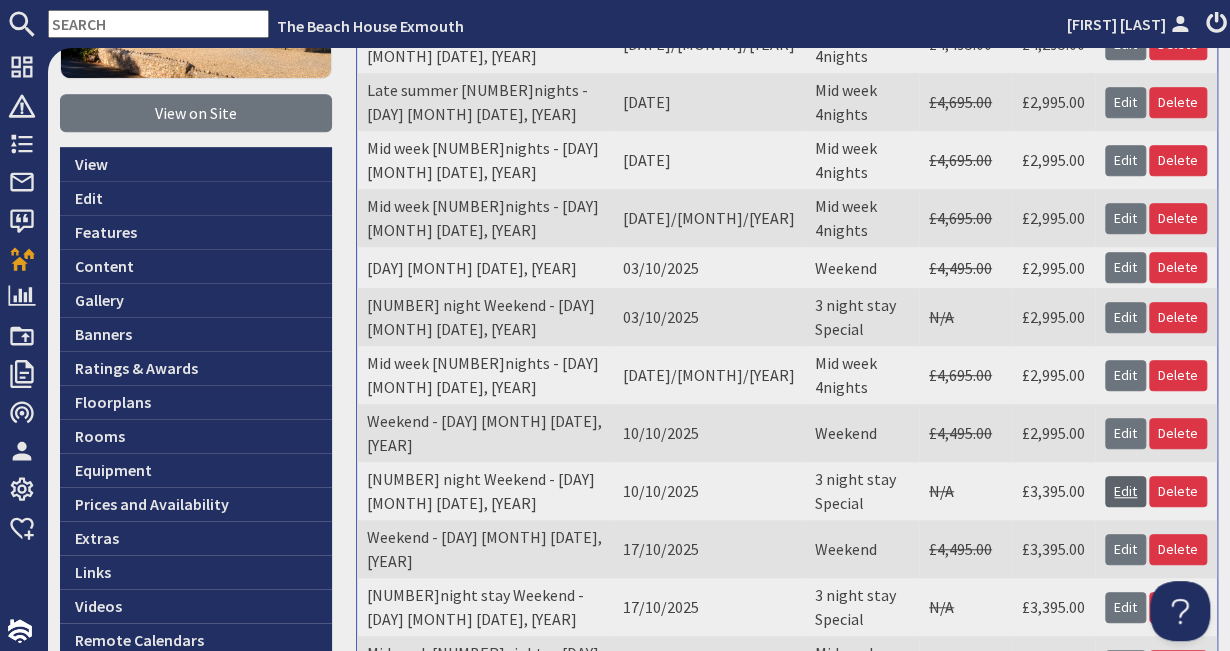 click on "Edit" at bounding box center [1125, 491] 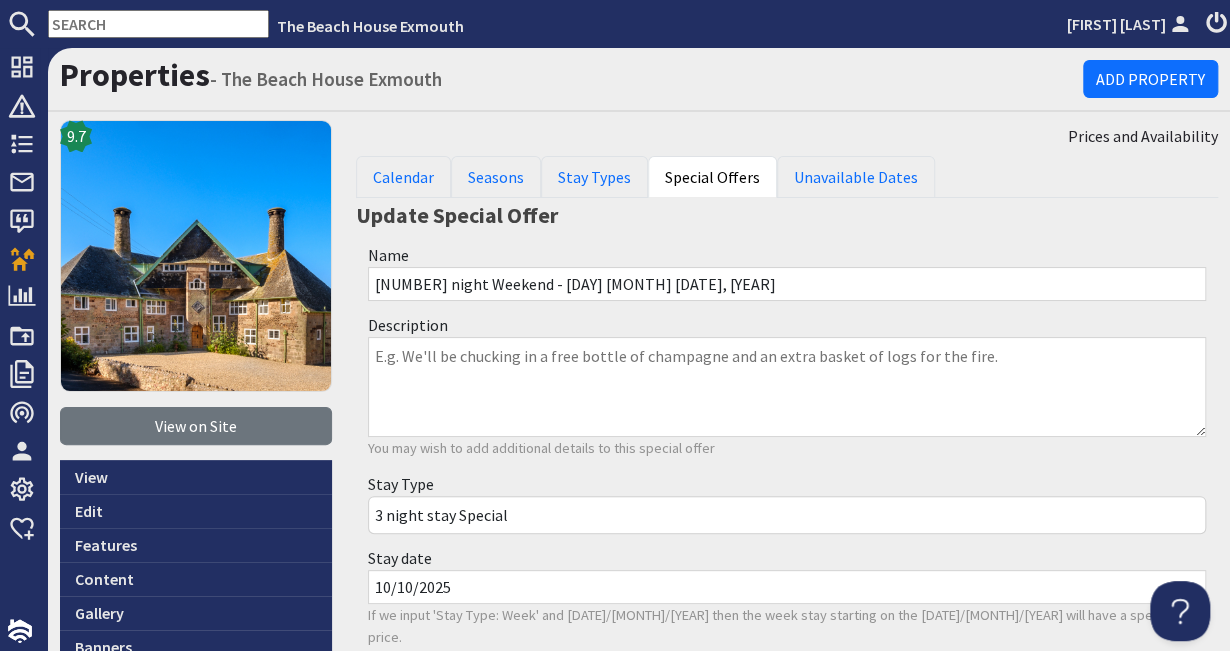scroll, scrollTop: 0, scrollLeft: 0, axis: both 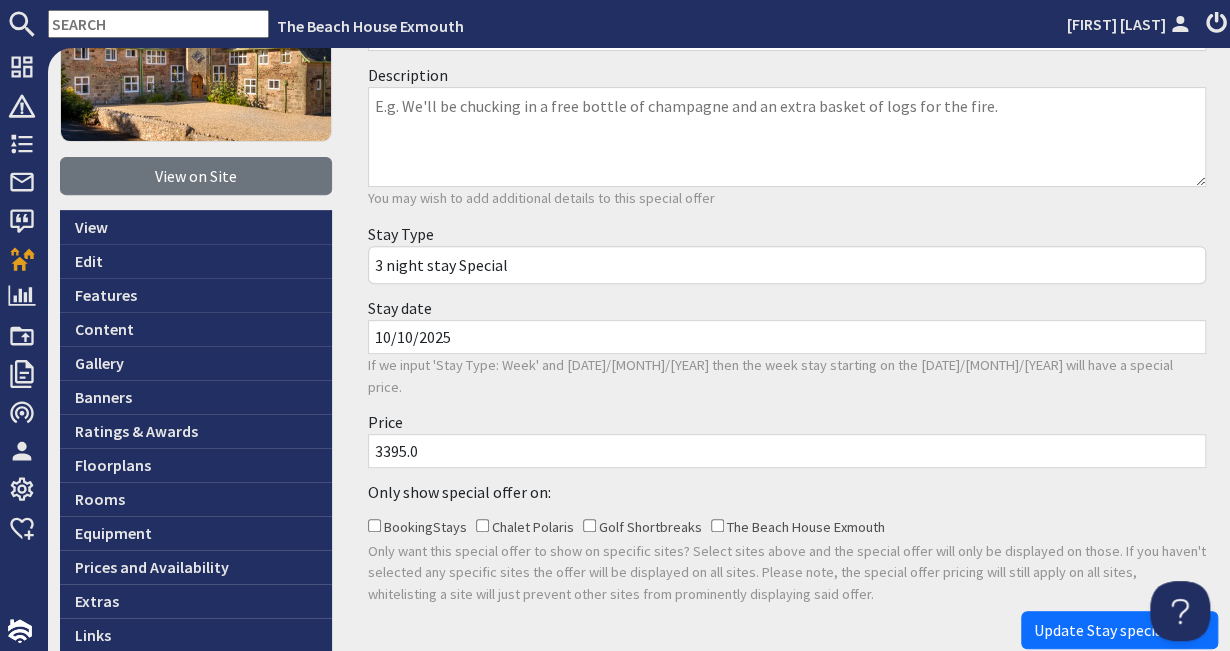 click on "3395.0" at bounding box center [787, 451] 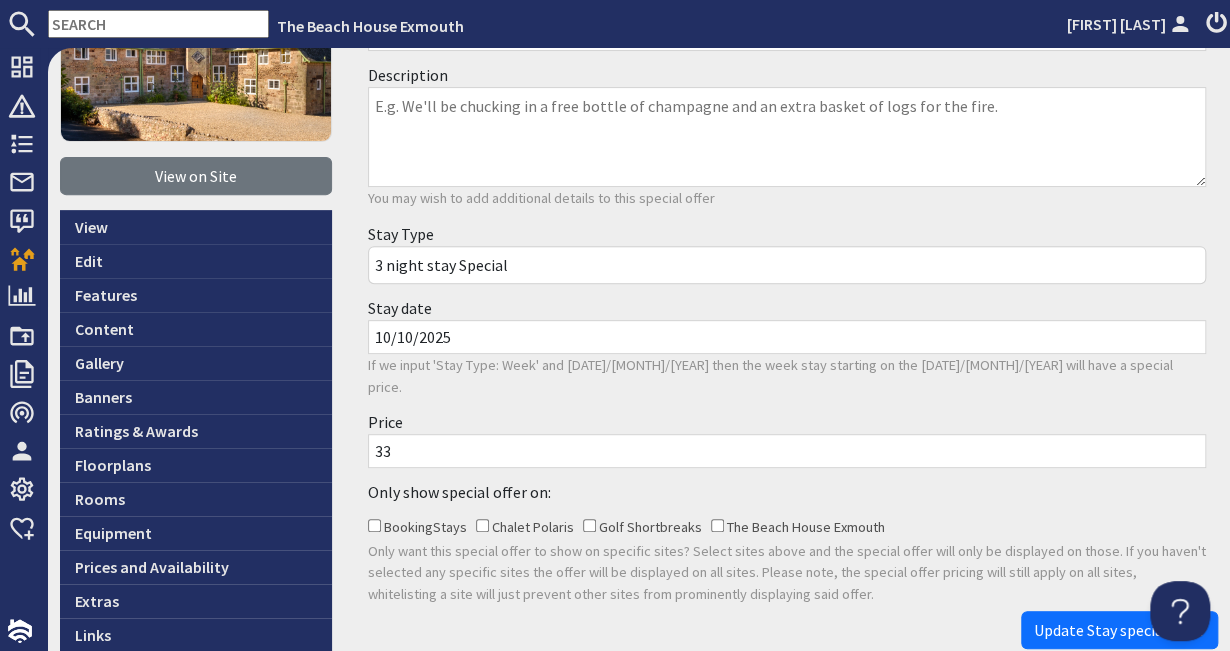 type on "3" 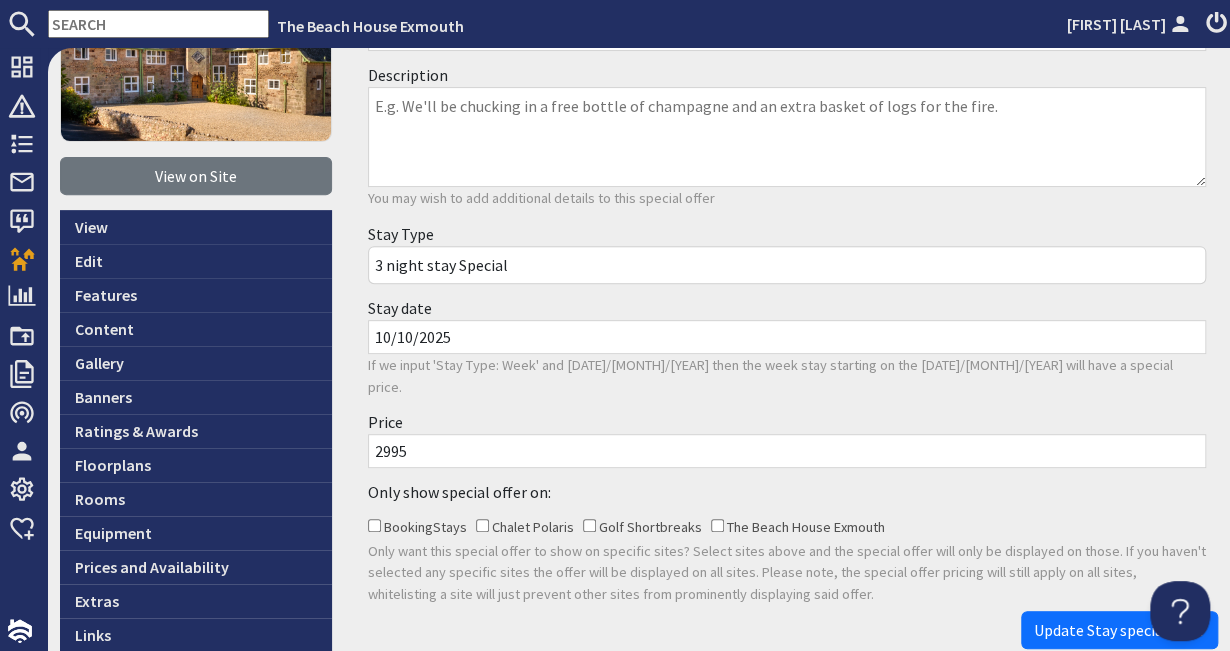 scroll, scrollTop: 328, scrollLeft: 0, axis: vertical 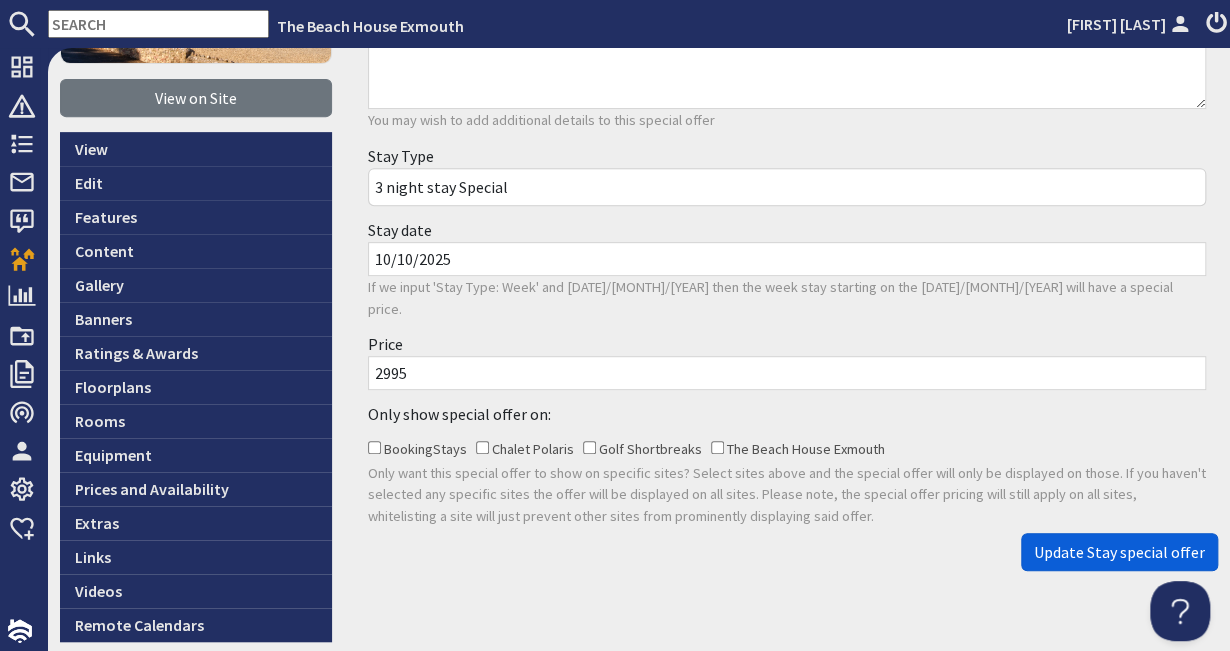 type on "2995" 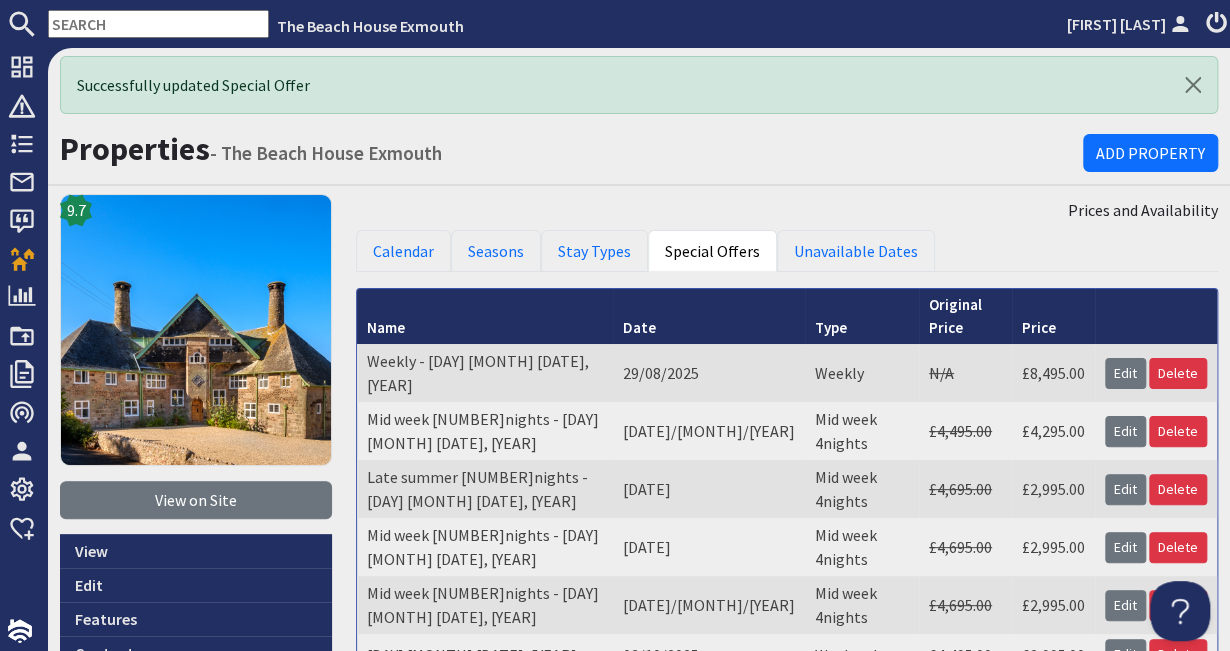 scroll, scrollTop: 0, scrollLeft: 0, axis: both 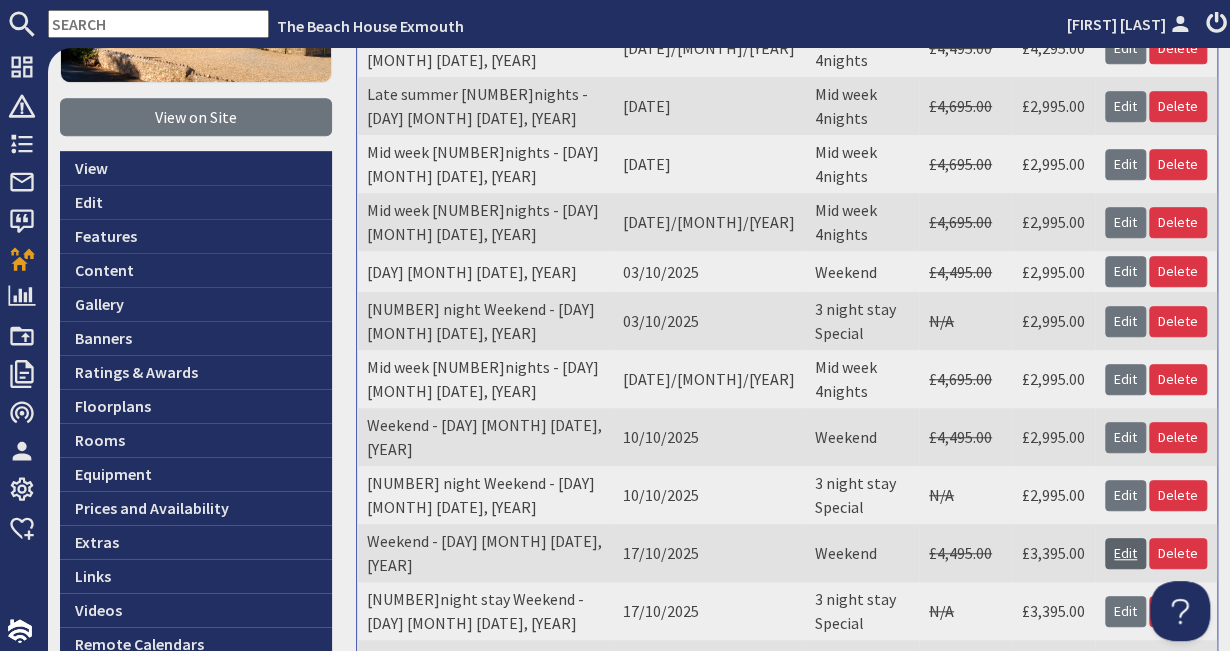 click on "Edit" at bounding box center [1125, 553] 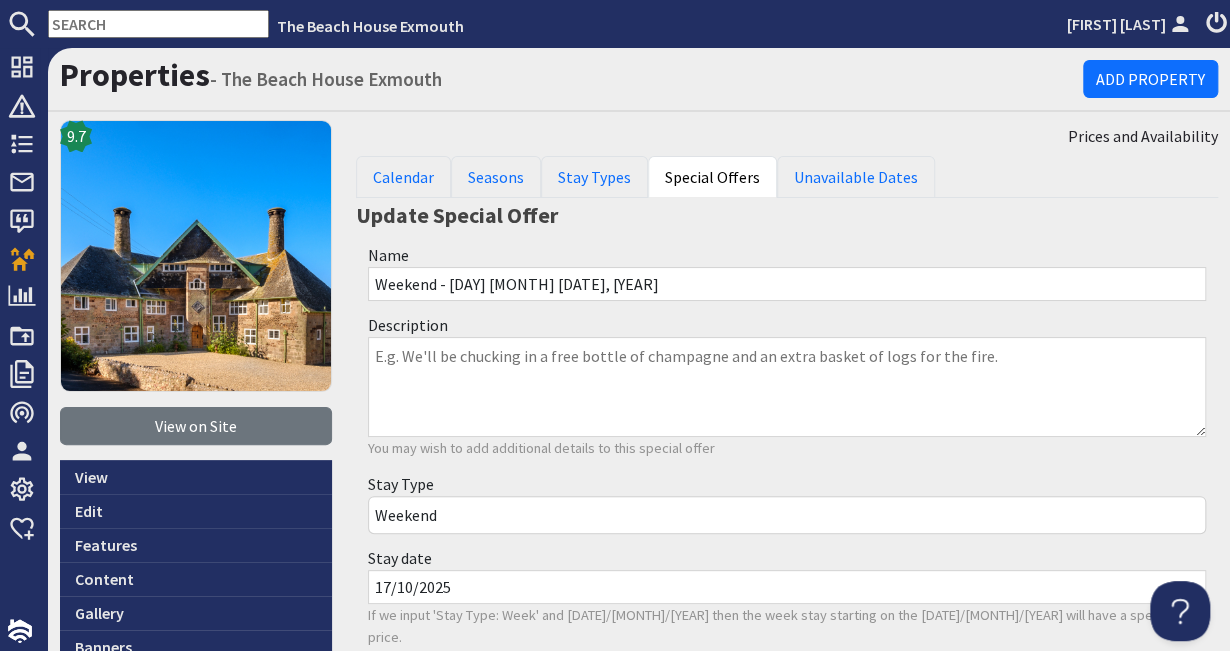 scroll, scrollTop: 0, scrollLeft: 0, axis: both 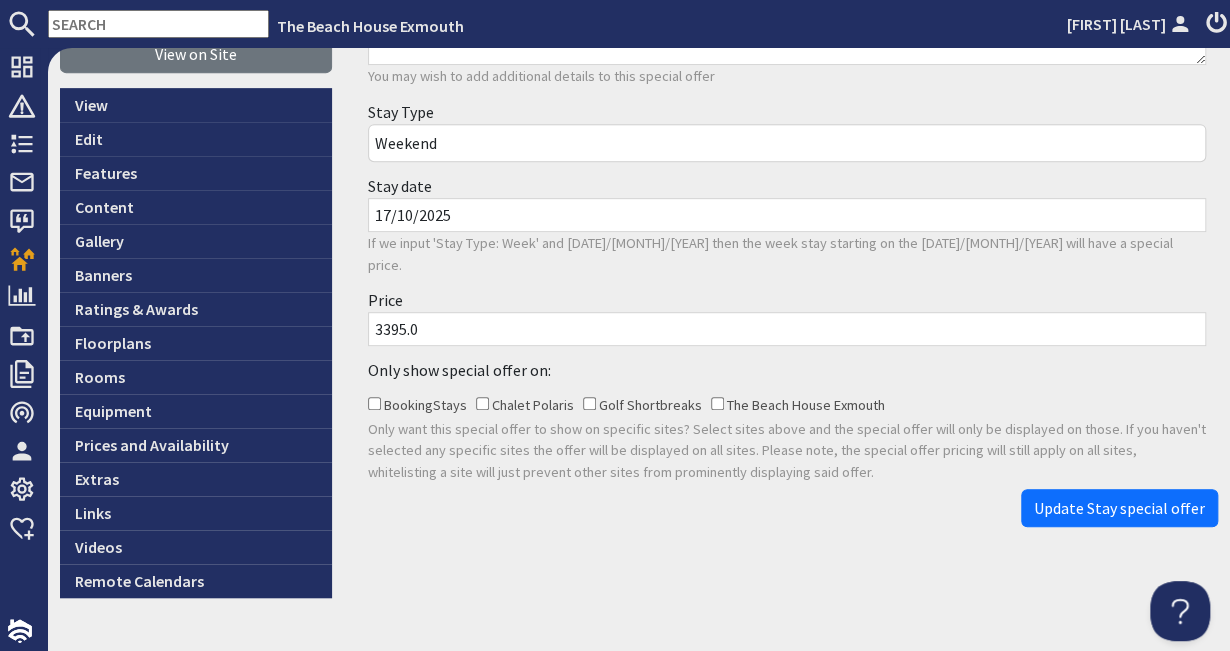 click on "3395.0" at bounding box center [787, 329] 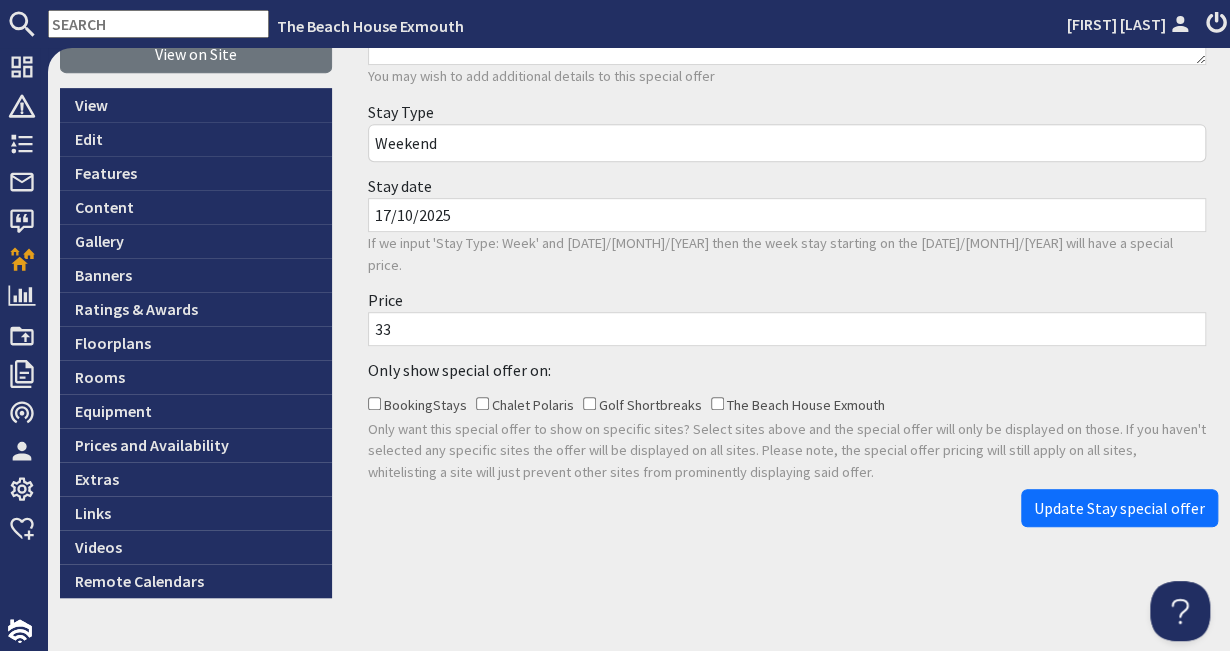 type on "3" 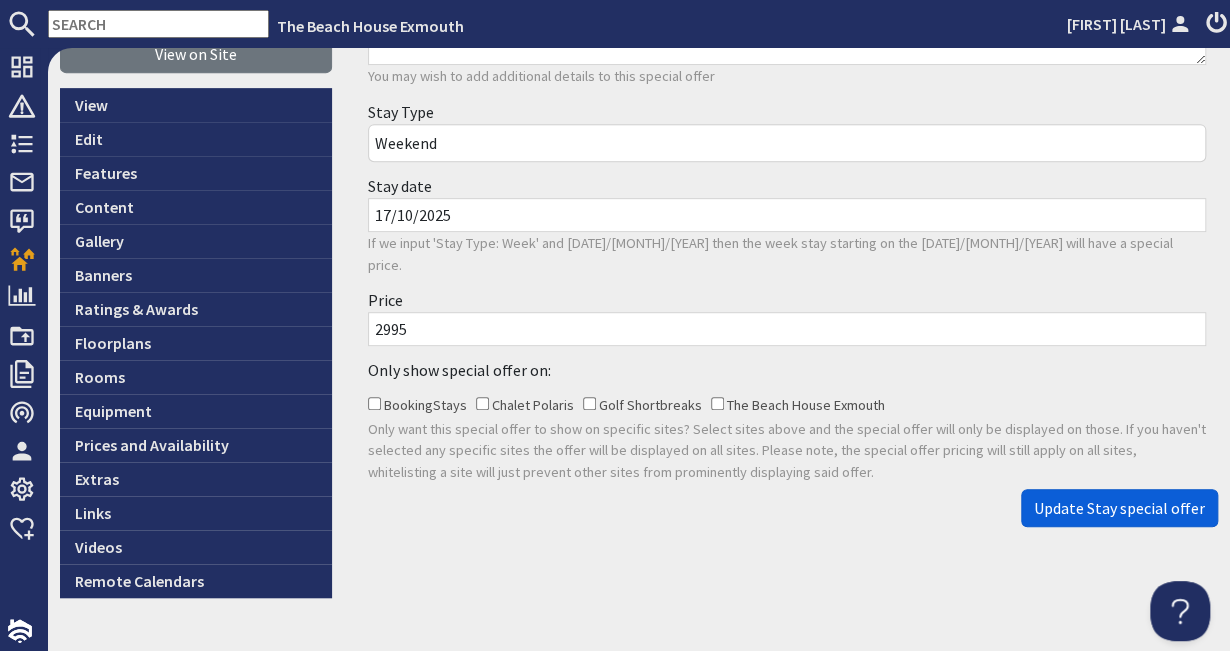 type on "2995" 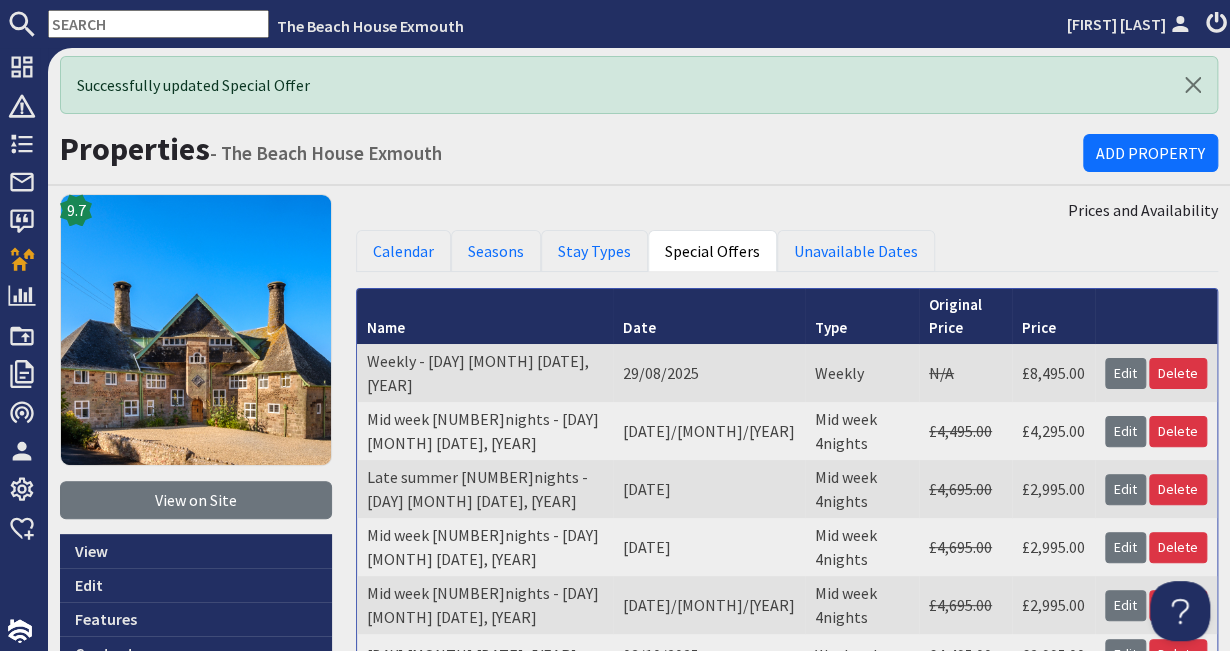 scroll, scrollTop: 0, scrollLeft: 0, axis: both 